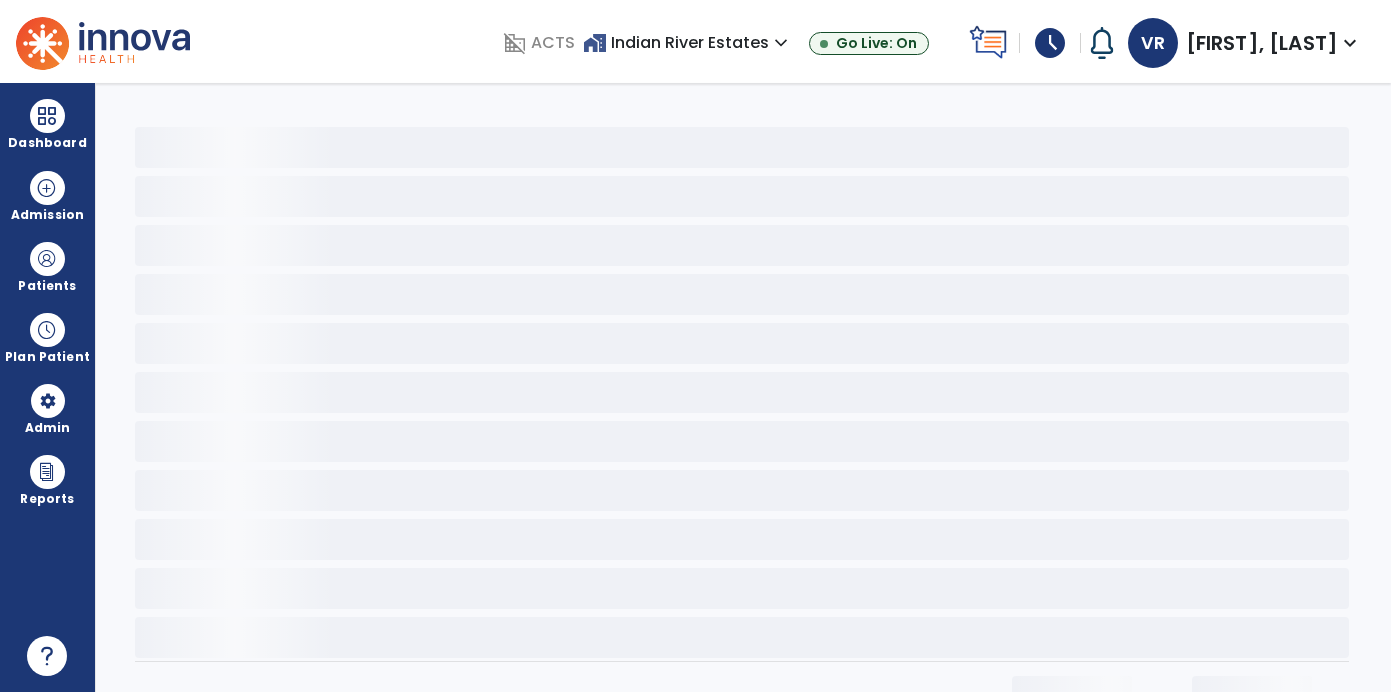 scroll, scrollTop: 0, scrollLeft: 0, axis: both 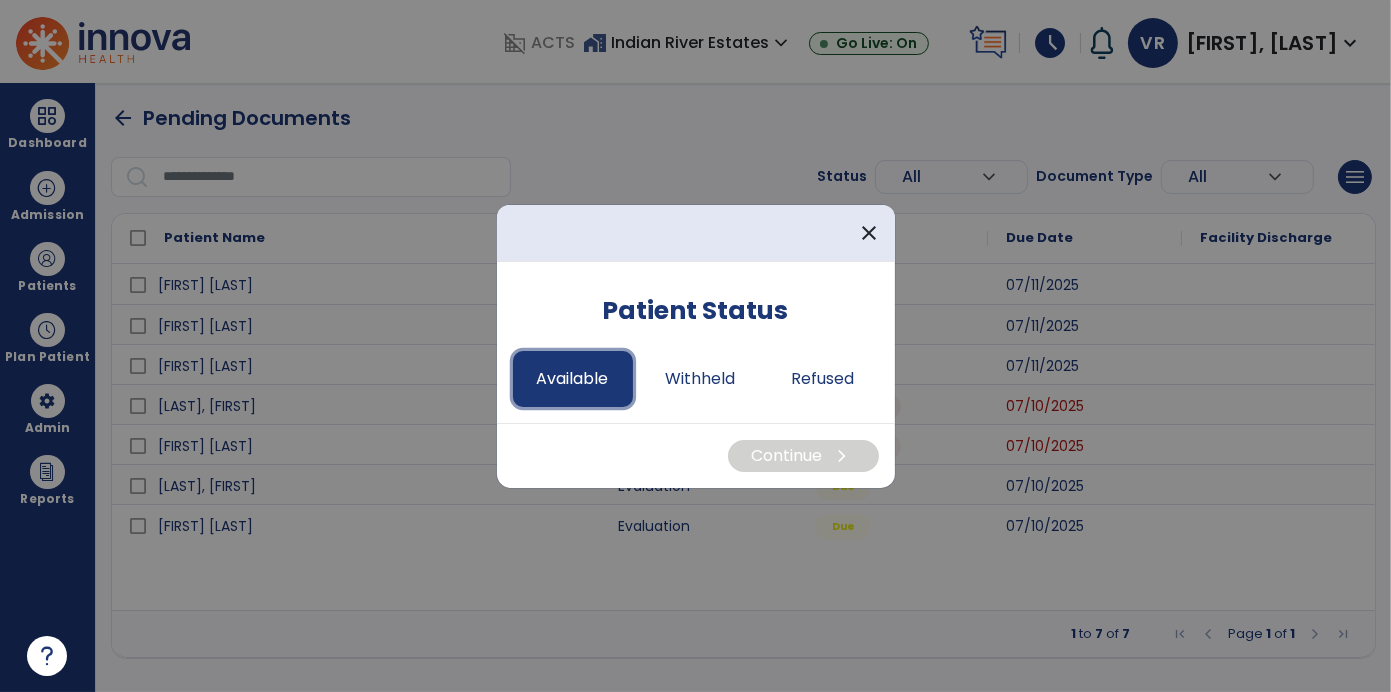 click on "Available" at bounding box center (573, 379) 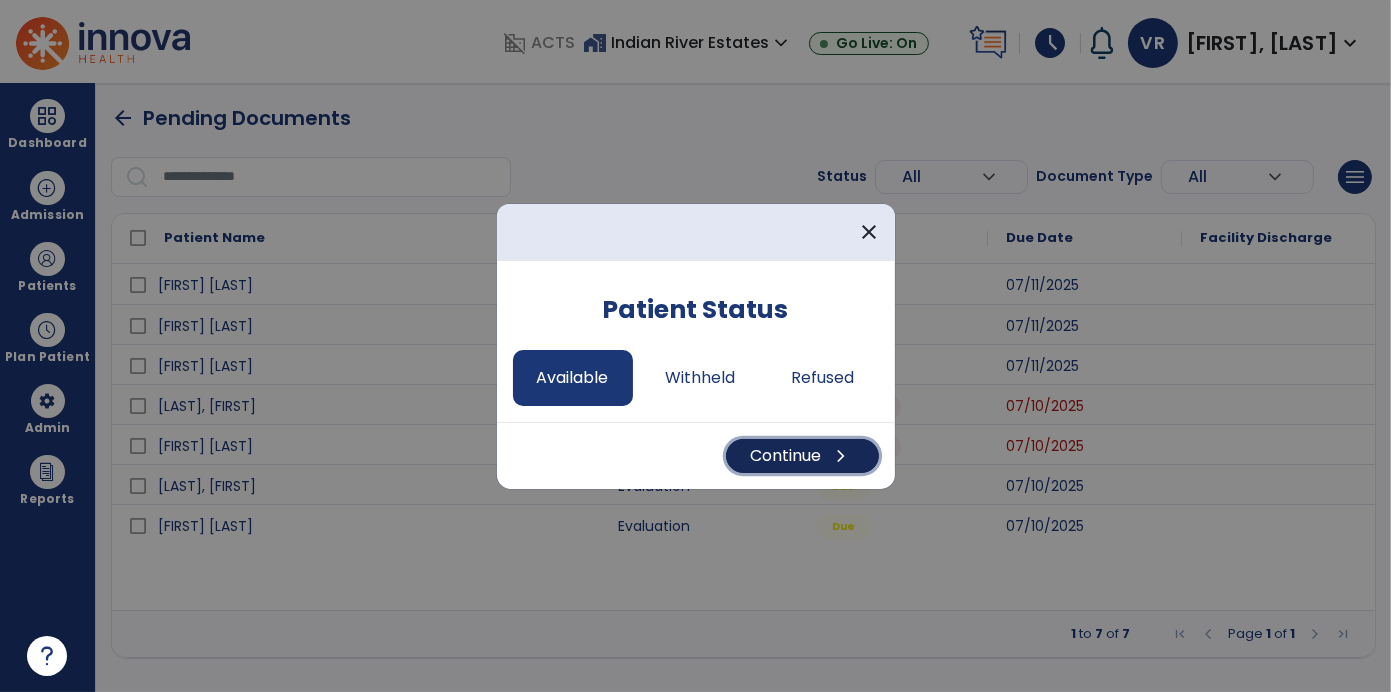 click on "Continue   chevron_right" at bounding box center [802, 456] 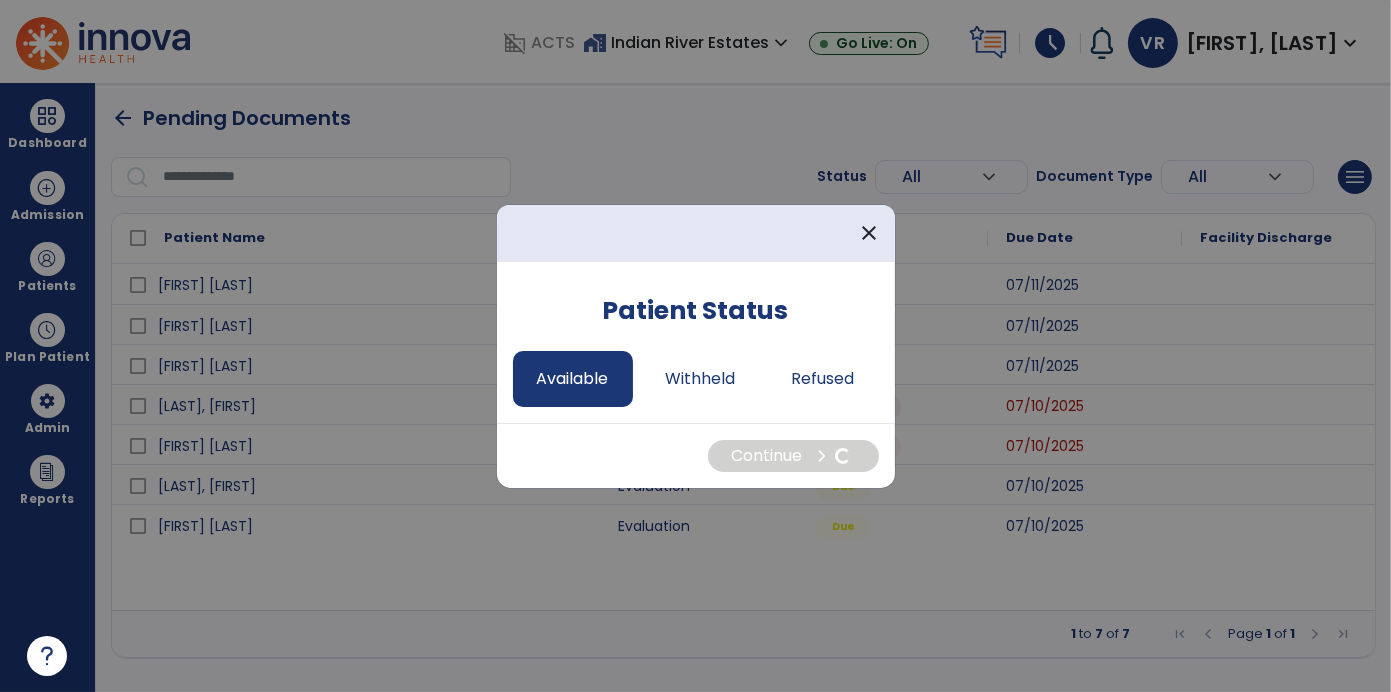 select on "*" 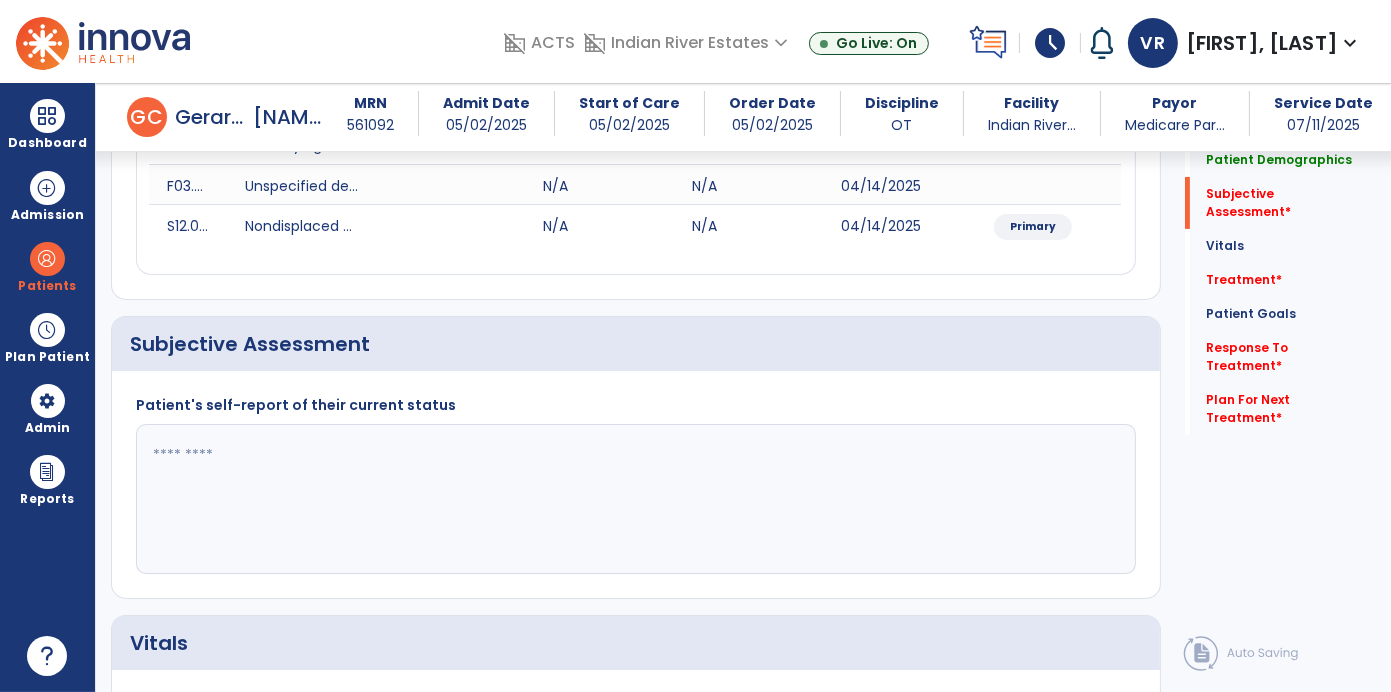 scroll, scrollTop: 333, scrollLeft: 0, axis: vertical 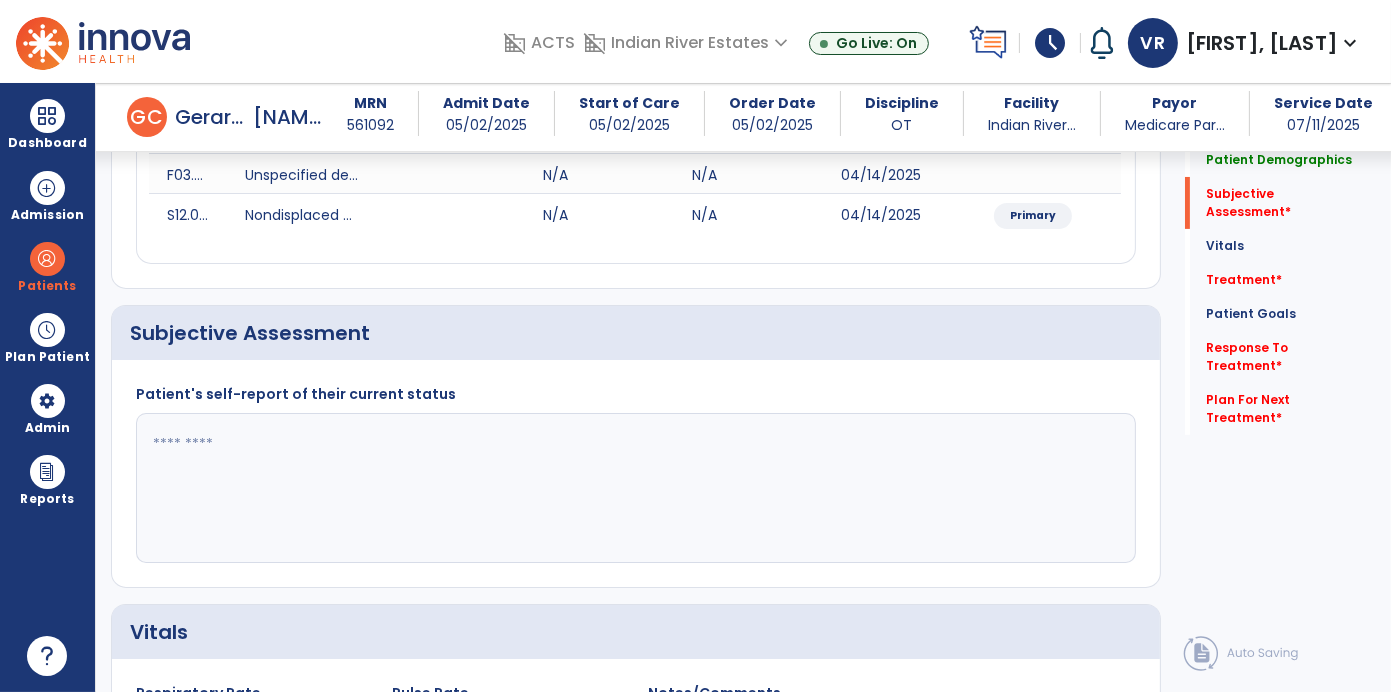 click 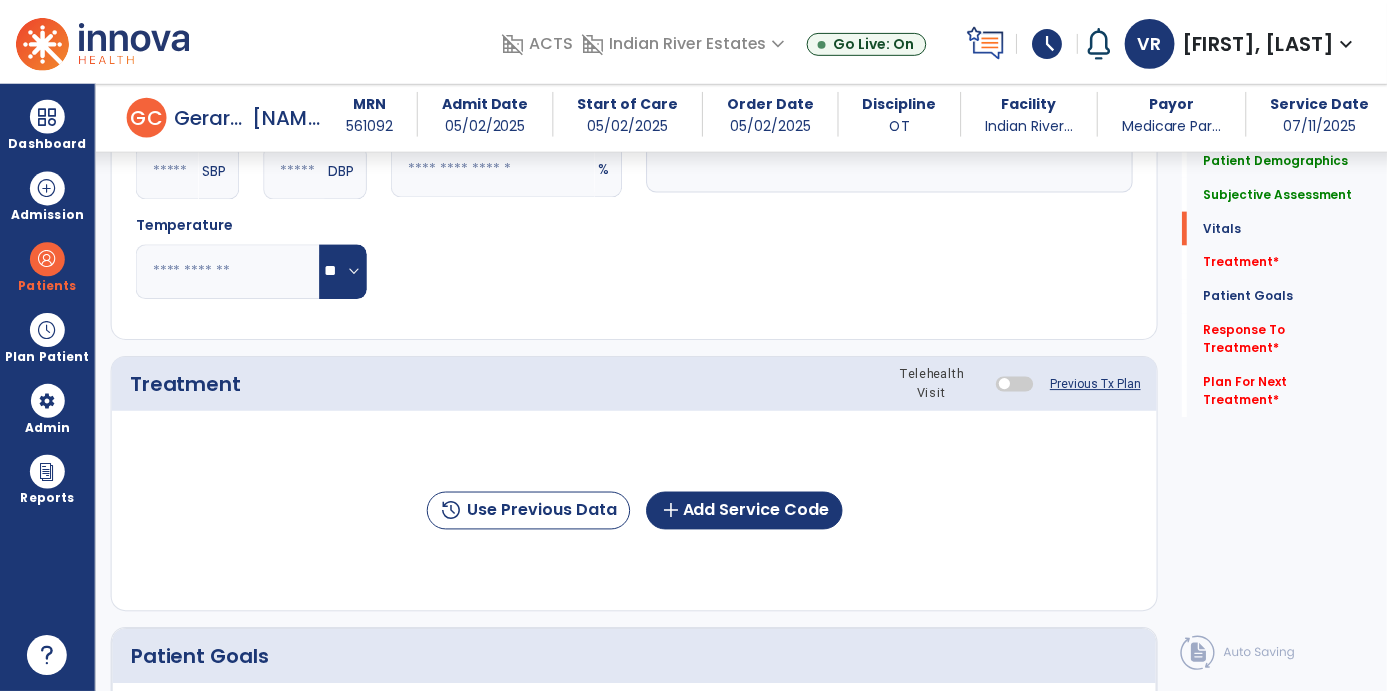 scroll, scrollTop: 1026, scrollLeft: 0, axis: vertical 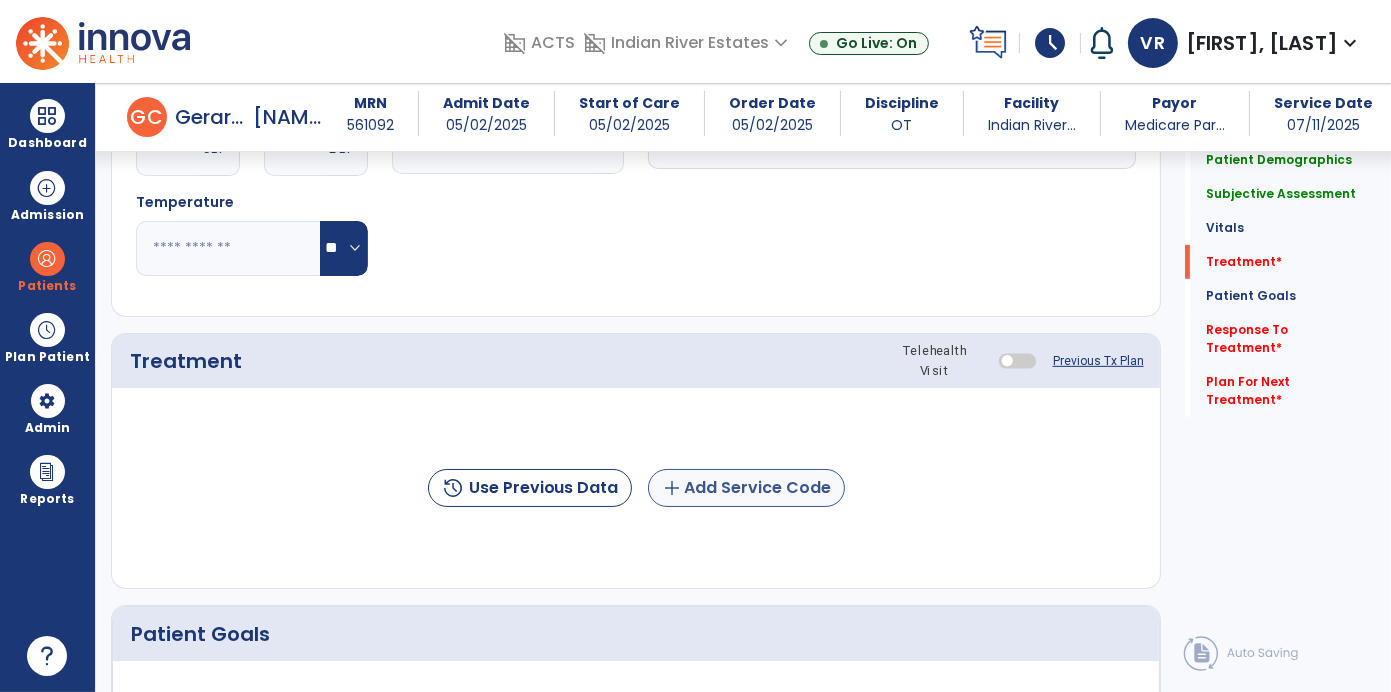 type on "**********" 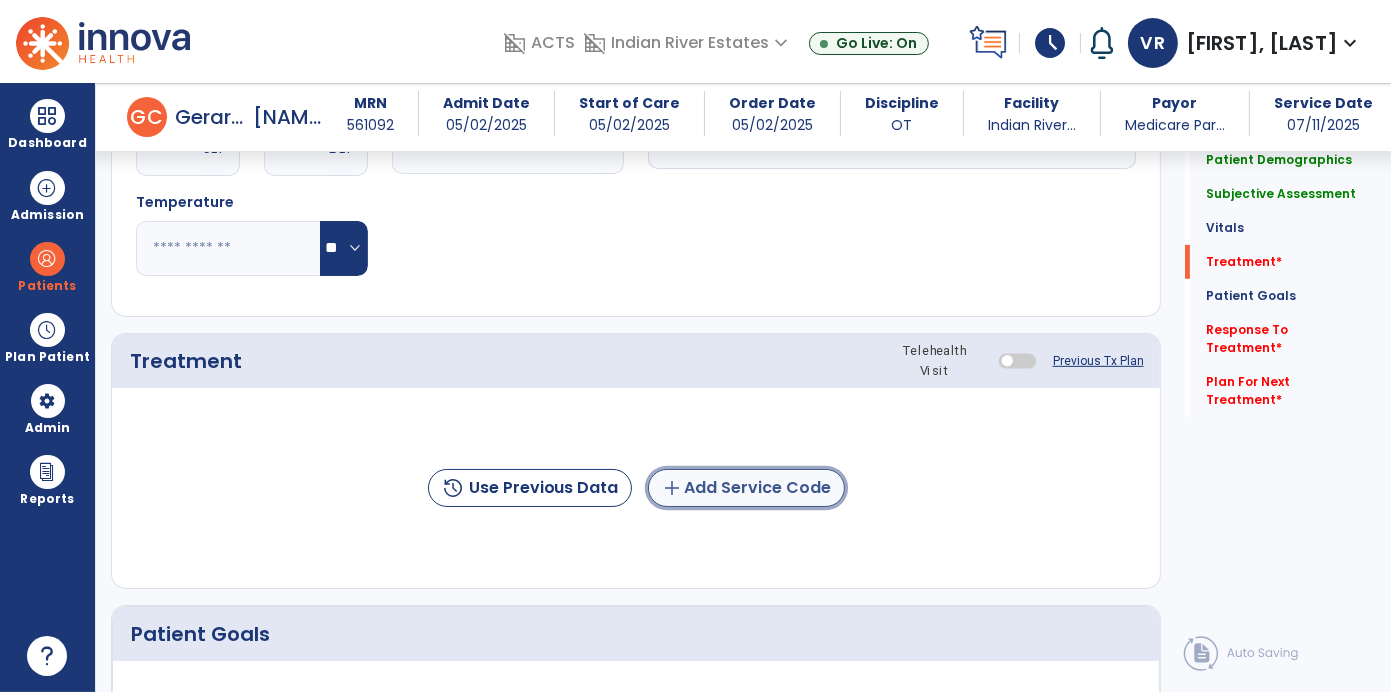 click on "add  Add Service Code" 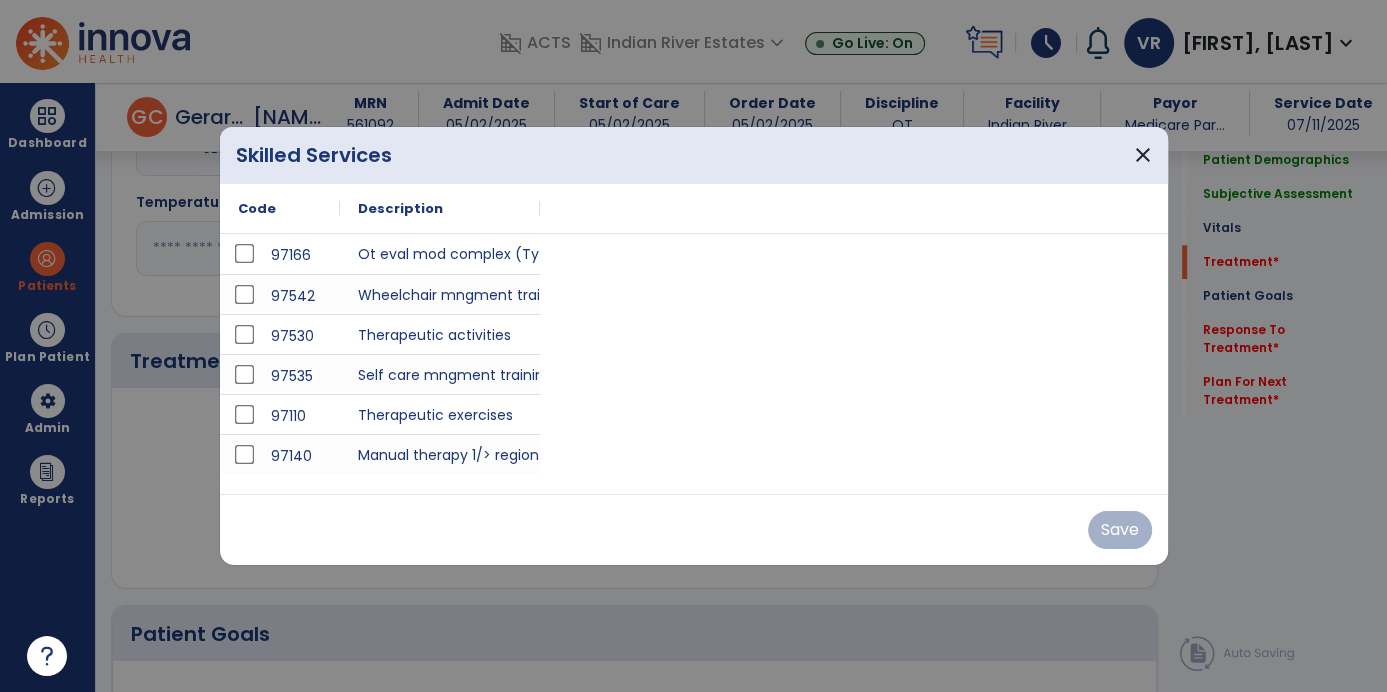 scroll, scrollTop: 1026, scrollLeft: 0, axis: vertical 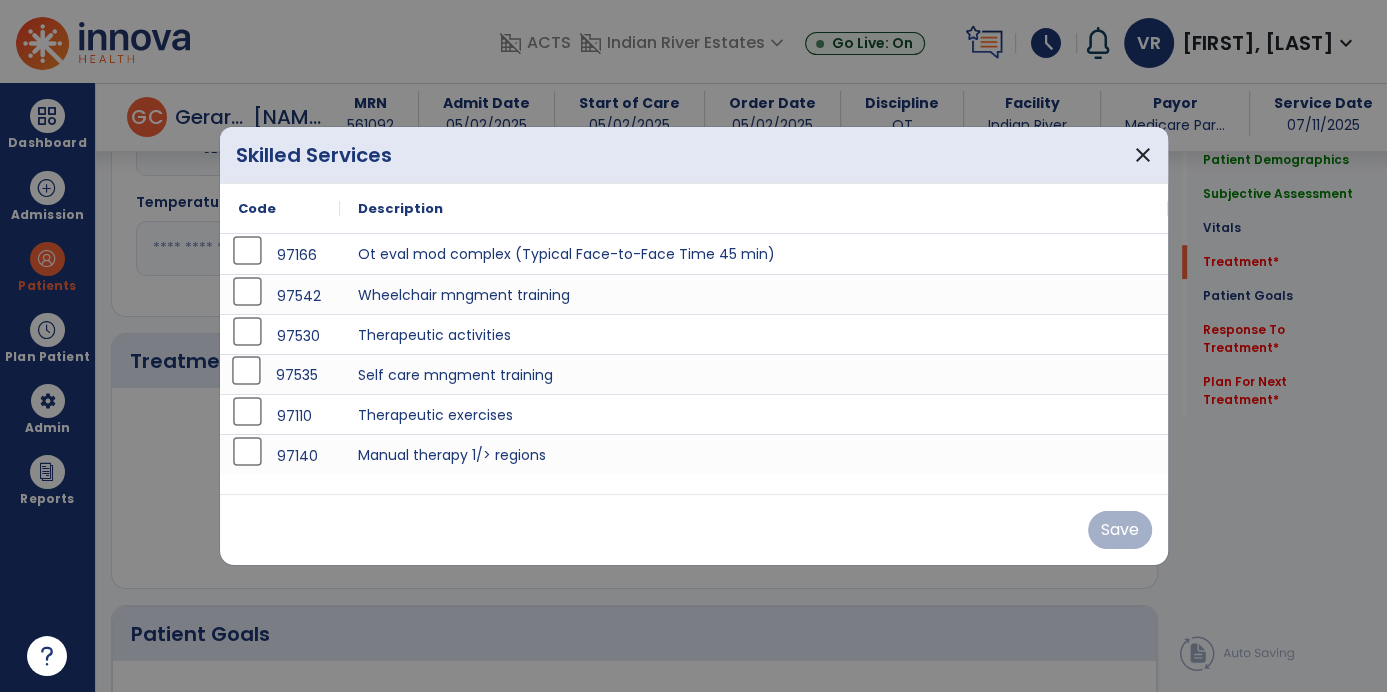 click on "97535" at bounding box center [280, 374] 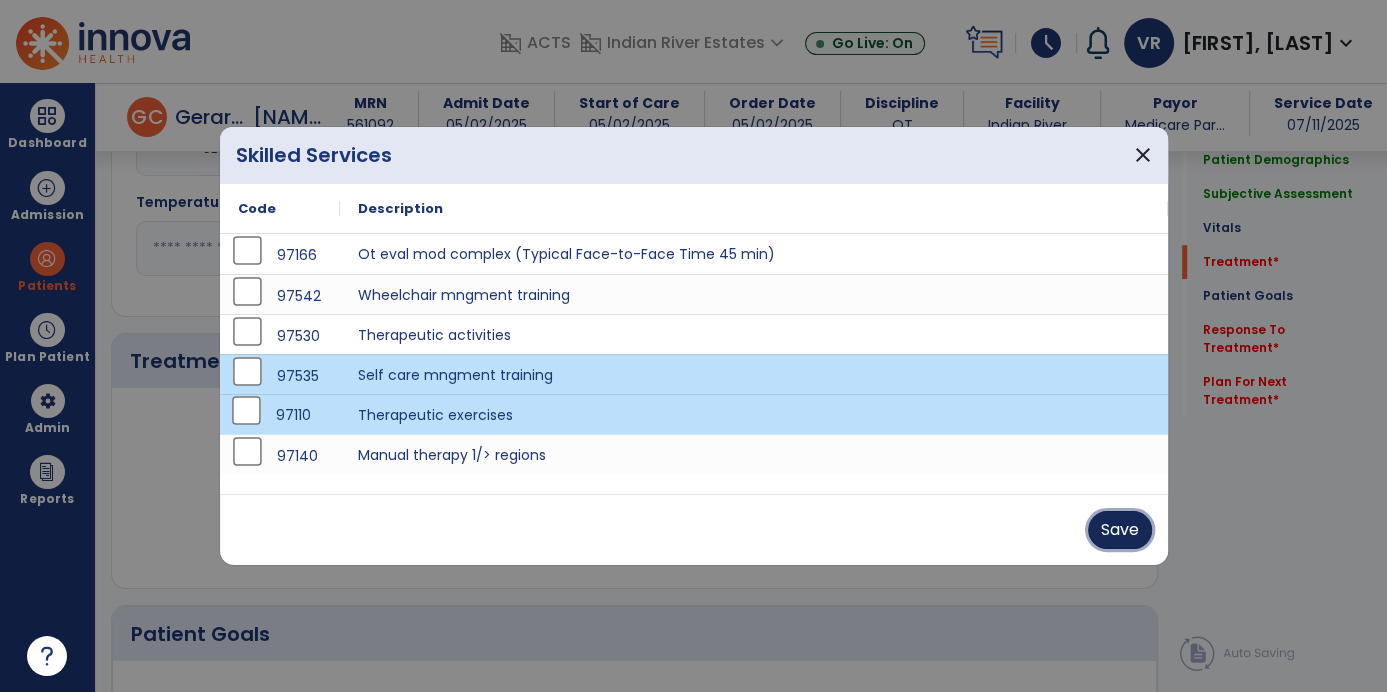 click on "Save" at bounding box center (1120, 530) 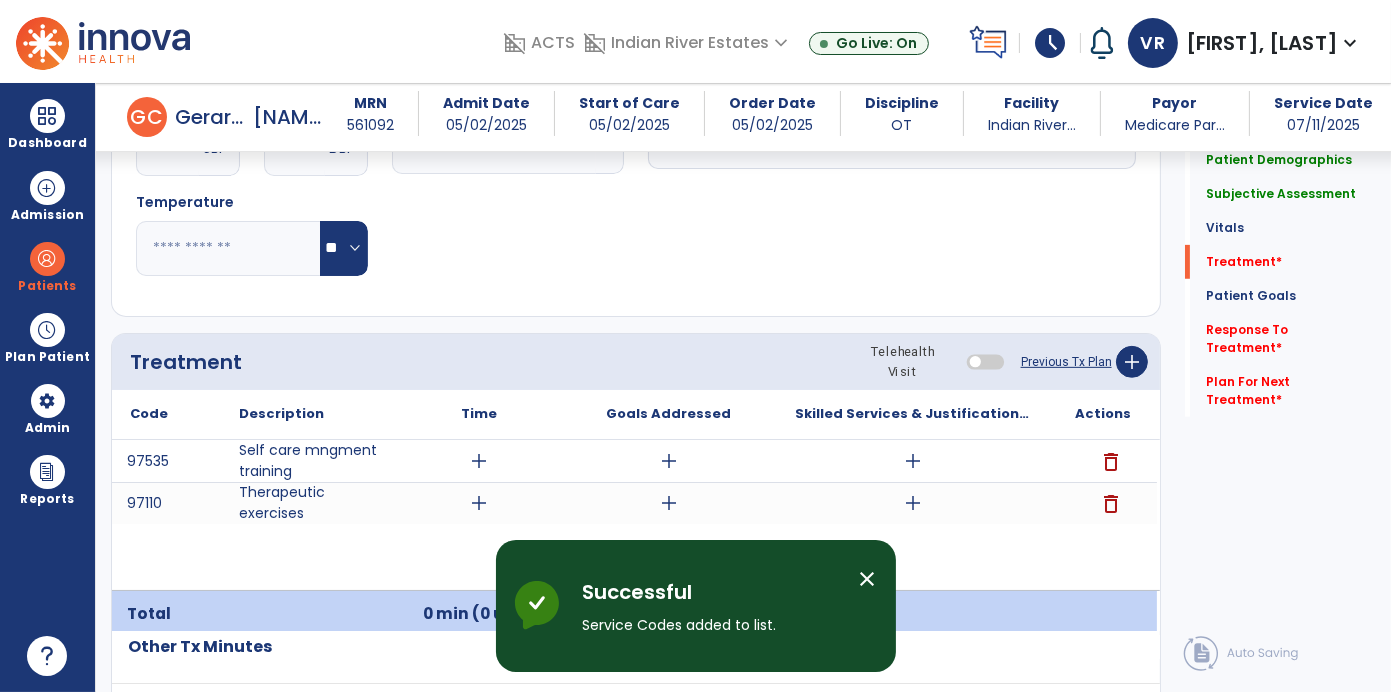 click on "add" at bounding box center [479, 461] 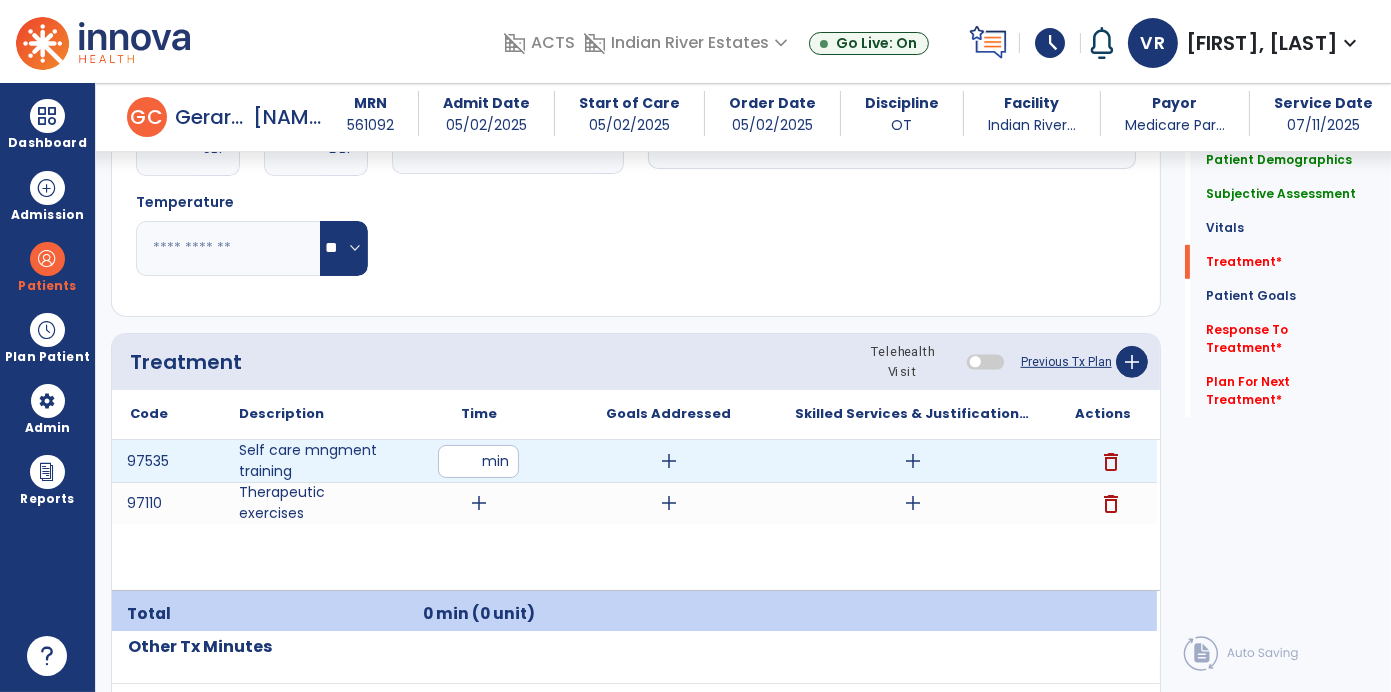 type on "**" 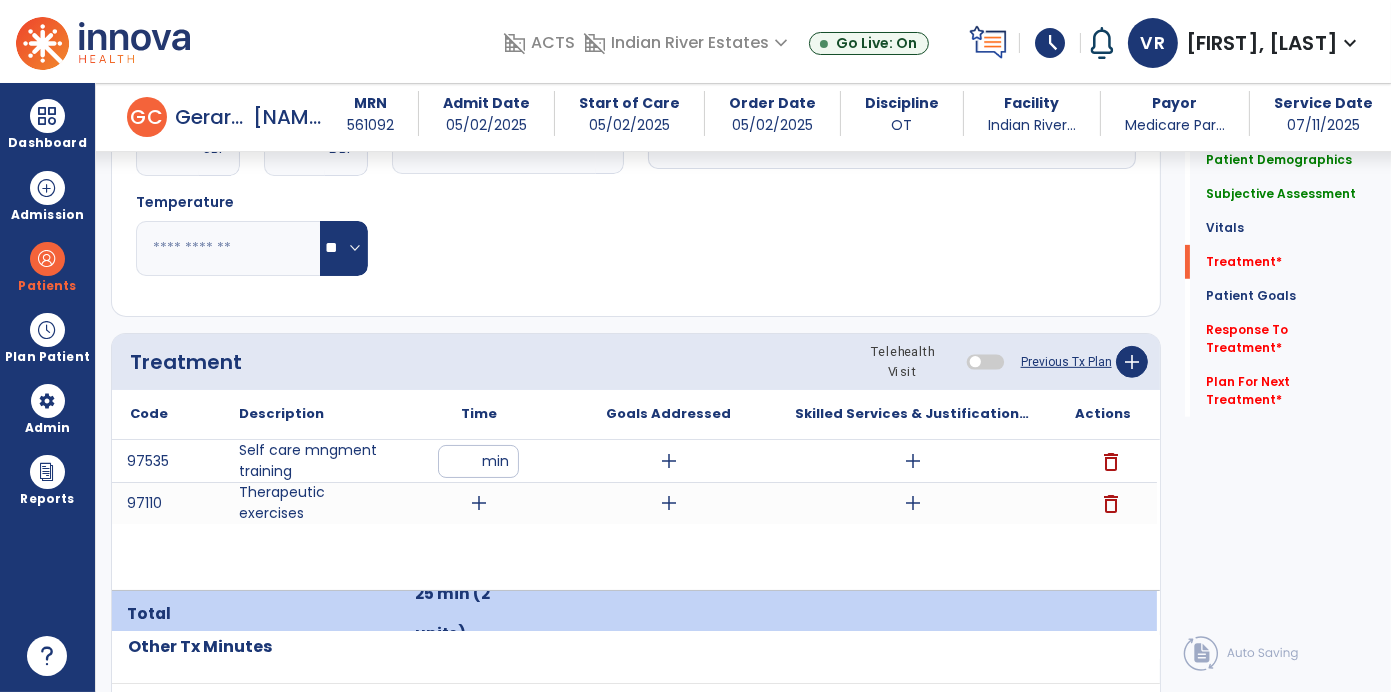 click on "add" at bounding box center (479, 503) 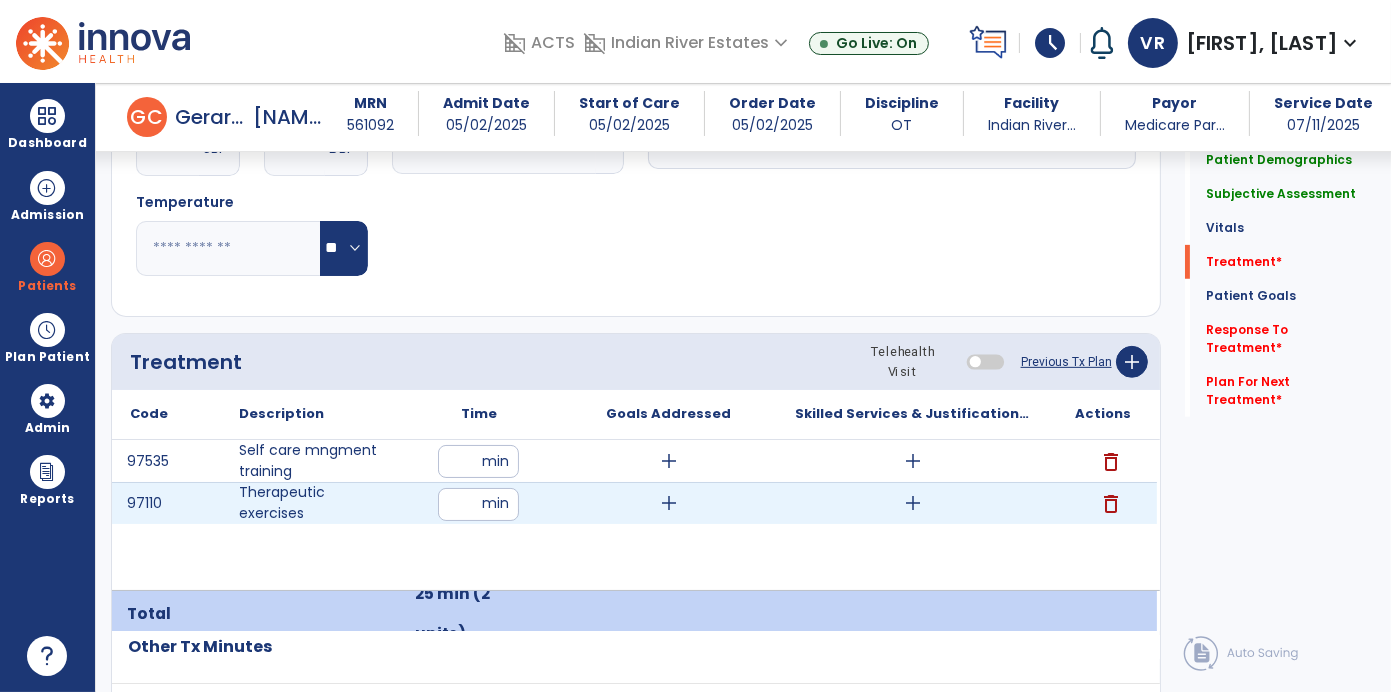 type on "**" 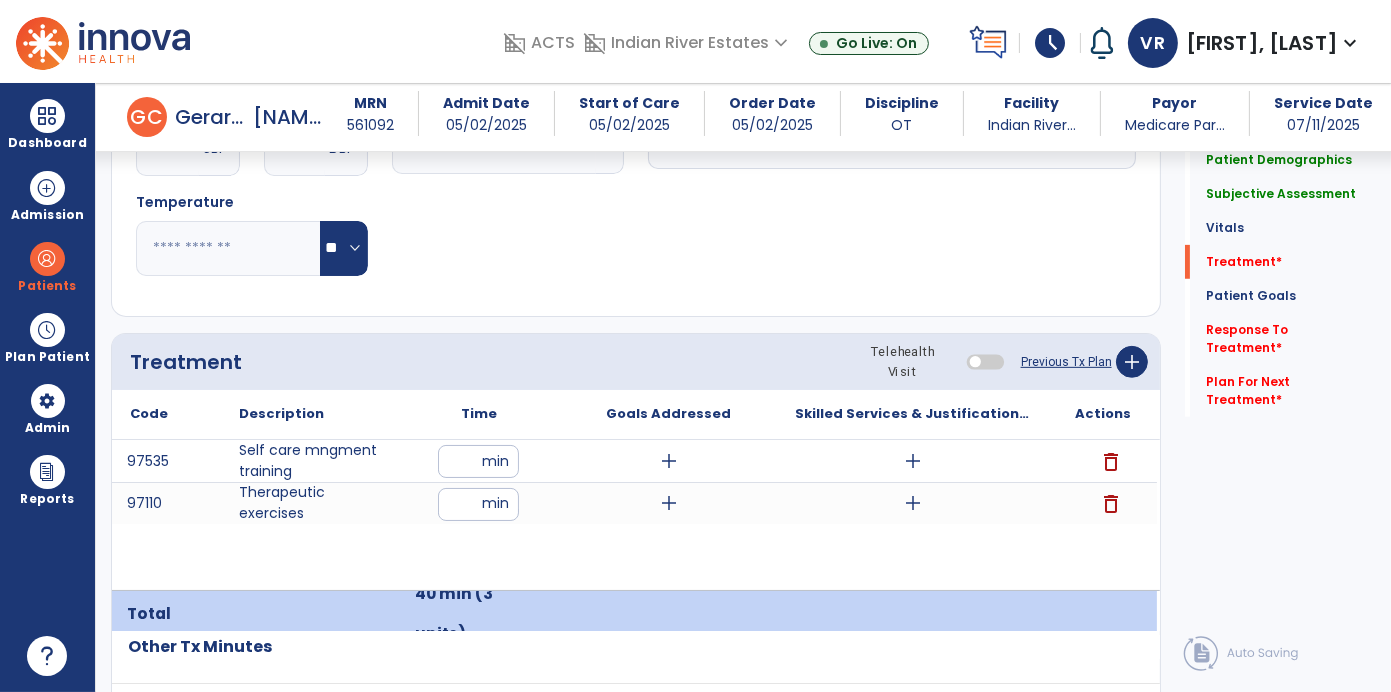click on "**" at bounding box center (478, 461) 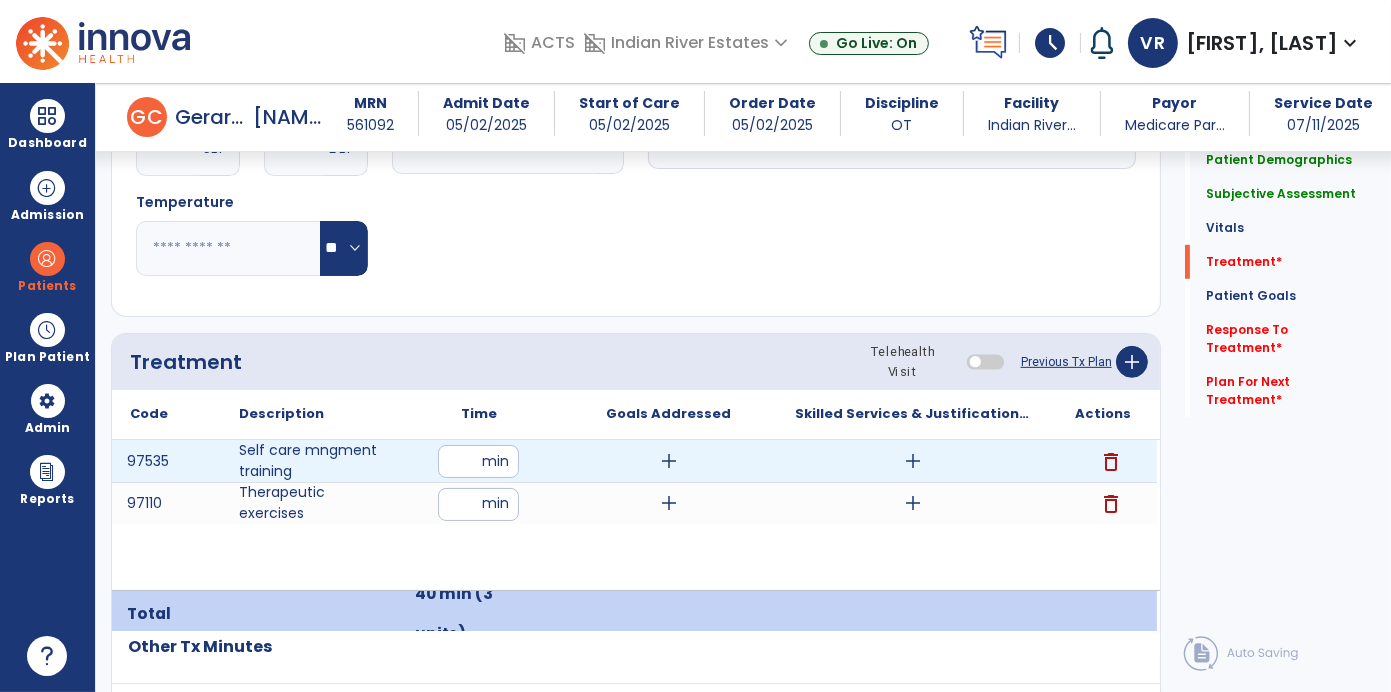 type on "*" 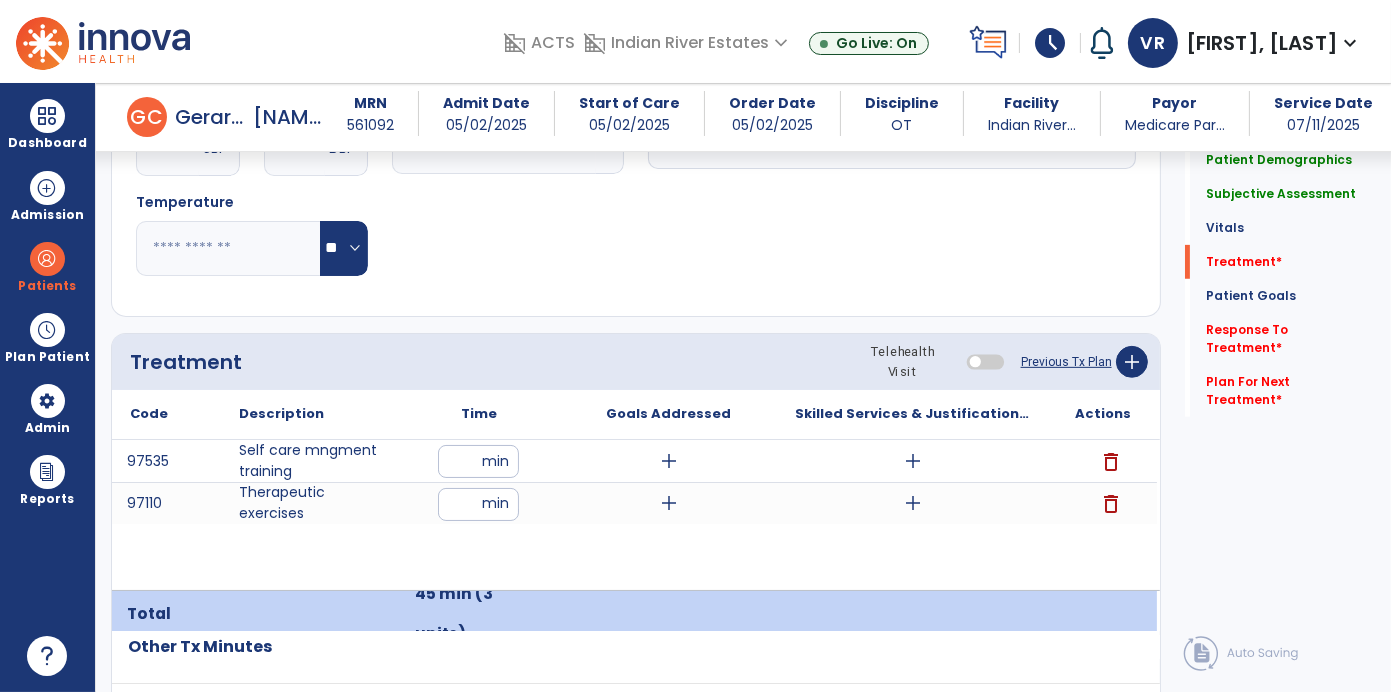 click on "add" at bounding box center [913, 461] 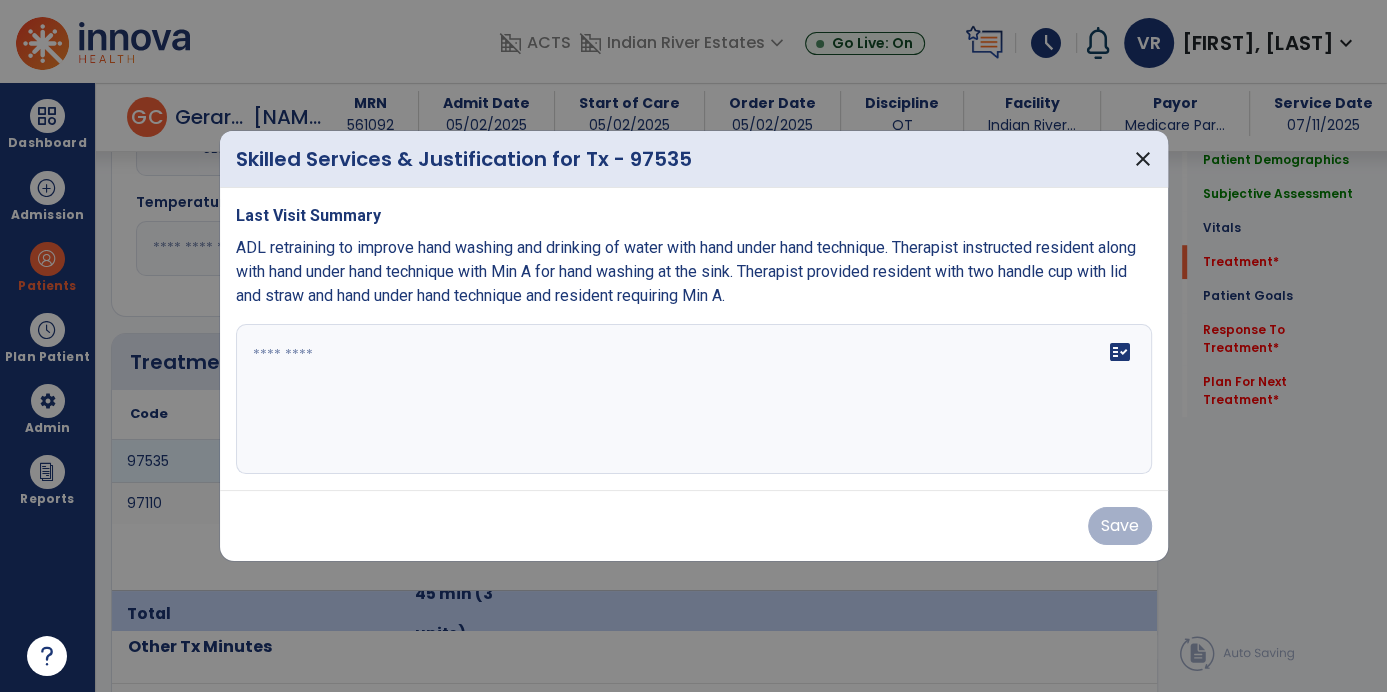 scroll, scrollTop: 1026, scrollLeft: 0, axis: vertical 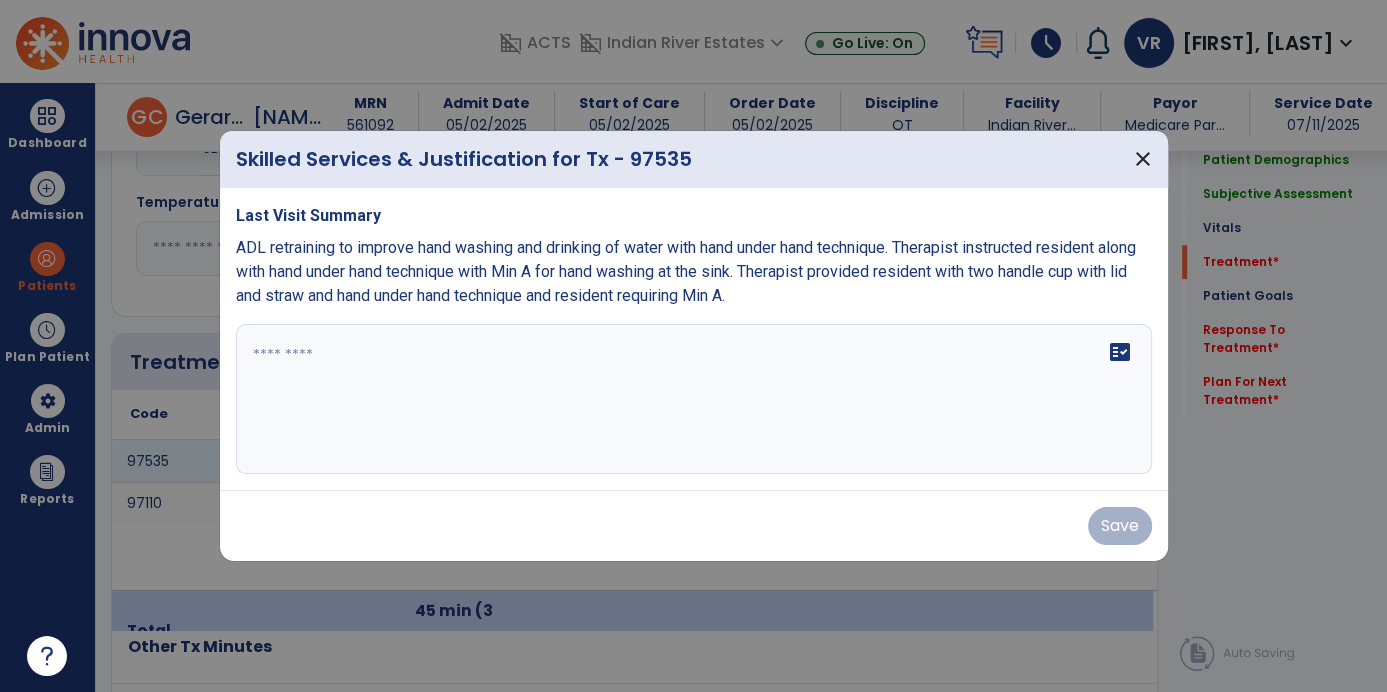 click on "ADL retraining to improve hand washing and drinking of water with hand under hand technique. Therapist instructed resident along with hand under hand technique with Min A for hand washing at the sink. Therapist provided resident with two handle cup with lid and straw and hand under hand technique and resident requiring Min A." at bounding box center [686, 271] 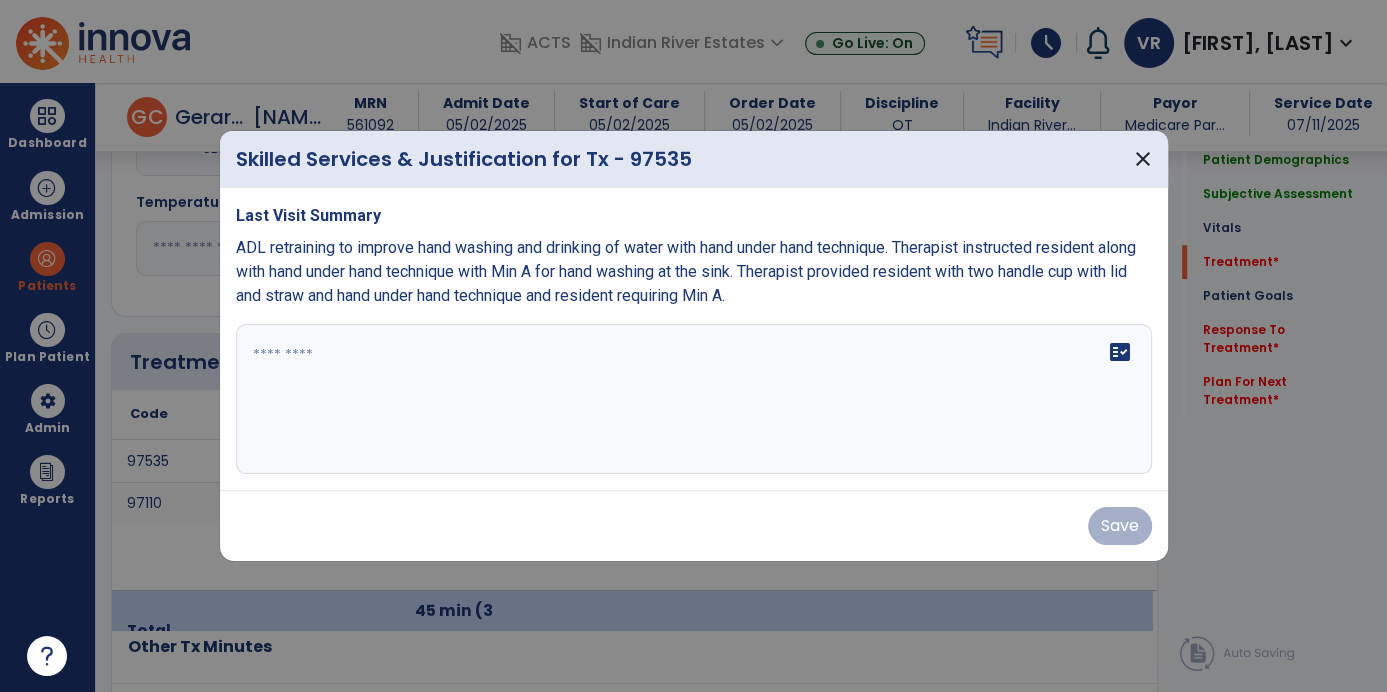 click on "ADL retraining to improve hand washing and drinking of water with hand under hand technique. Therapist instructed resident along with hand under hand technique with Min A for hand washing at the sink. Therapist provided resident with two handle cup with lid and straw and hand under hand technique and resident requiring Min A." at bounding box center (686, 271) 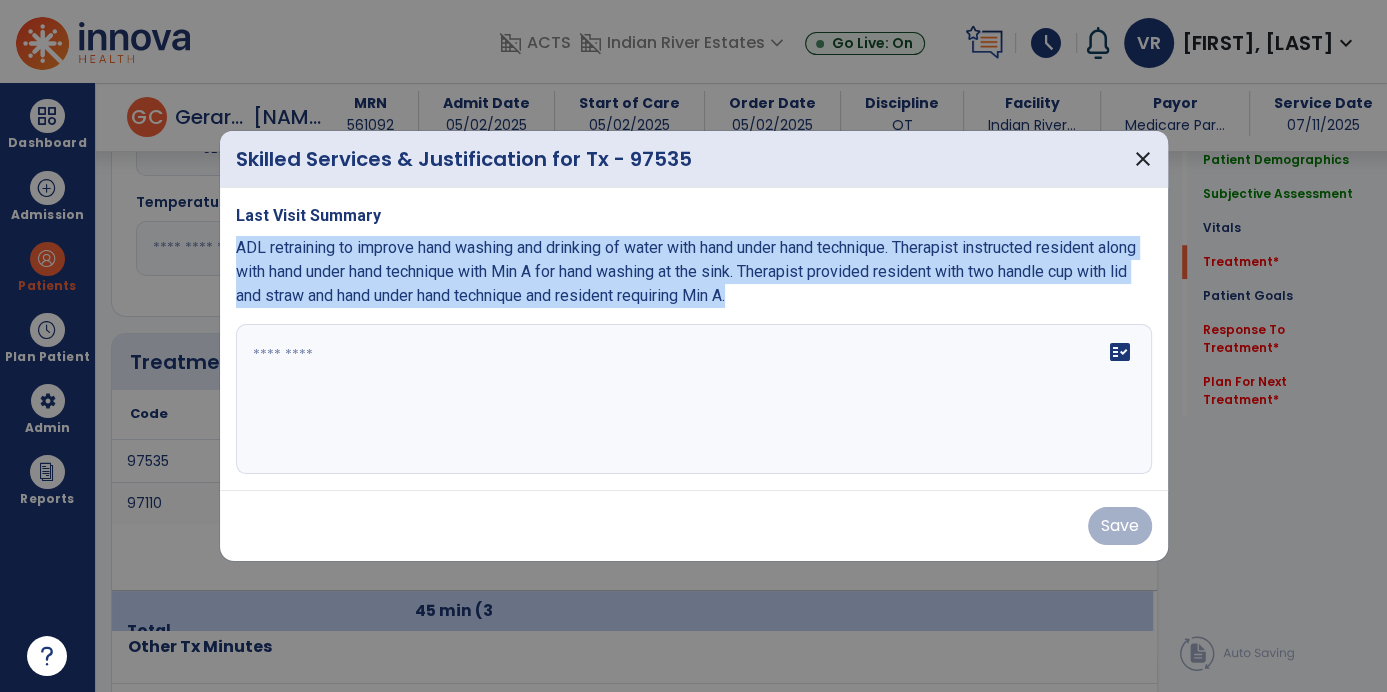 copy on "ADL retraining to improve hand washing and drinking of water with hand under hand technique. Therapist instructed resident along with hand under hand technique with Min A for hand washing at the sink. Therapist provided resident with two handle cup with lid and straw and hand under hand technique and resident requiring Min A." 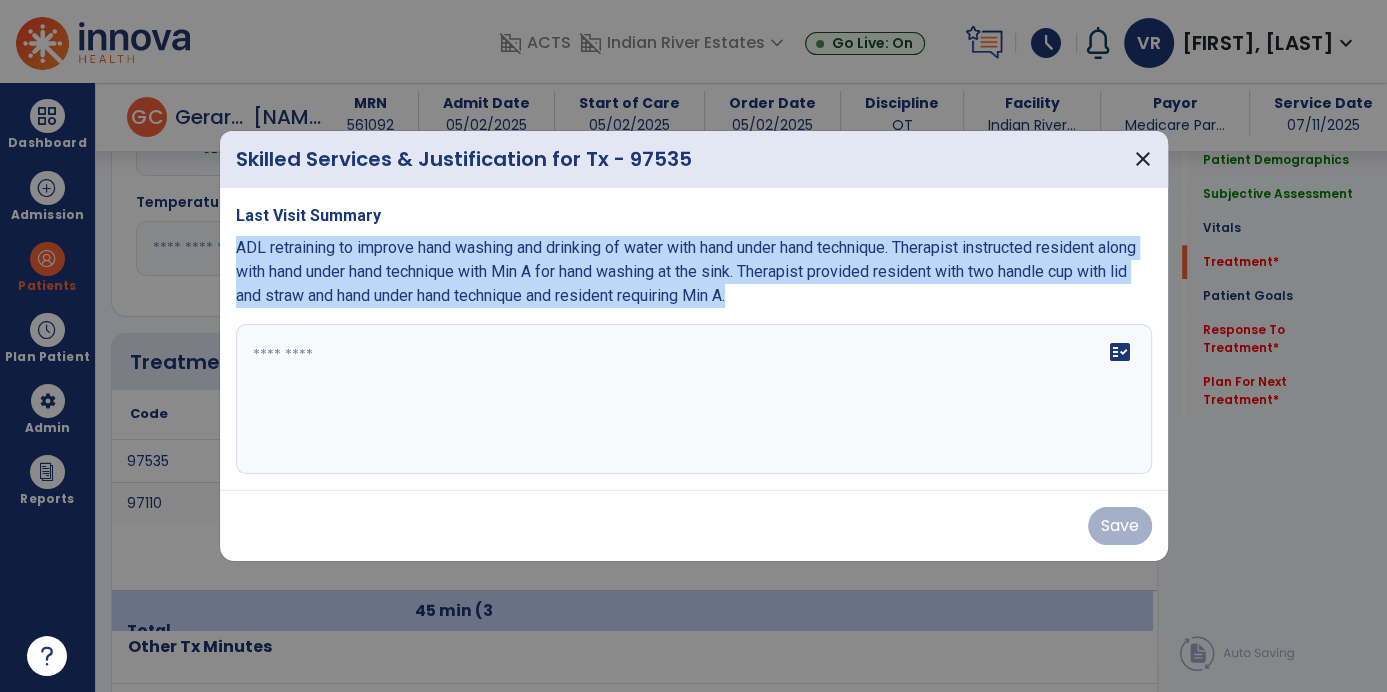click at bounding box center (694, 399) 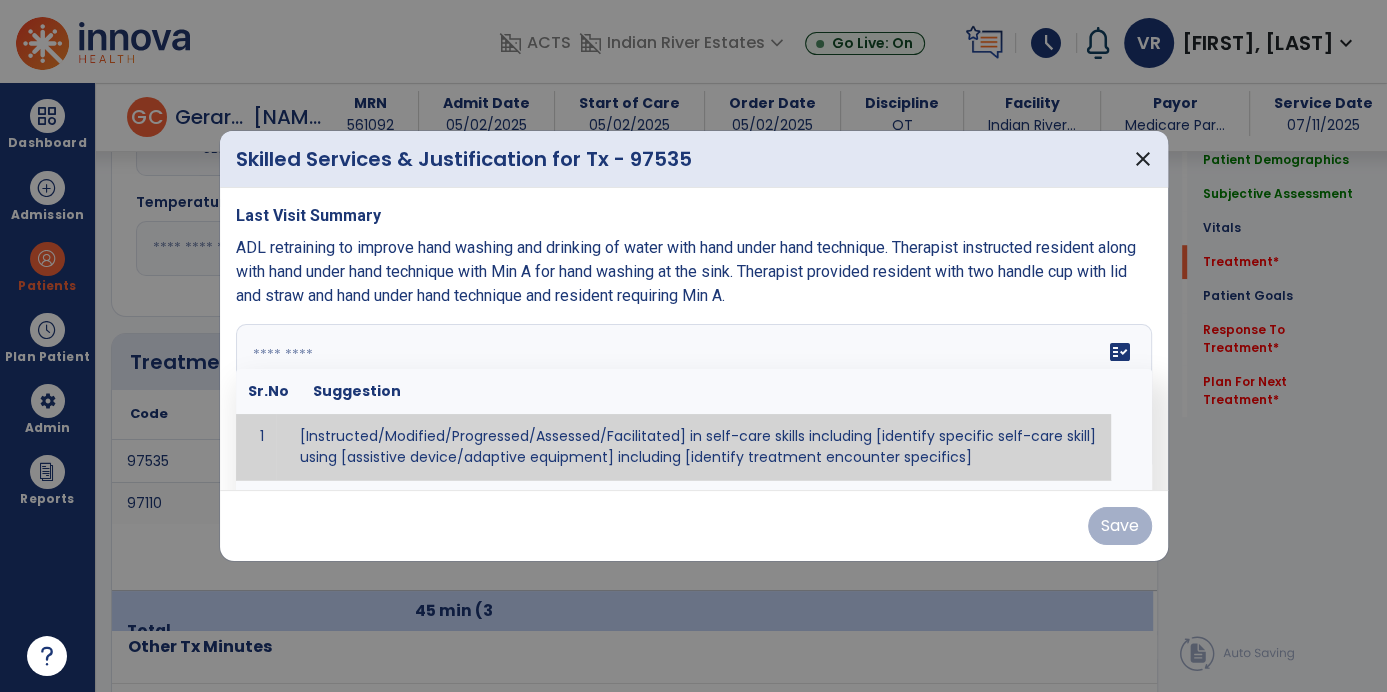 click at bounding box center [692, 399] 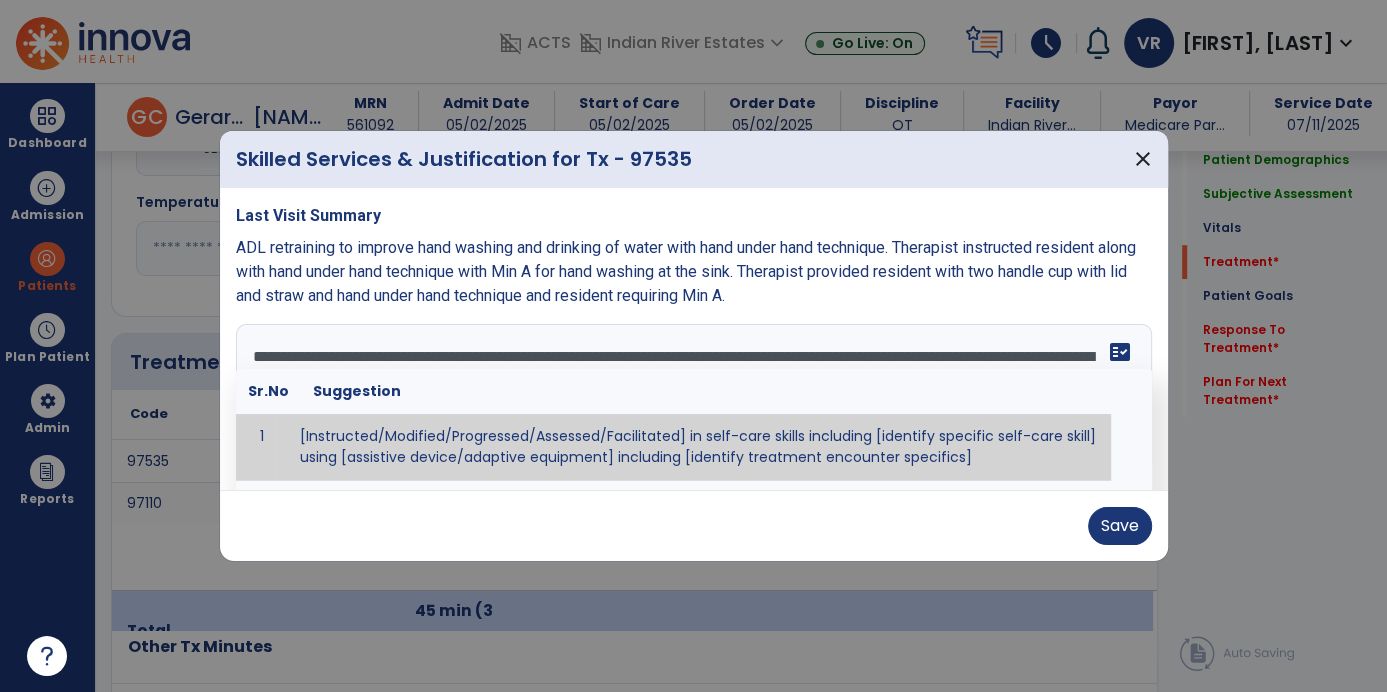 scroll, scrollTop: 15, scrollLeft: 0, axis: vertical 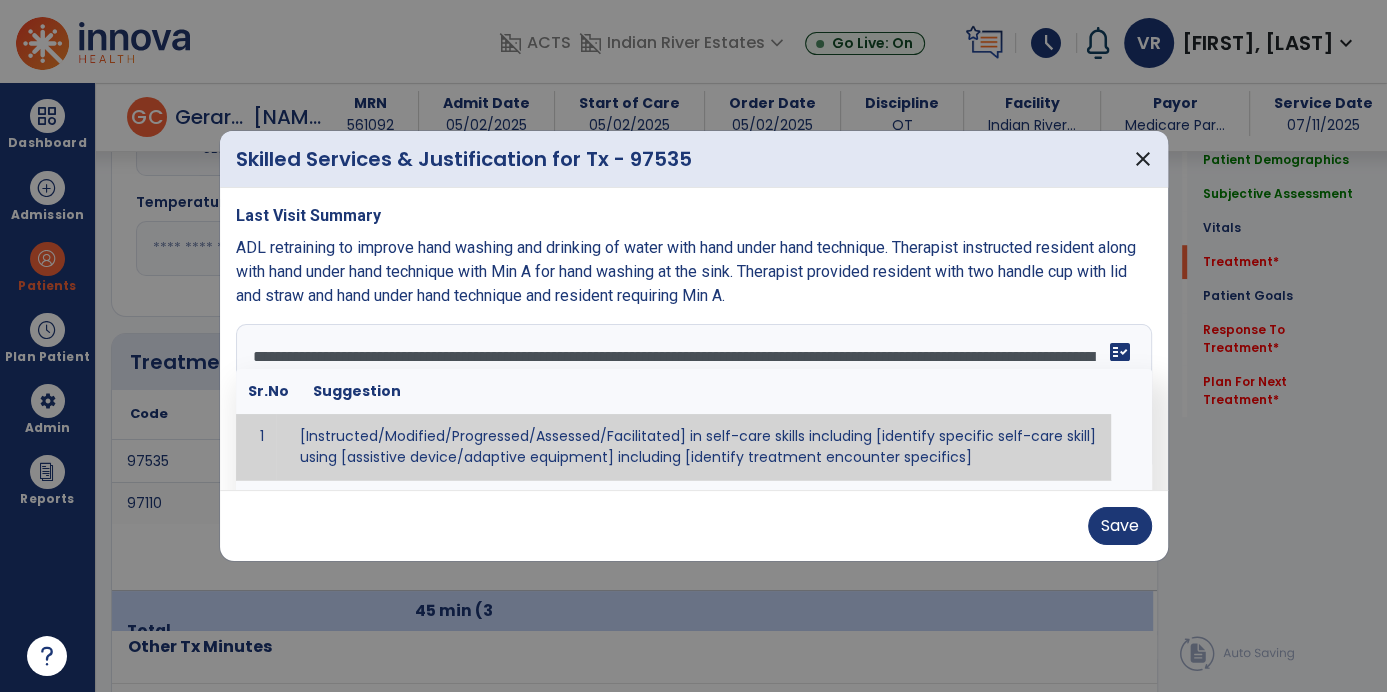 click at bounding box center [693, 346] 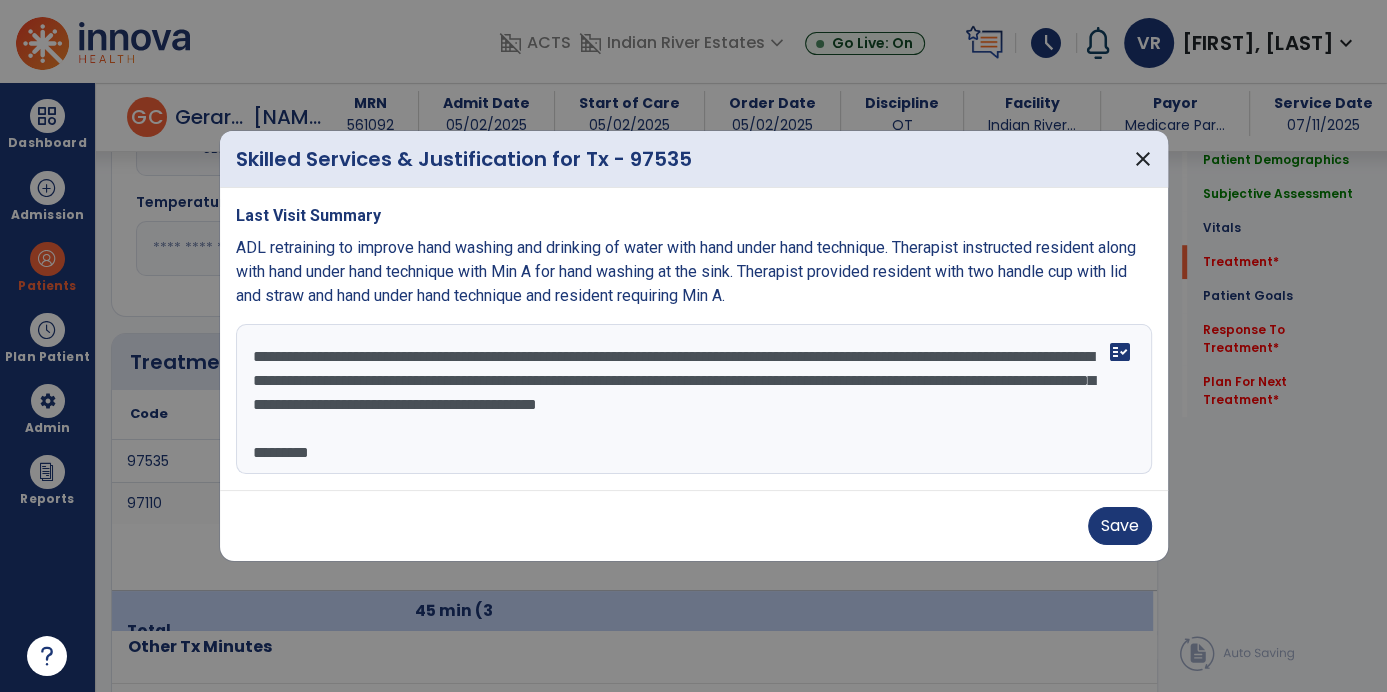 click on "**********" at bounding box center [694, 399] 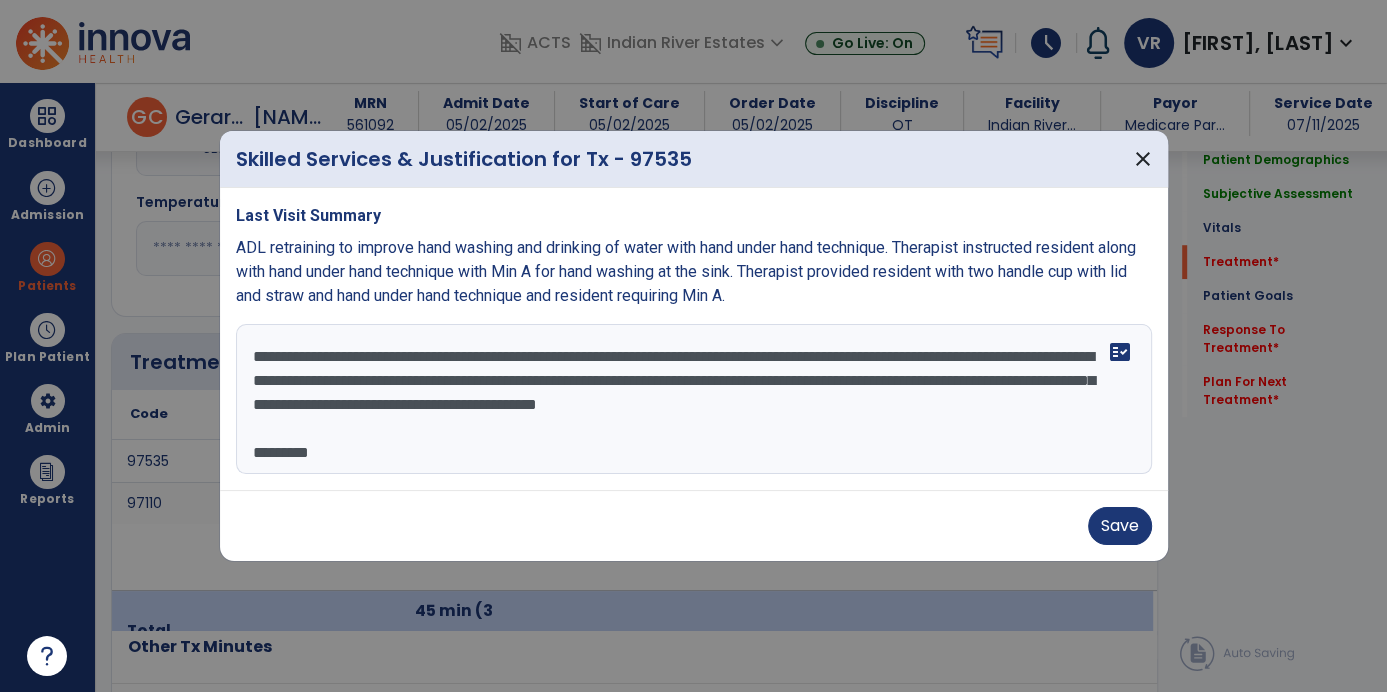 click on "**********" at bounding box center [694, 399] 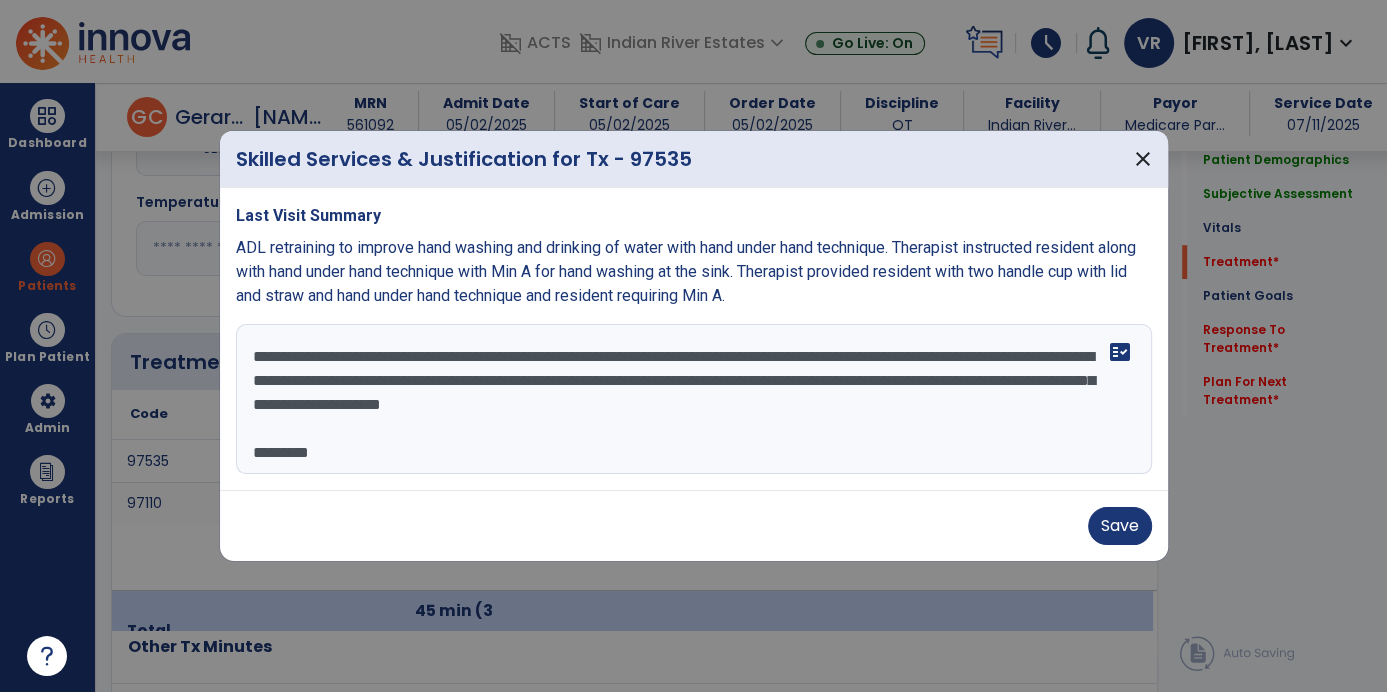 scroll, scrollTop: 0, scrollLeft: 0, axis: both 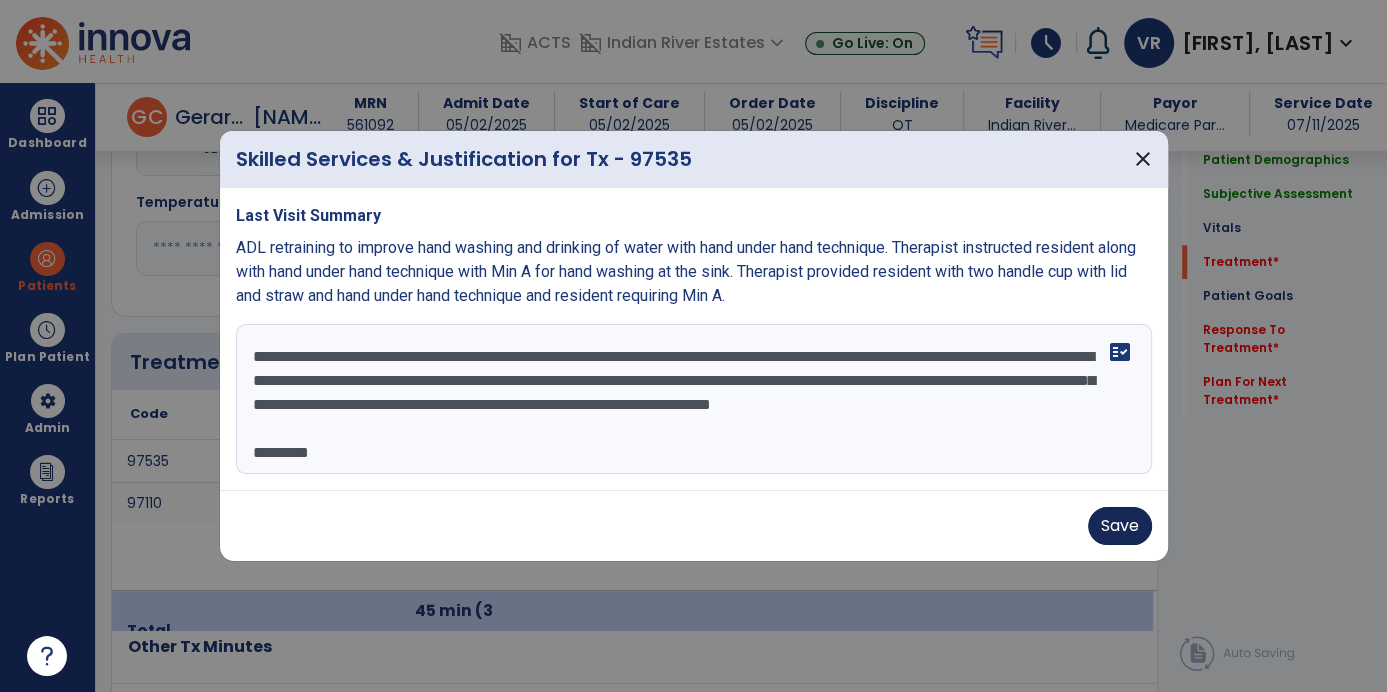 type on "**********" 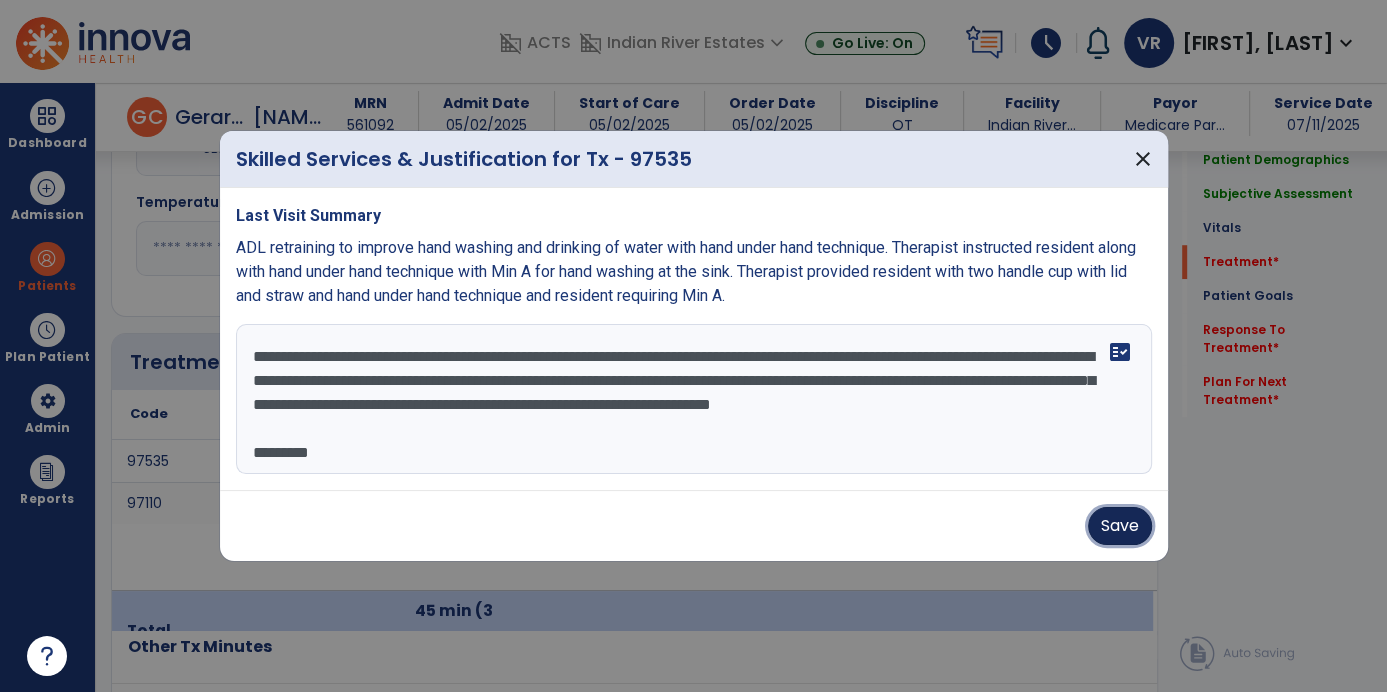 click on "Save" at bounding box center (1120, 526) 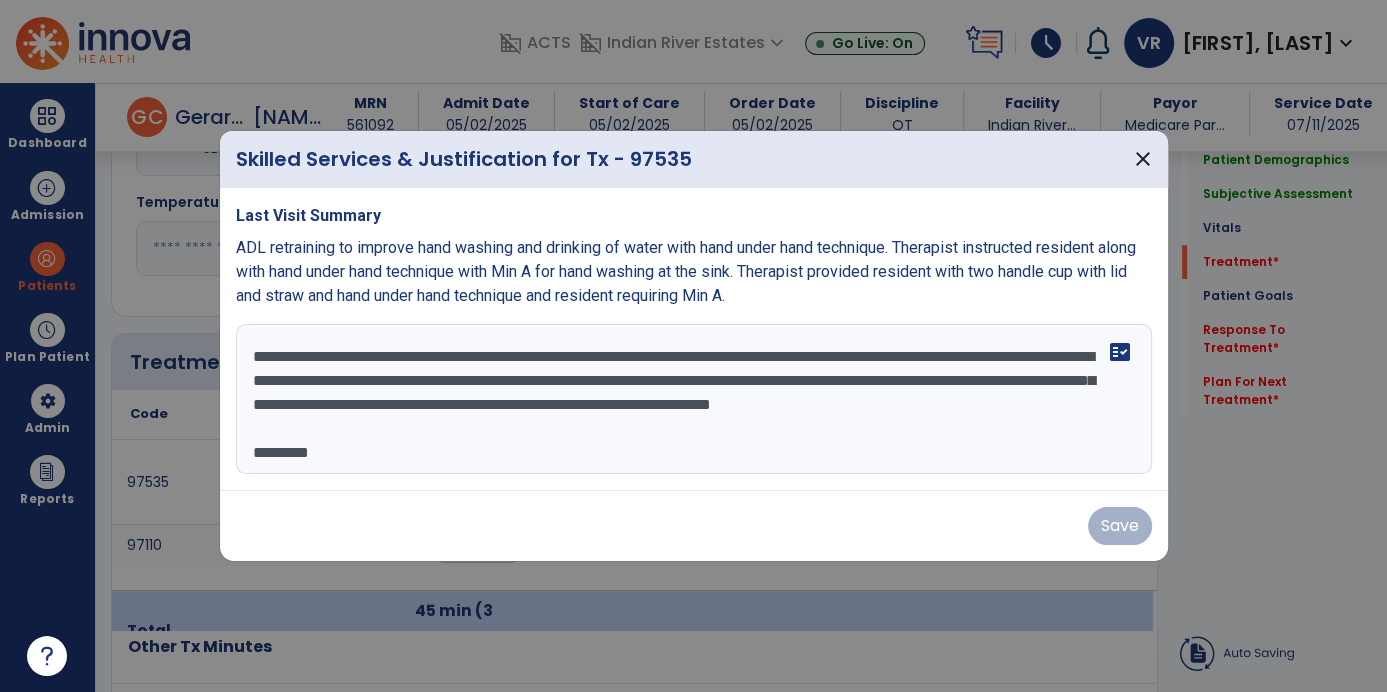 click on "Save" at bounding box center (694, 526) 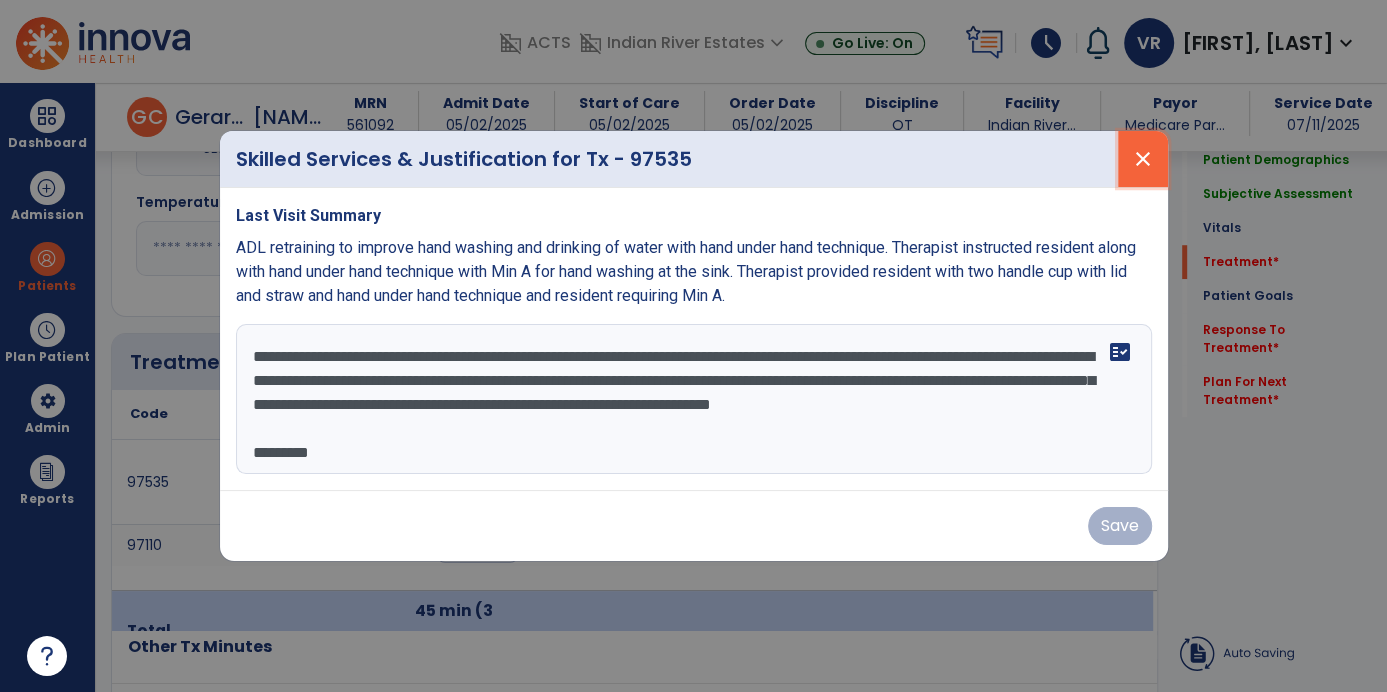 click on "close" at bounding box center [1143, 159] 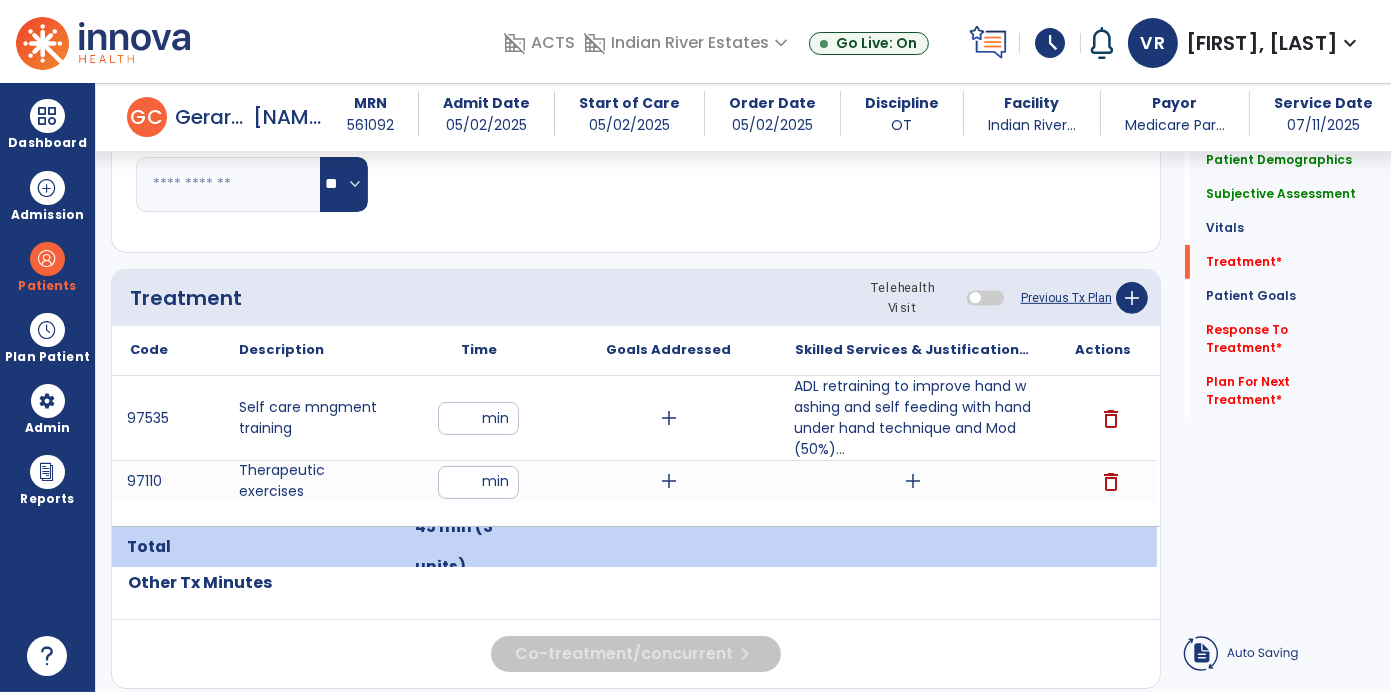 click on "ADL retraining to improve hand washing and self feeding with hand under hand technique and Mod (50%)..." at bounding box center [912, 418] 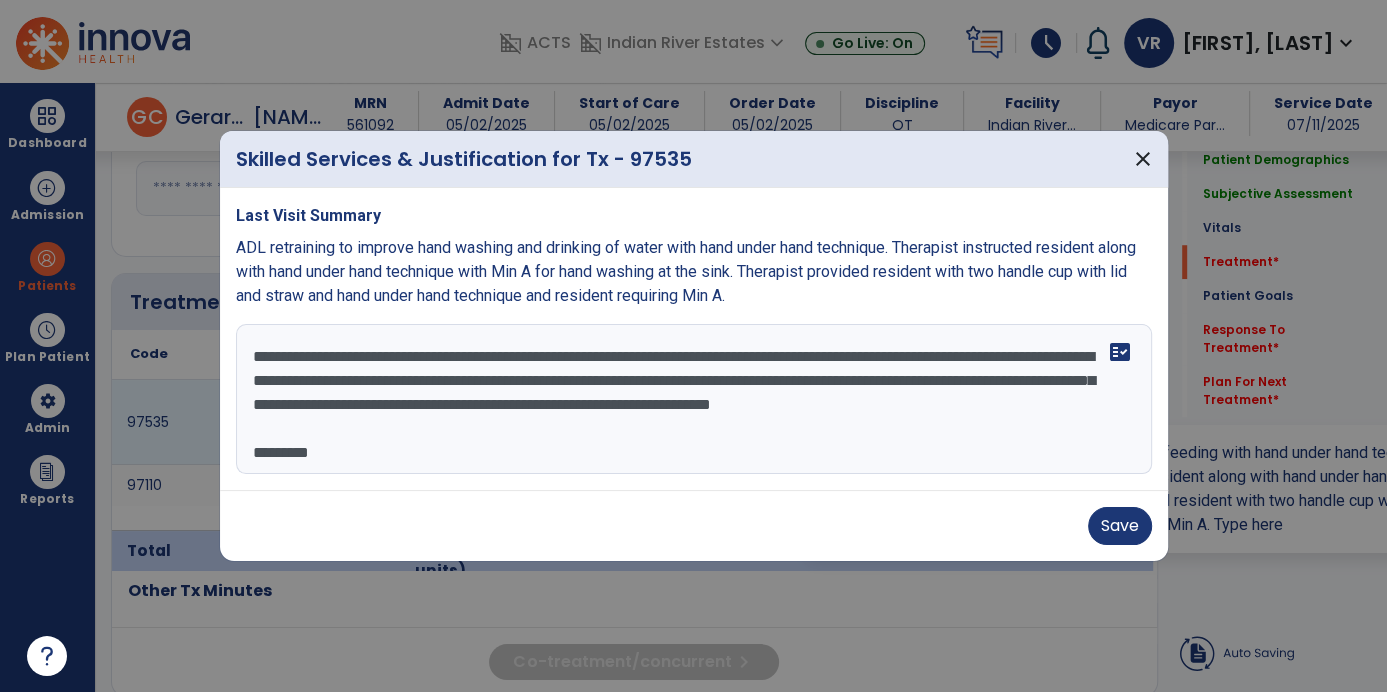 scroll, scrollTop: 1090, scrollLeft: 0, axis: vertical 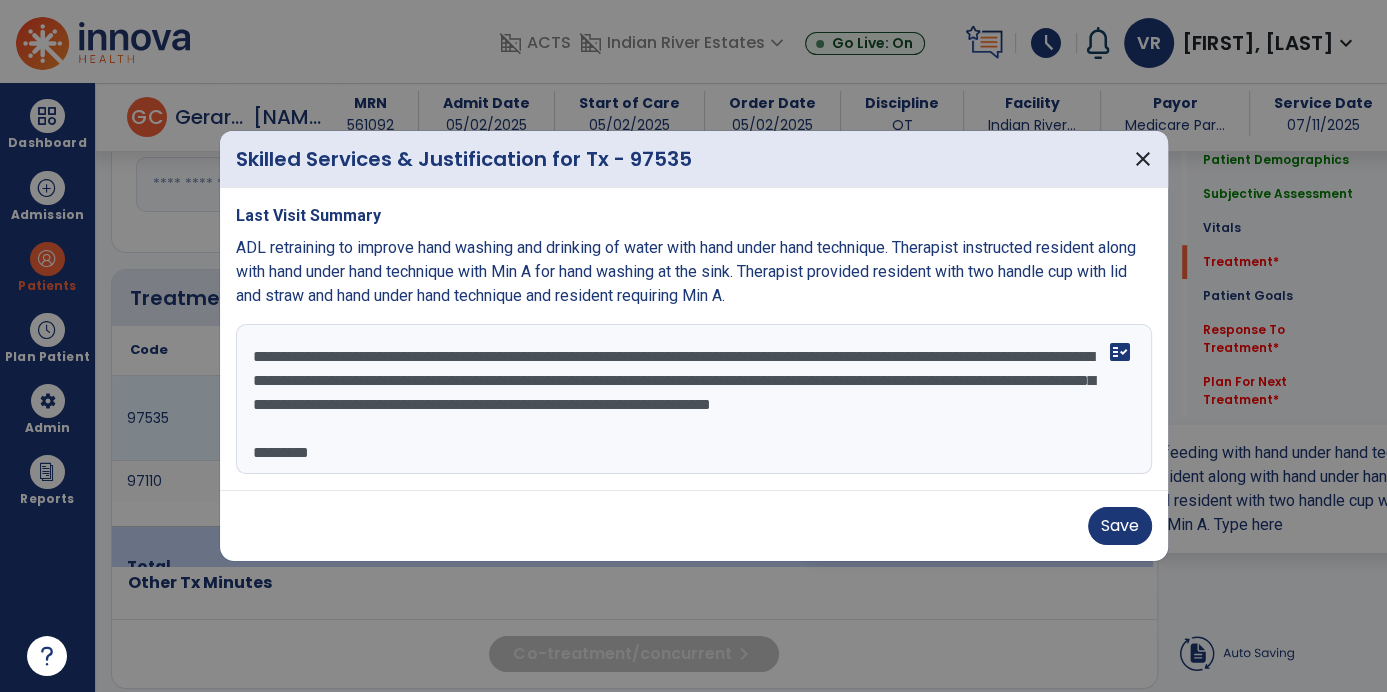 click on "**********" at bounding box center (694, 399) 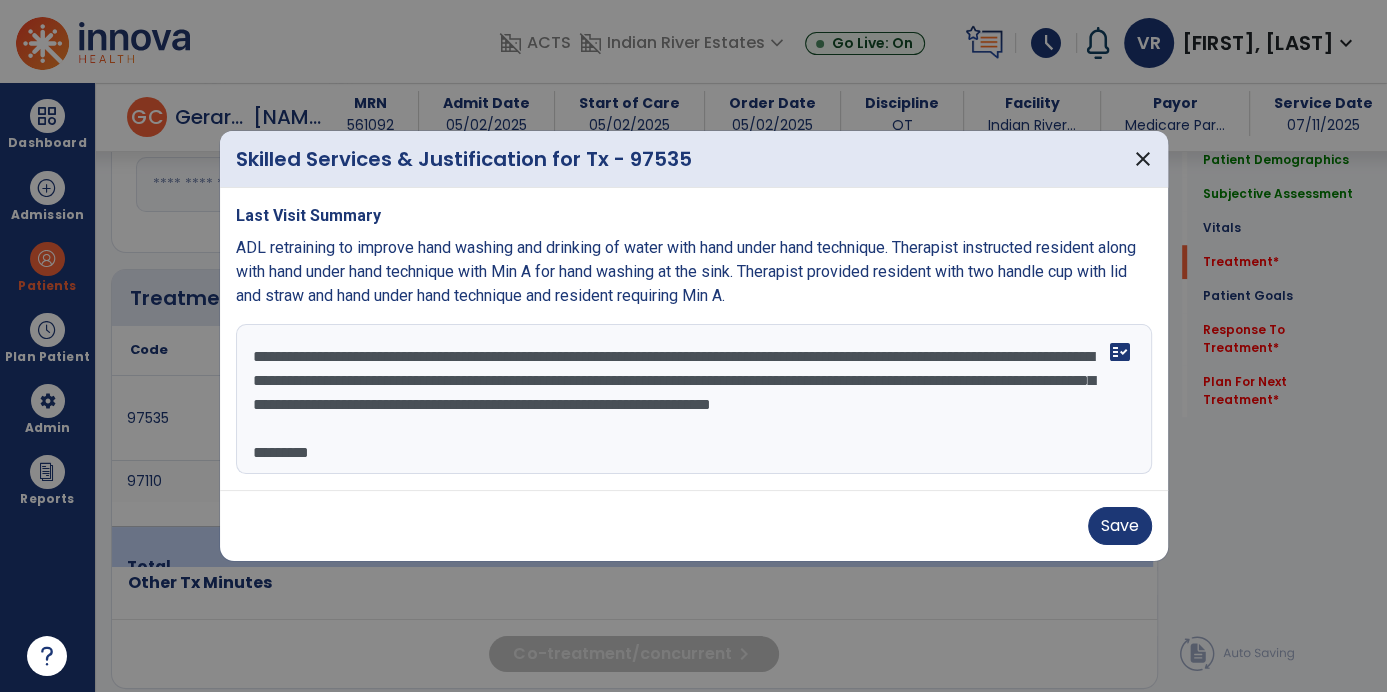 click on "**********" at bounding box center [694, 399] 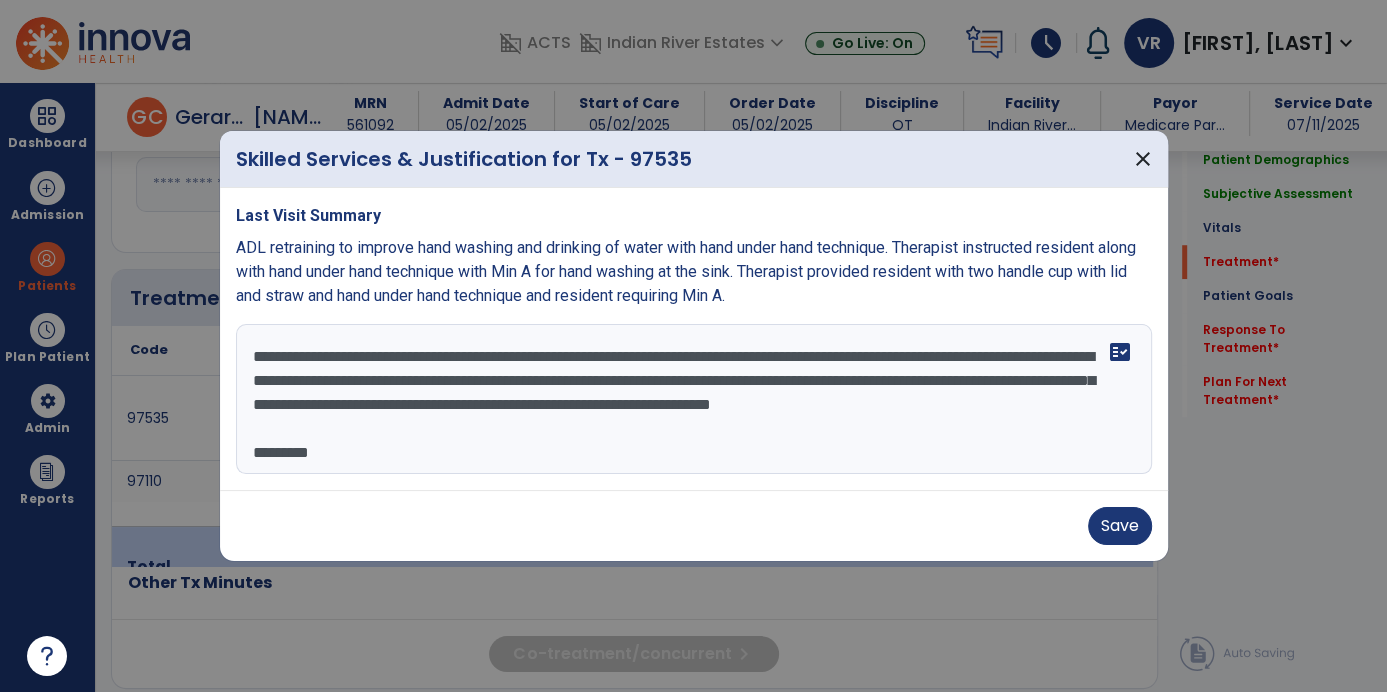 scroll, scrollTop: 15, scrollLeft: 0, axis: vertical 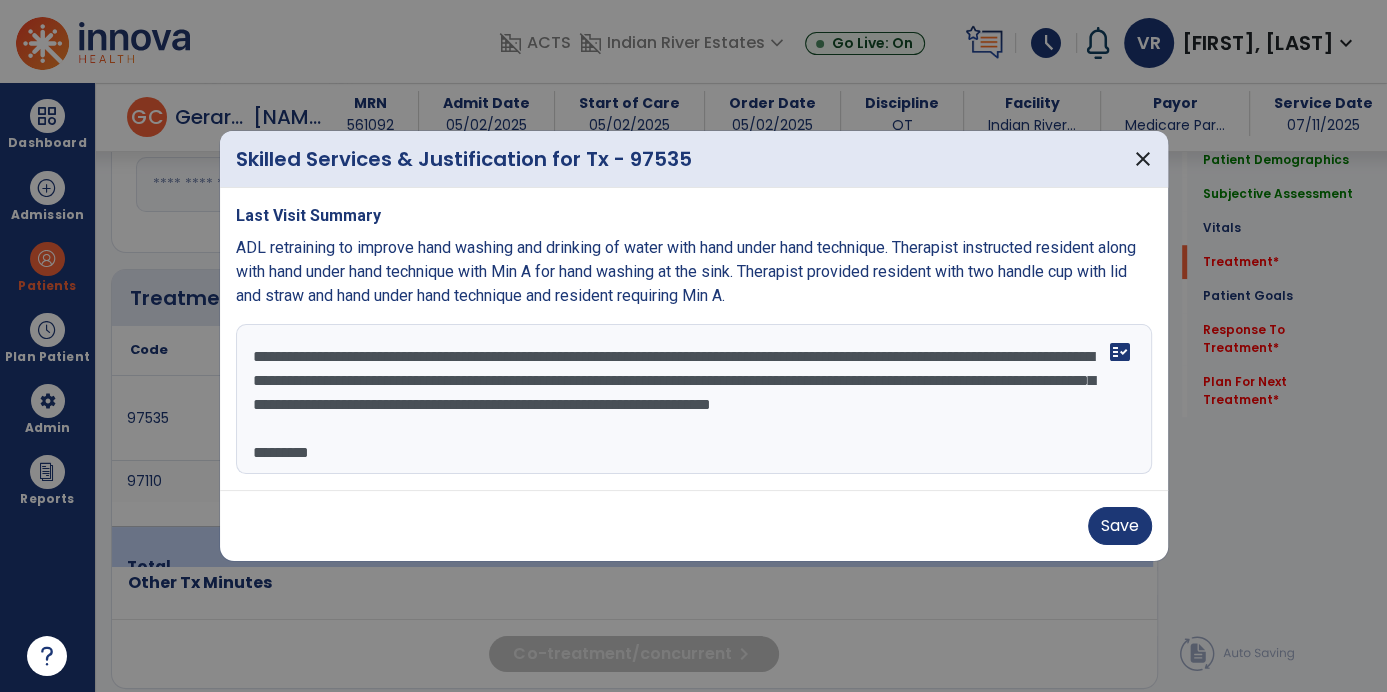 click on "**********" at bounding box center [694, 399] 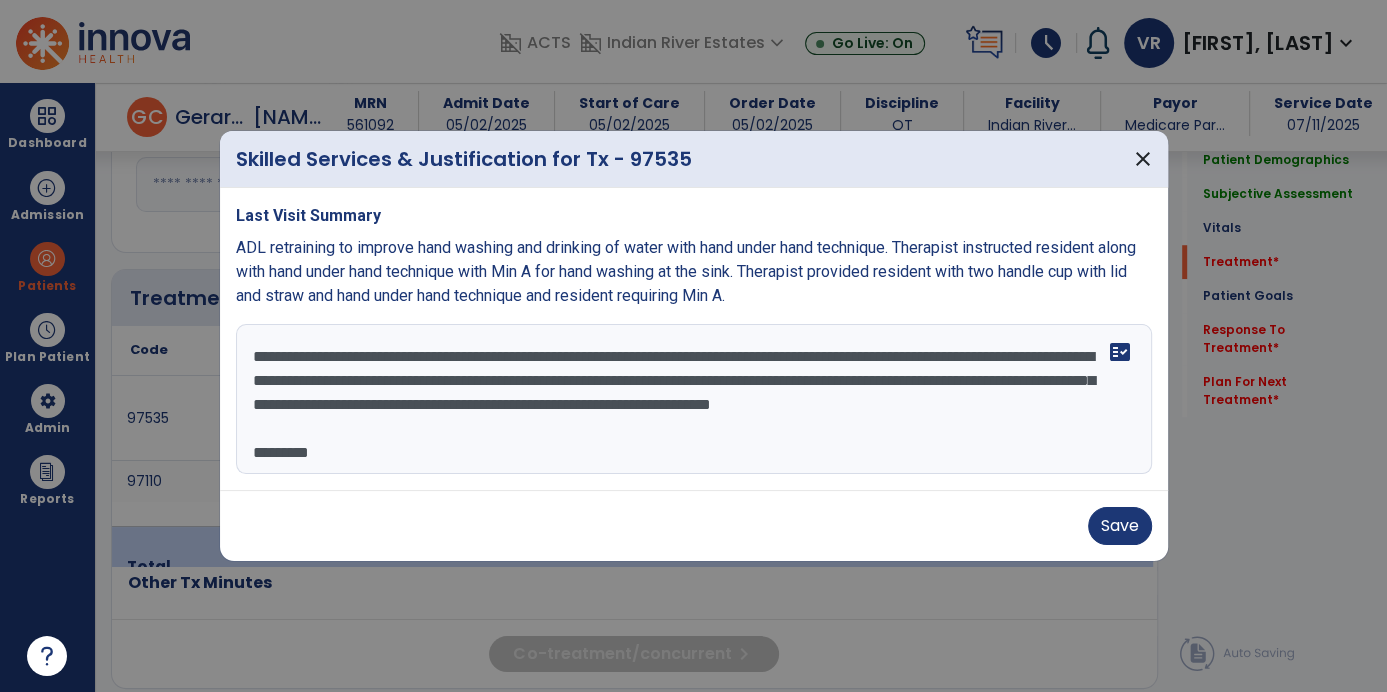 click on "**********" at bounding box center [694, 399] 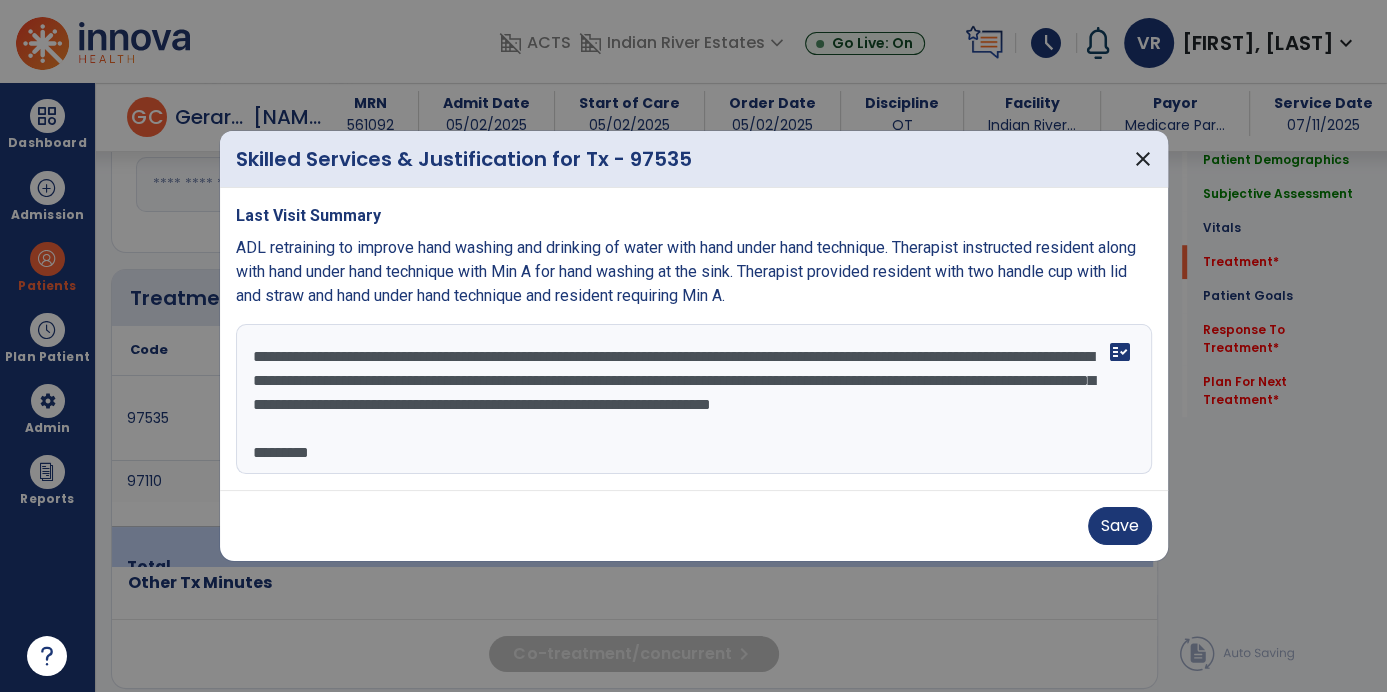 click on "**********" at bounding box center [694, 399] 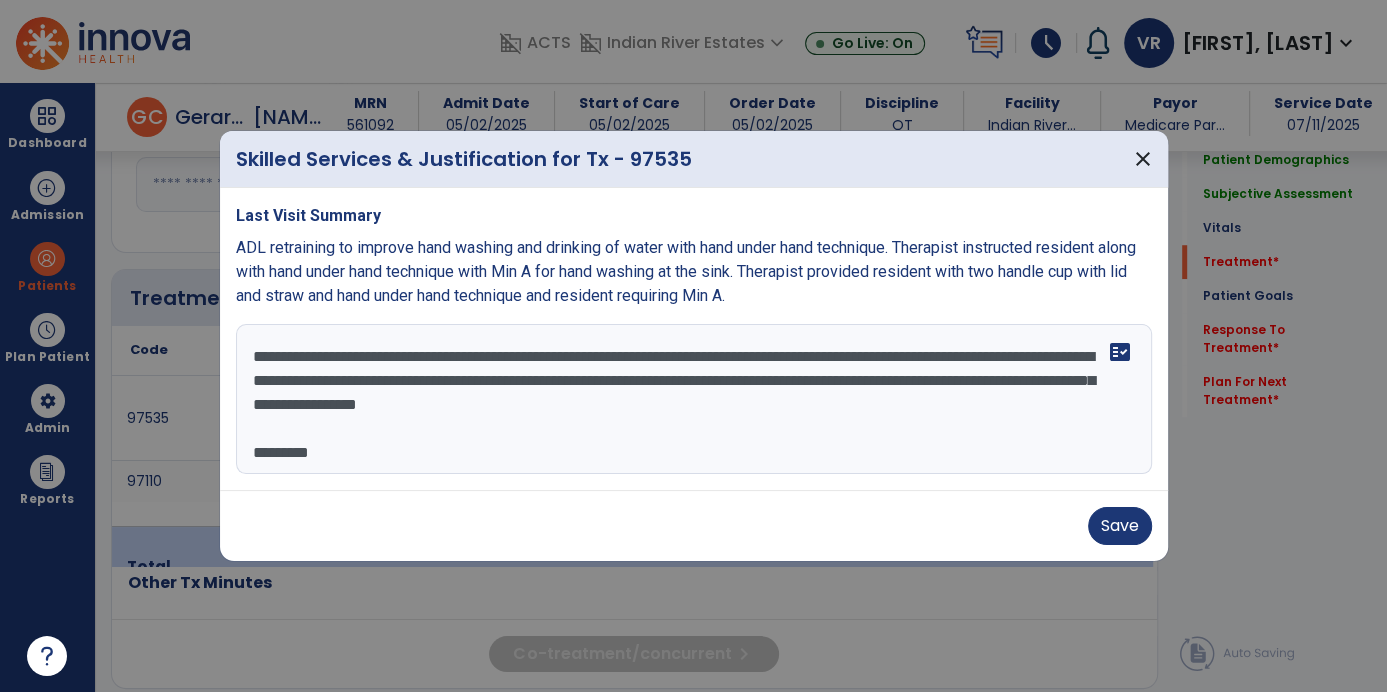 scroll, scrollTop: 0, scrollLeft: 0, axis: both 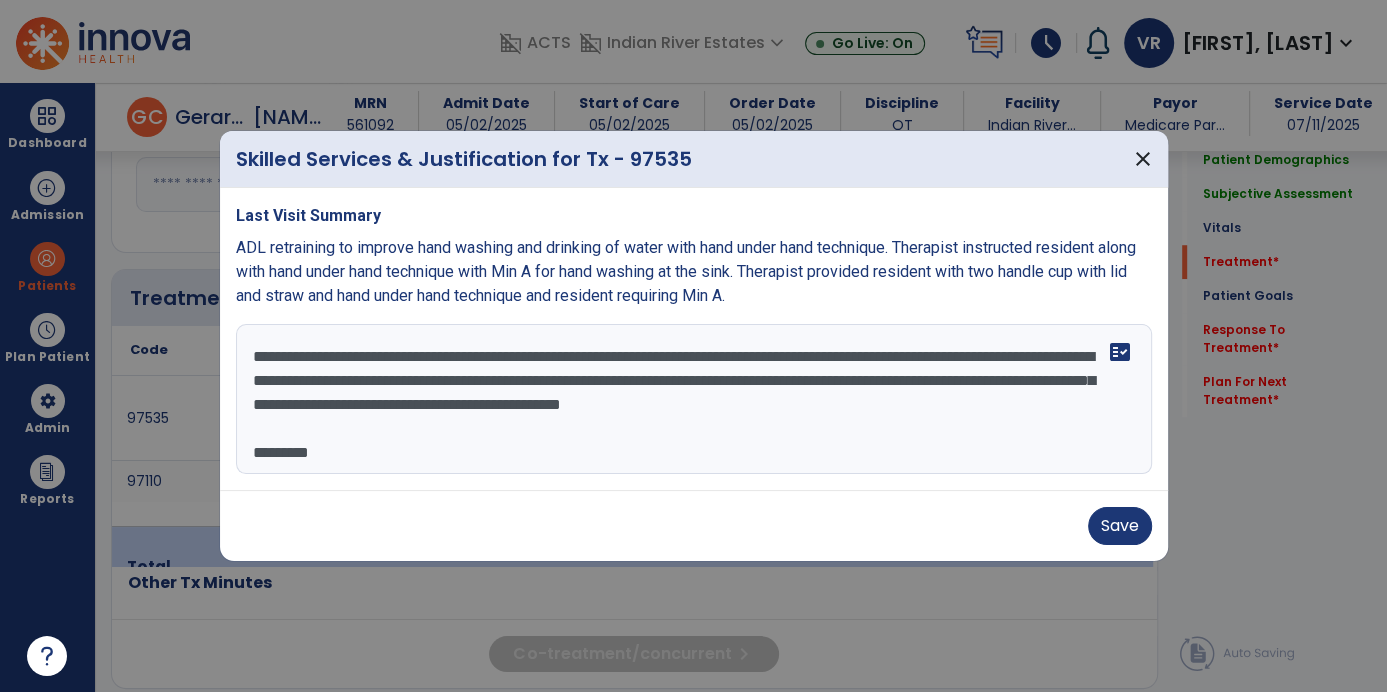 click on "**********" at bounding box center [694, 399] 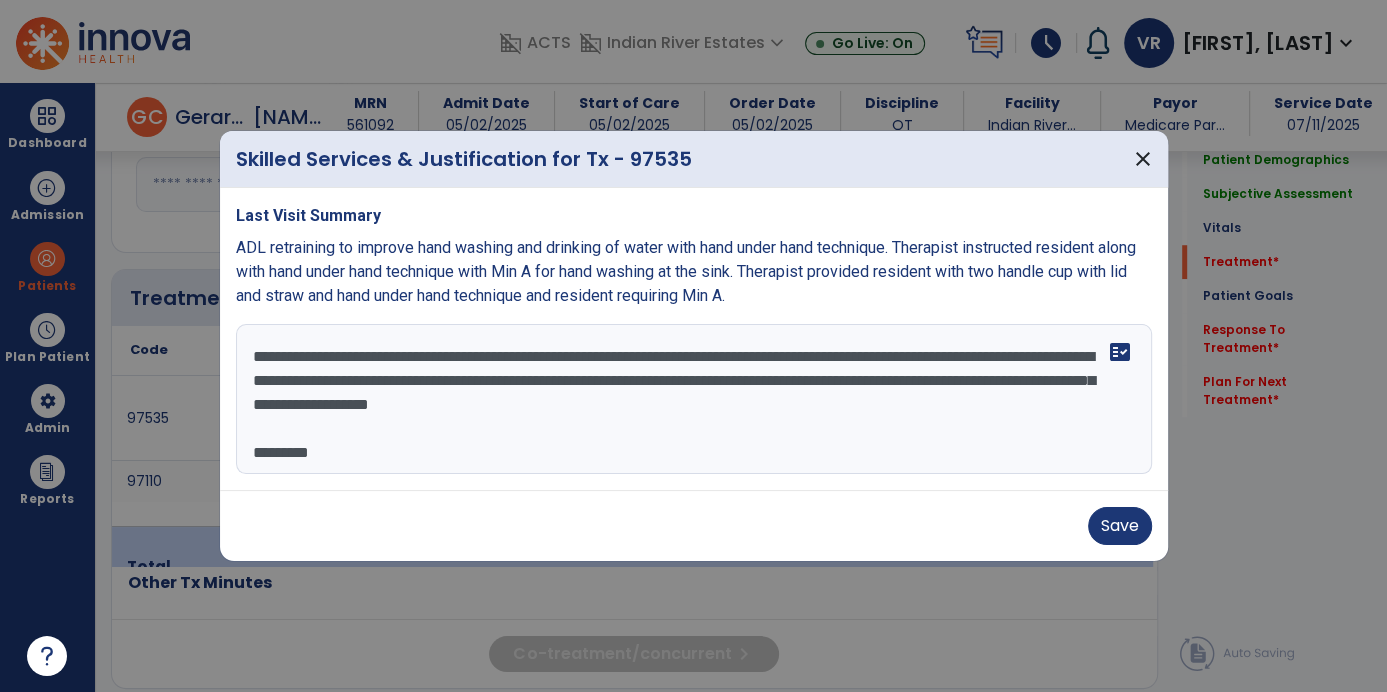 scroll, scrollTop: 0, scrollLeft: 0, axis: both 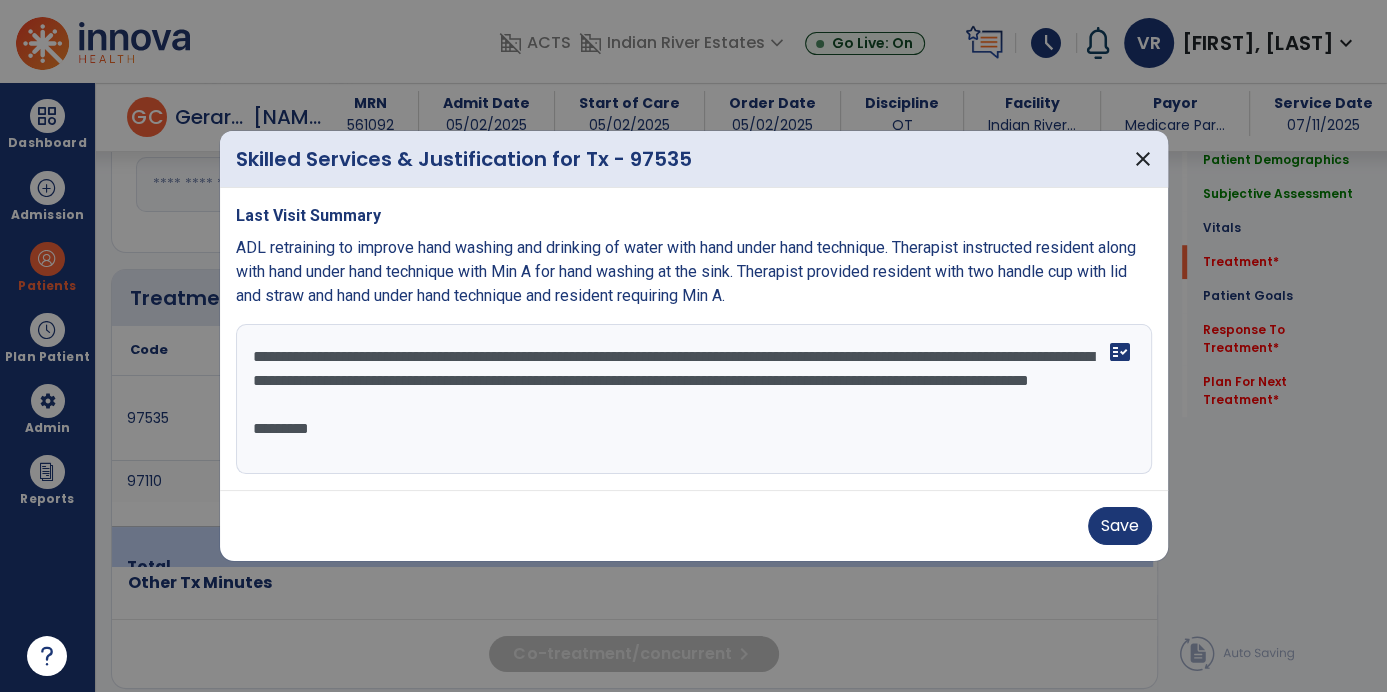 click on "**********" at bounding box center [694, 339] 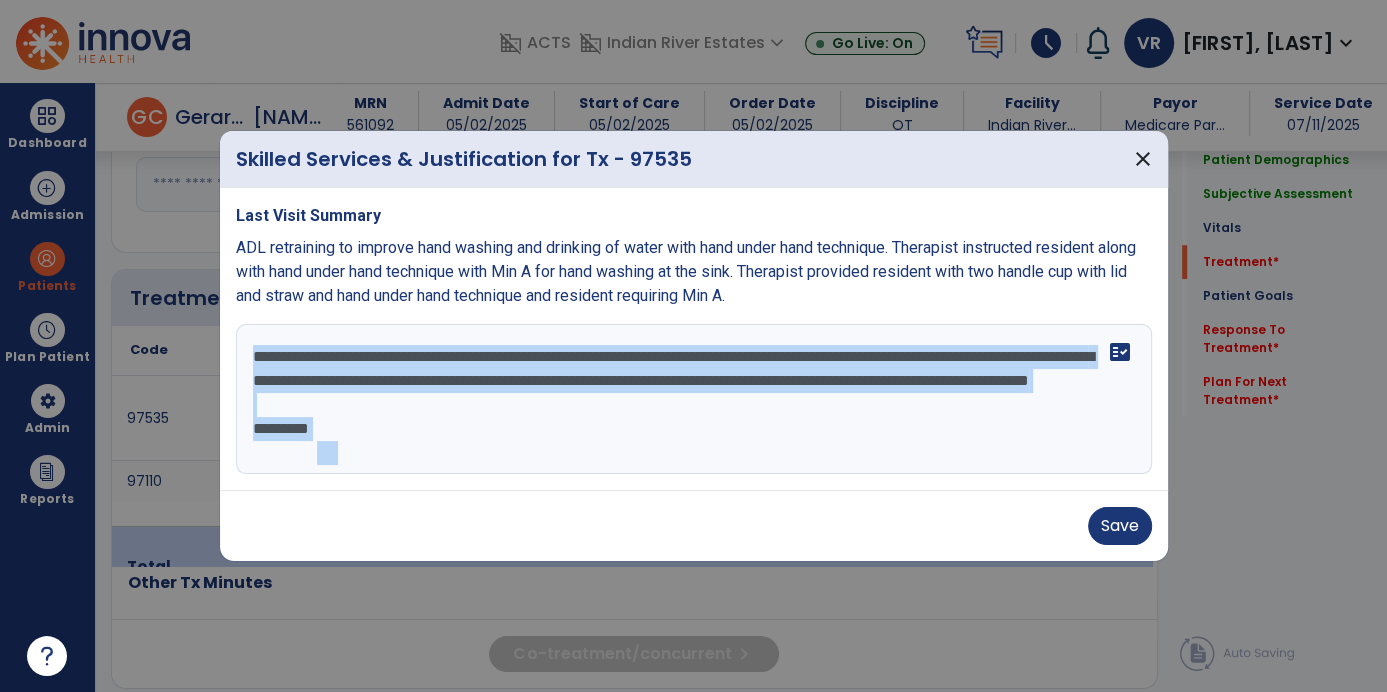 click on "**********" at bounding box center [694, 399] 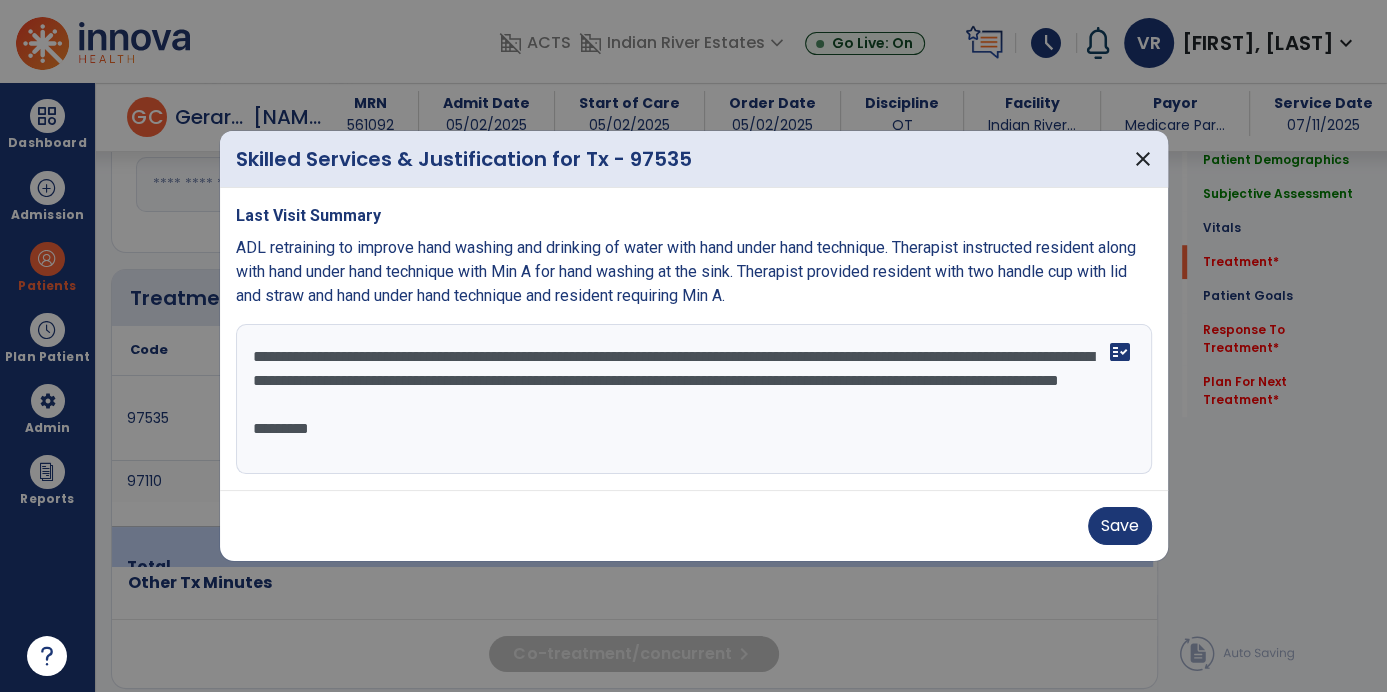 click on "**********" at bounding box center [694, 339] 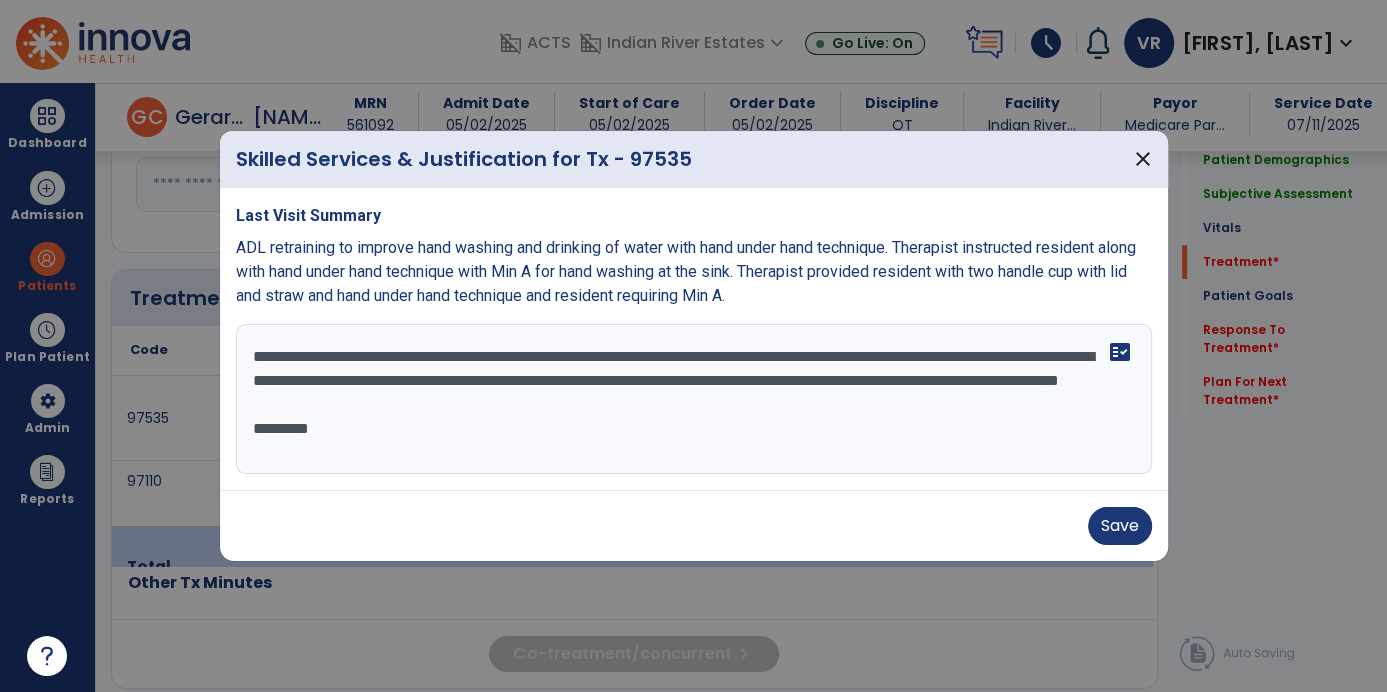 click on "**********" at bounding box center [694, 399] 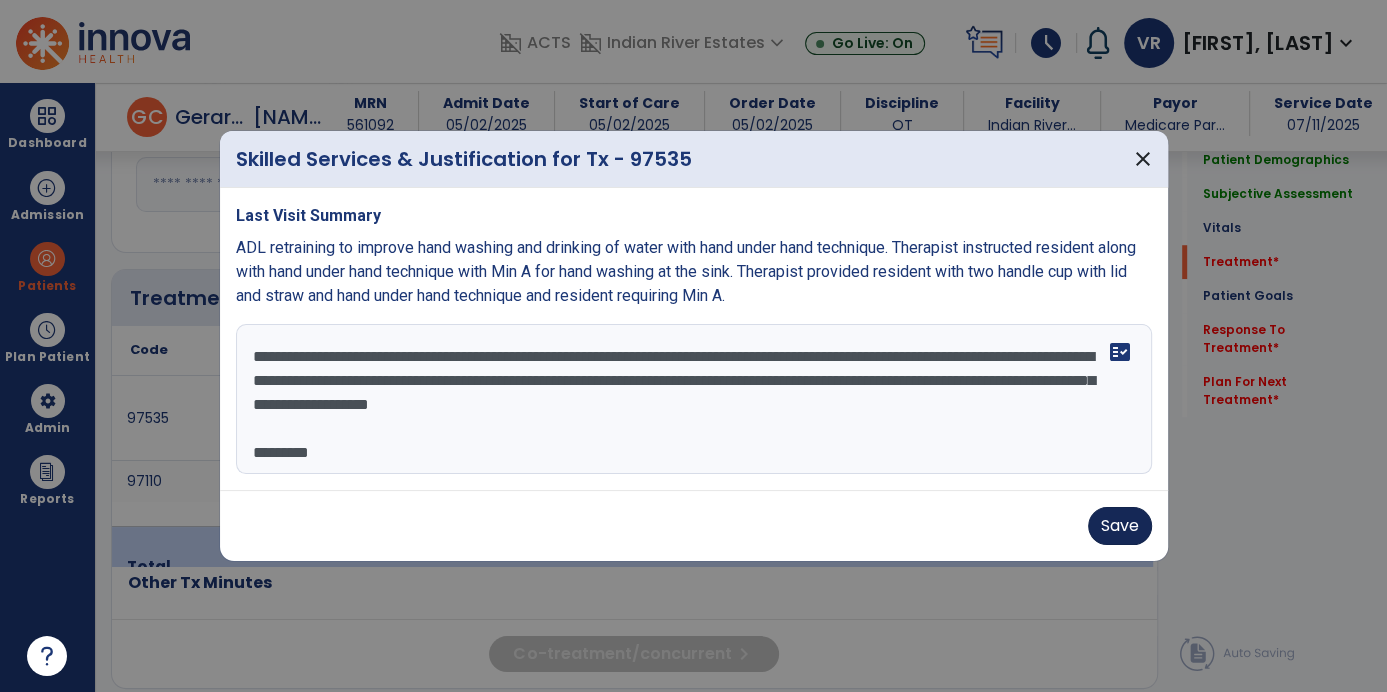 type on "**********" 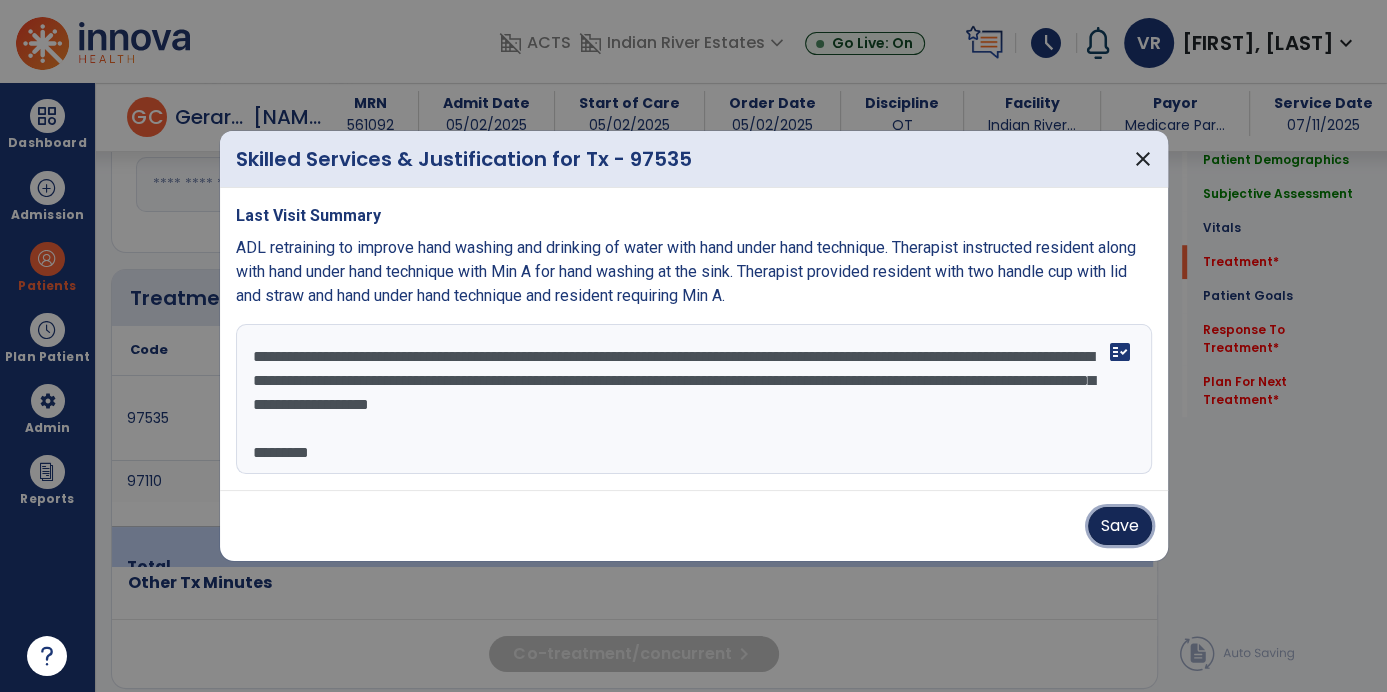 click on "Save" at bounding box center [1120, 526] 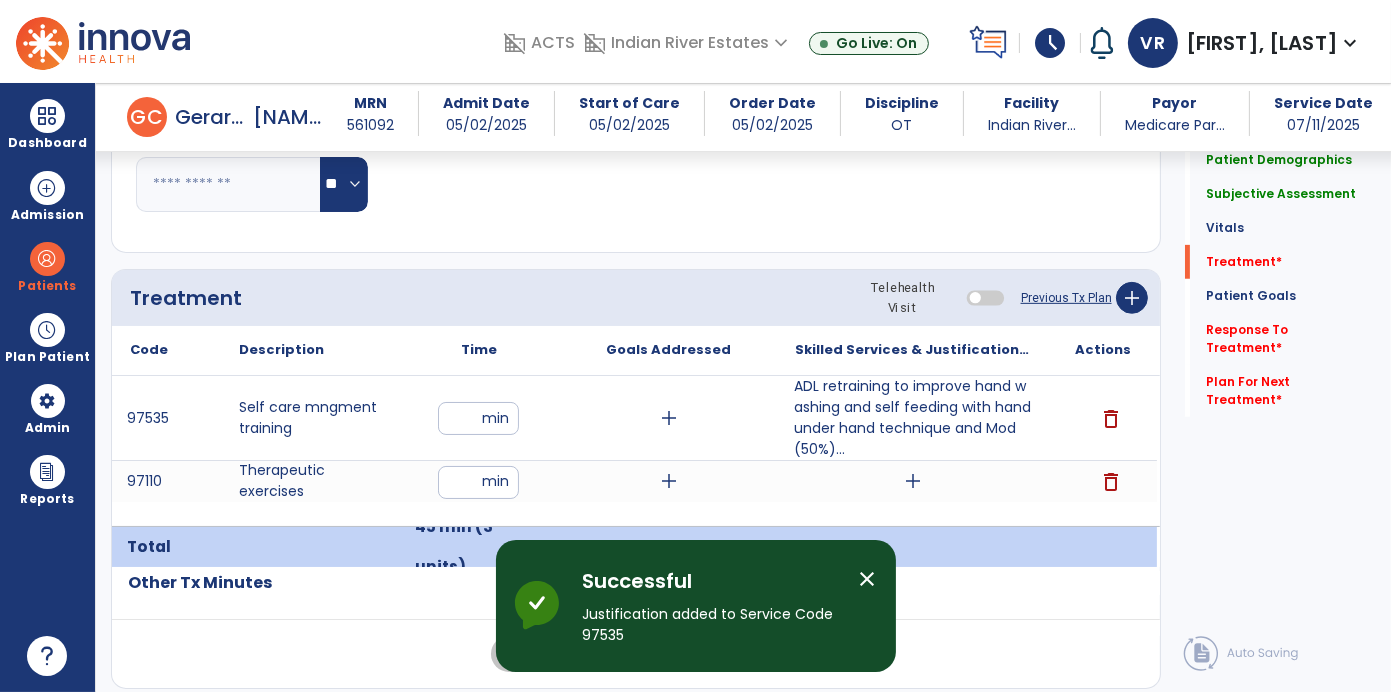 click on "add" at bounding box center [913, 481] 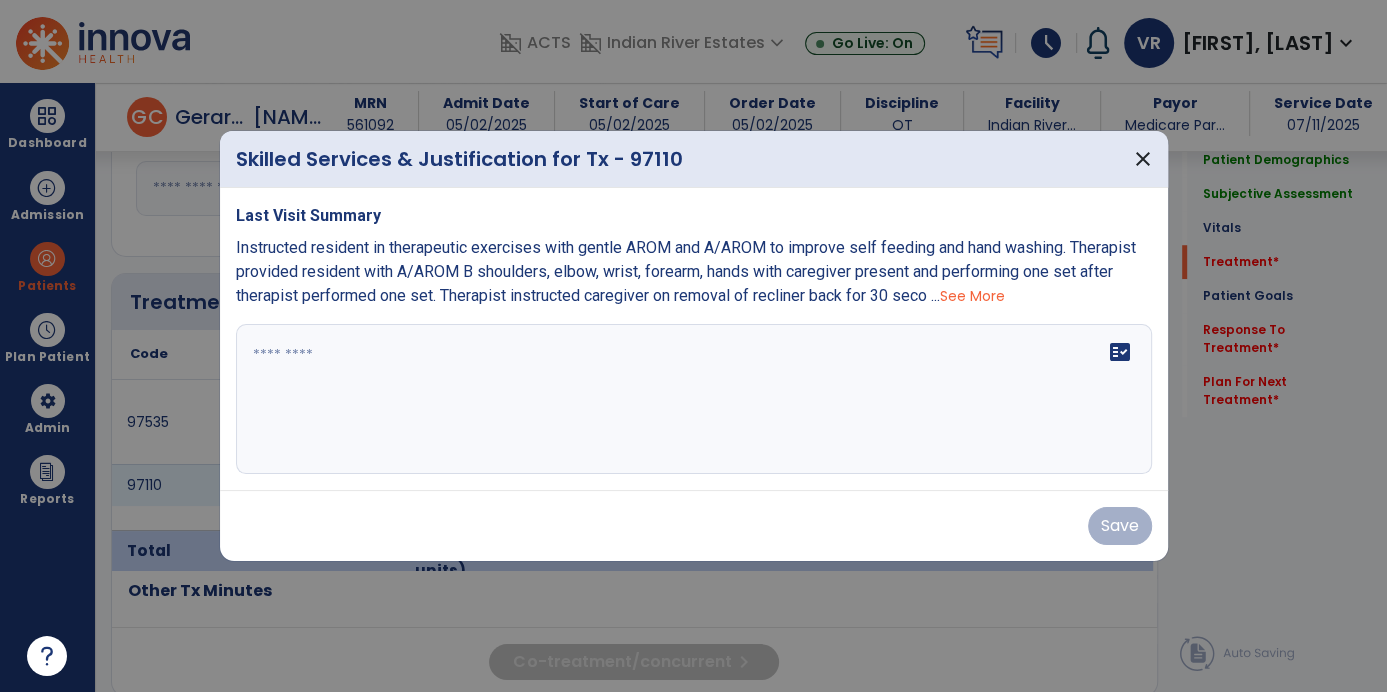 scroll, scrollTop: 1090, scrollLeft: 0, axis: vertical 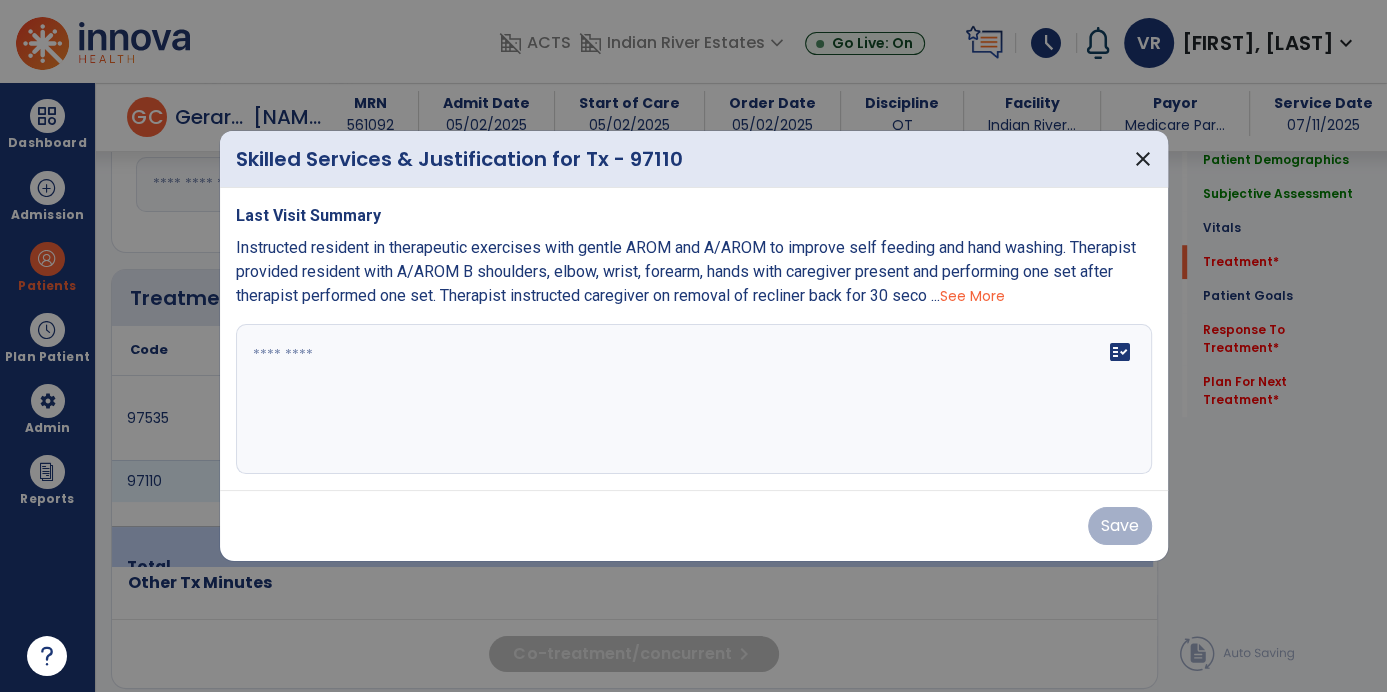 click on "See More" at bounding box center (972, 296) 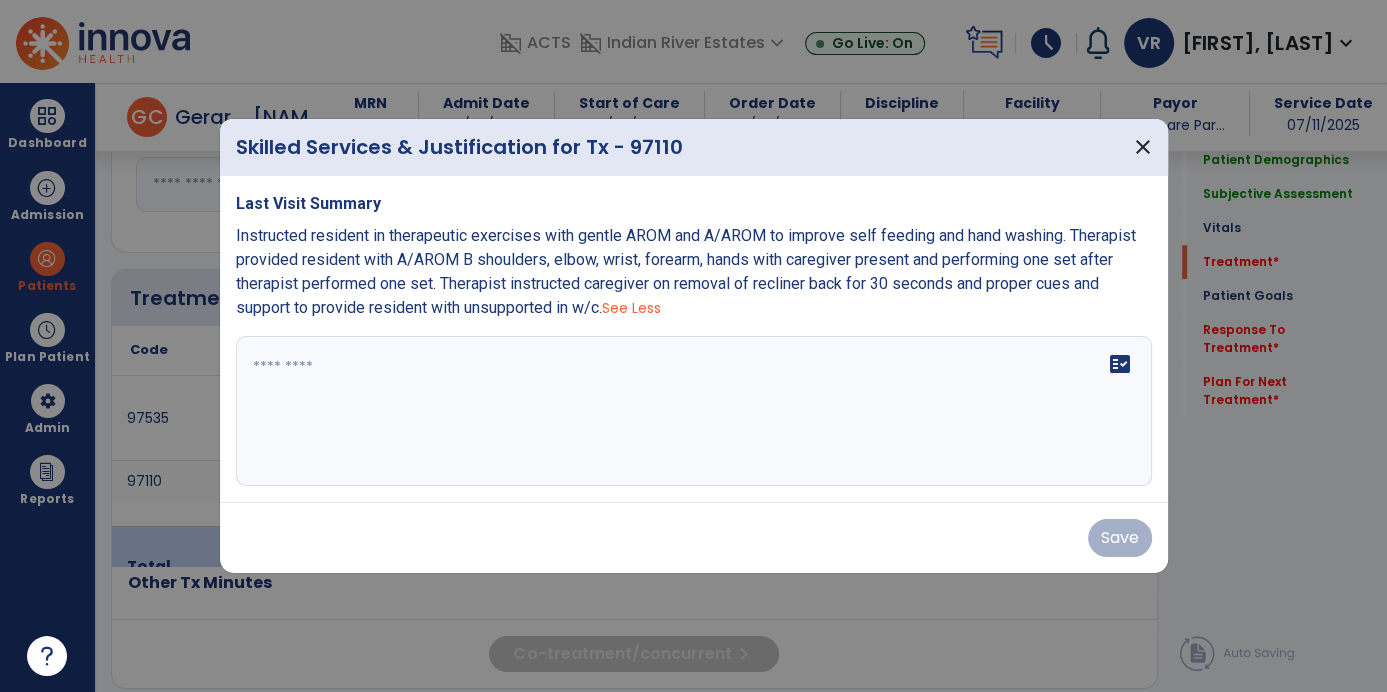 click on "Instructed resident in therapeutic exercises with gentle AROM and A/AROM to improve self feeding and hand washing. Therapist provided resident with A/AROM B shoulders, elbow, wrist, forearm, hands with caregiver present and performing one set after therapist performed one set. Therapist instructed caregiver on removal of recliner back for 30 seconds and proper cues and support to provide resident with unsupported in w/c." at bounding box center [686, 271] 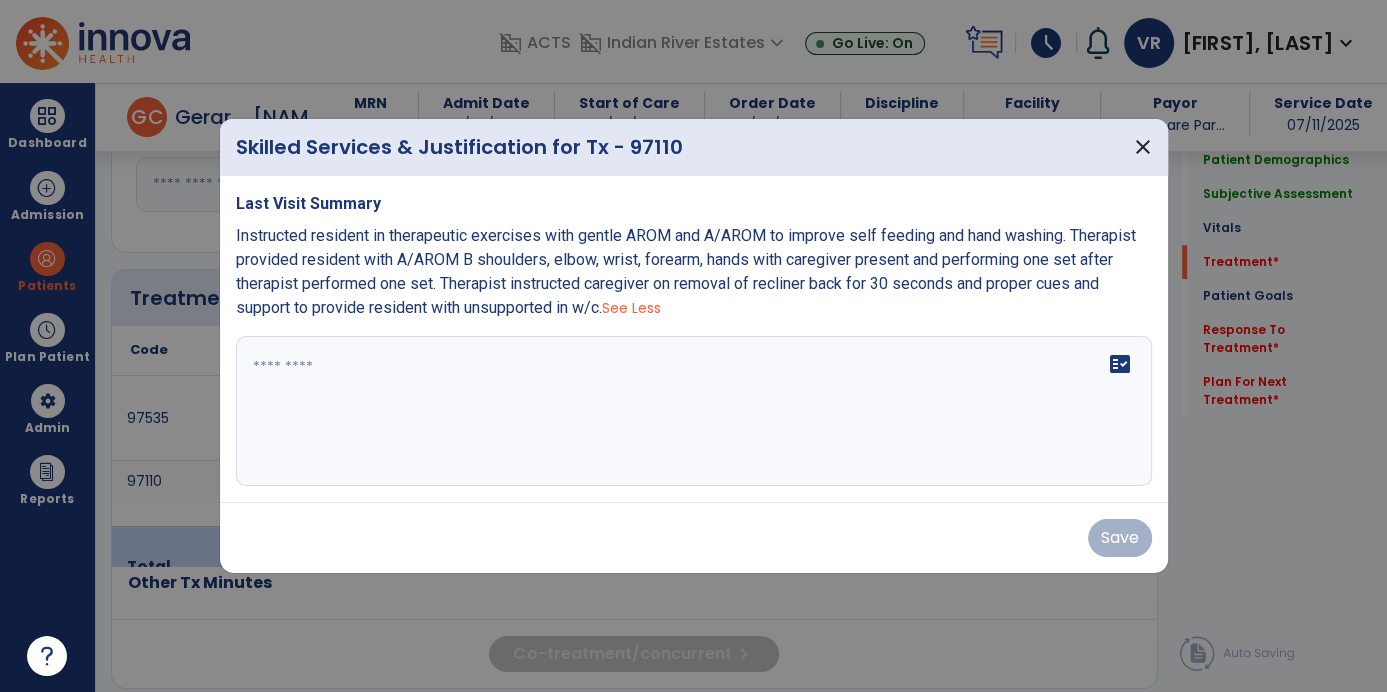 copy on "Instructed resident in therapeutic exercises with gentle AROM and A/AROM to improve self feeding and hand washing. Therapist provided resident with A/AROM B shoulders, elbow, wrist, forearm, hands with caregiver present and performing one set after therapist performed one set. Therapist instructed caregiver on removal of recliner back for 30 seconds and proper cues and support to provide resident with unsupported in w/c" 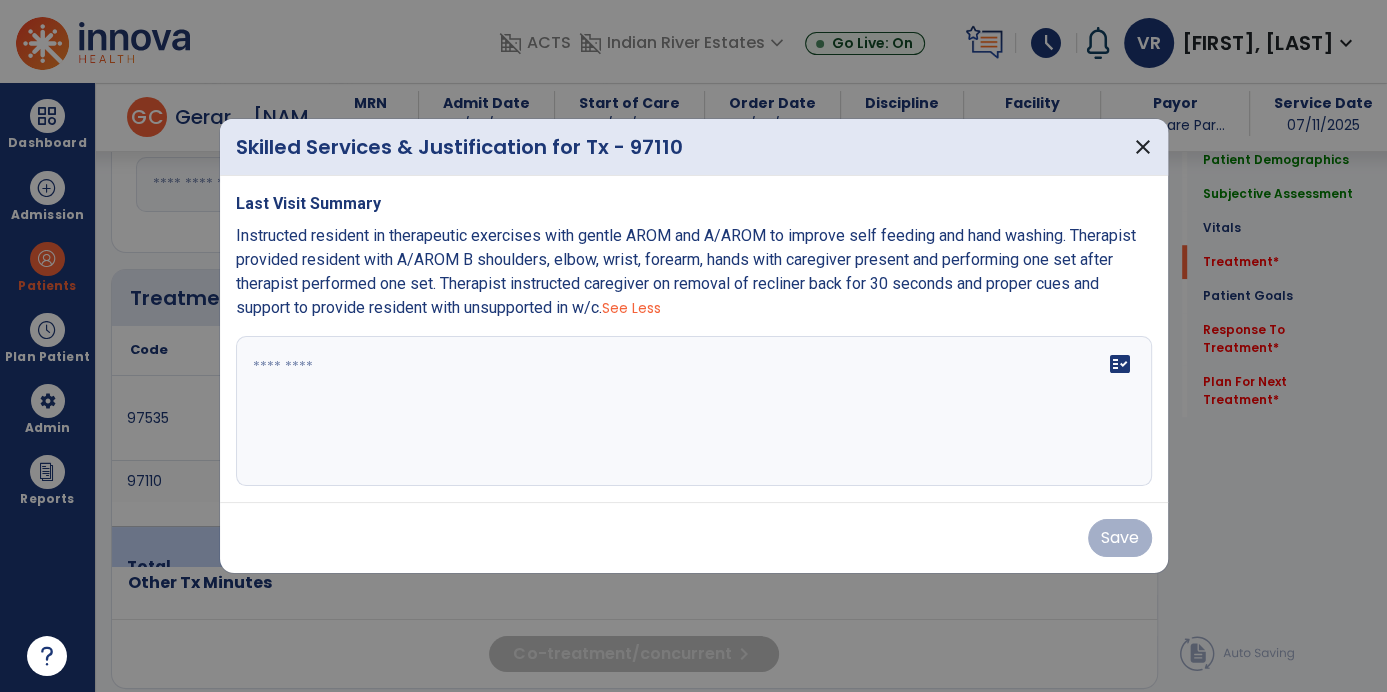 click at bounding box center [694, 411] 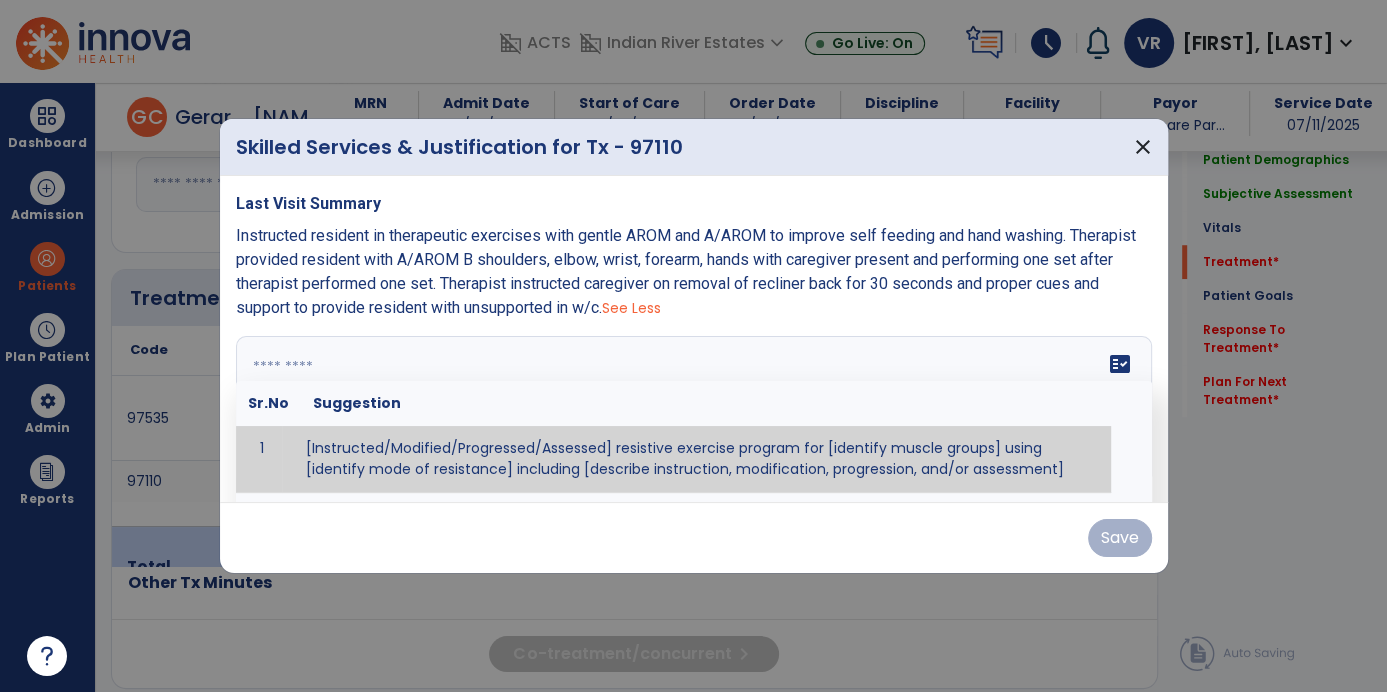 click at bounding box center (692, 411) 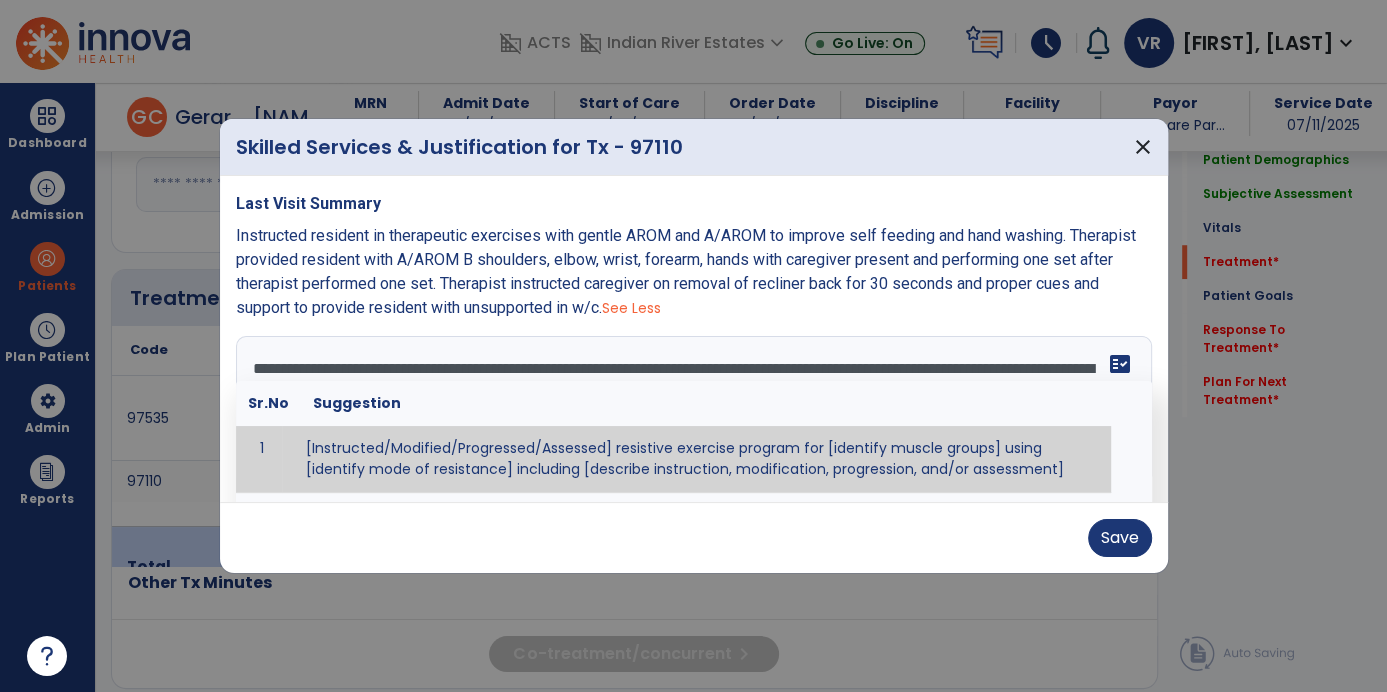 click at bounding box center (693, 346) 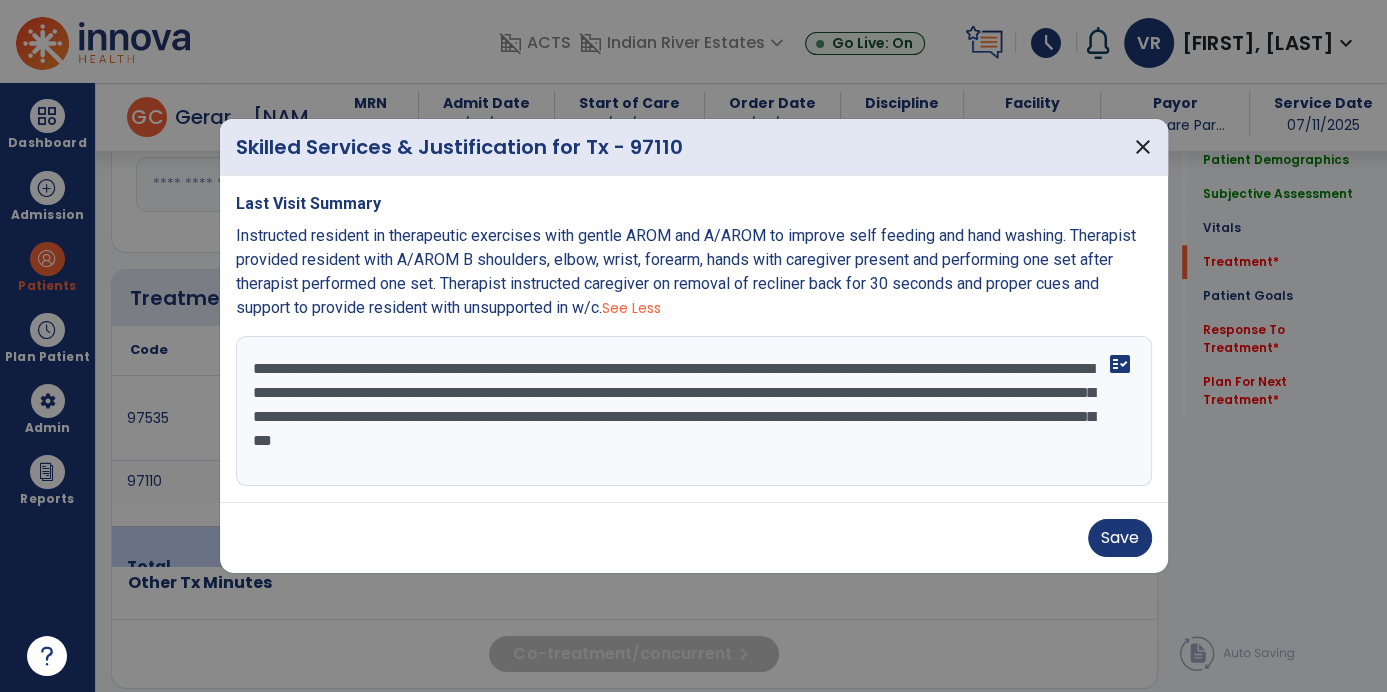click on "**********" at bounding box center (694, 411) 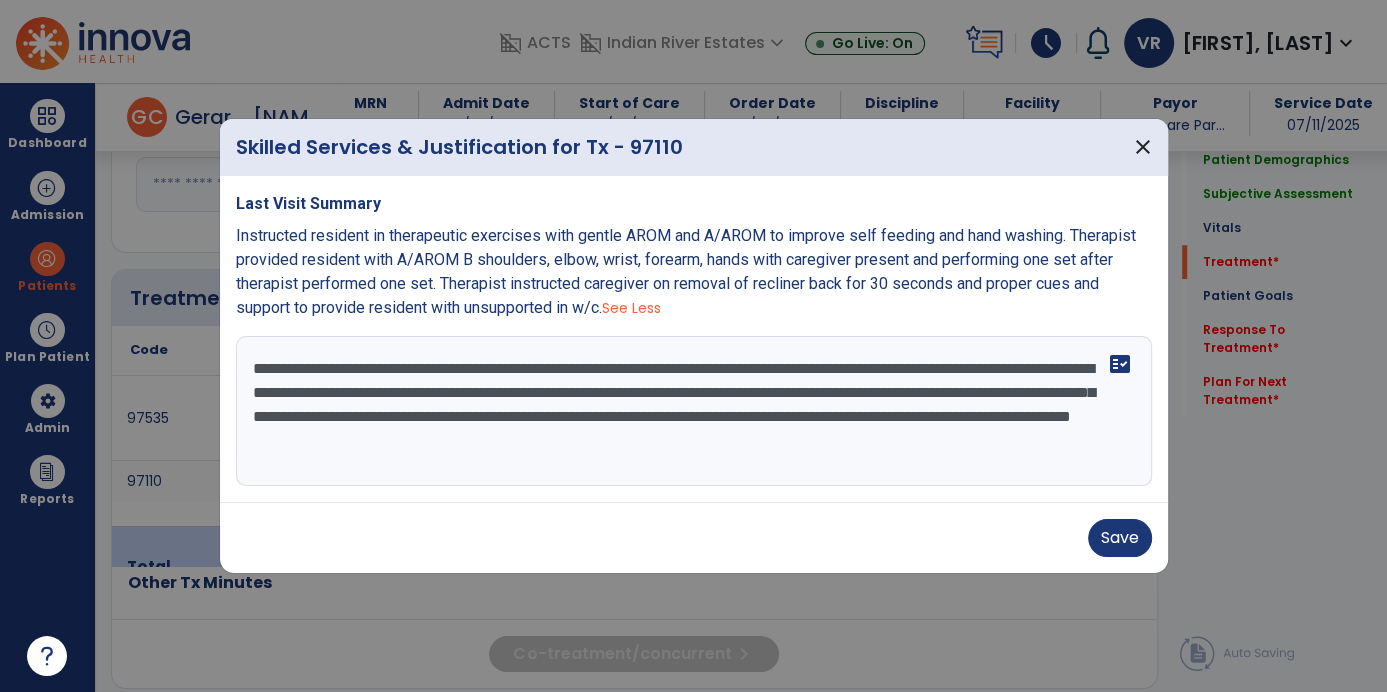click on "**********" at bounding box center [694, 411] 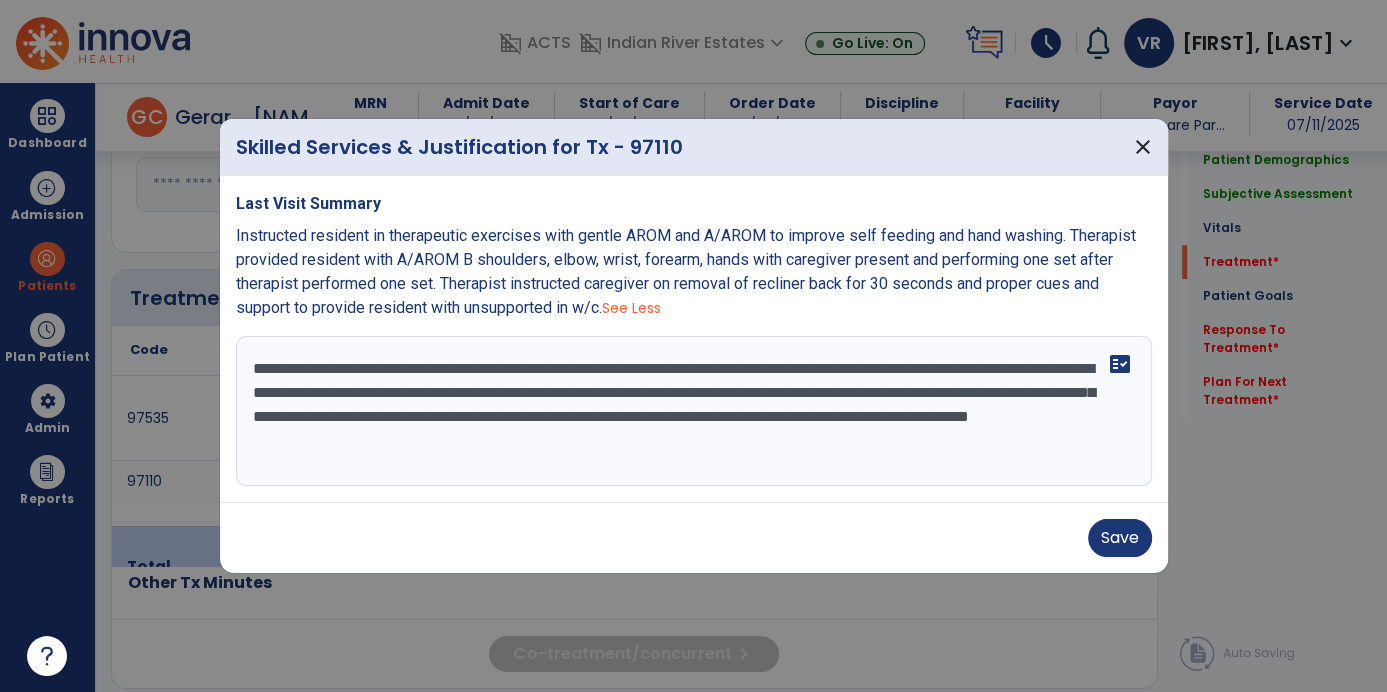 click on "**********" at bounding box center (694, 411) 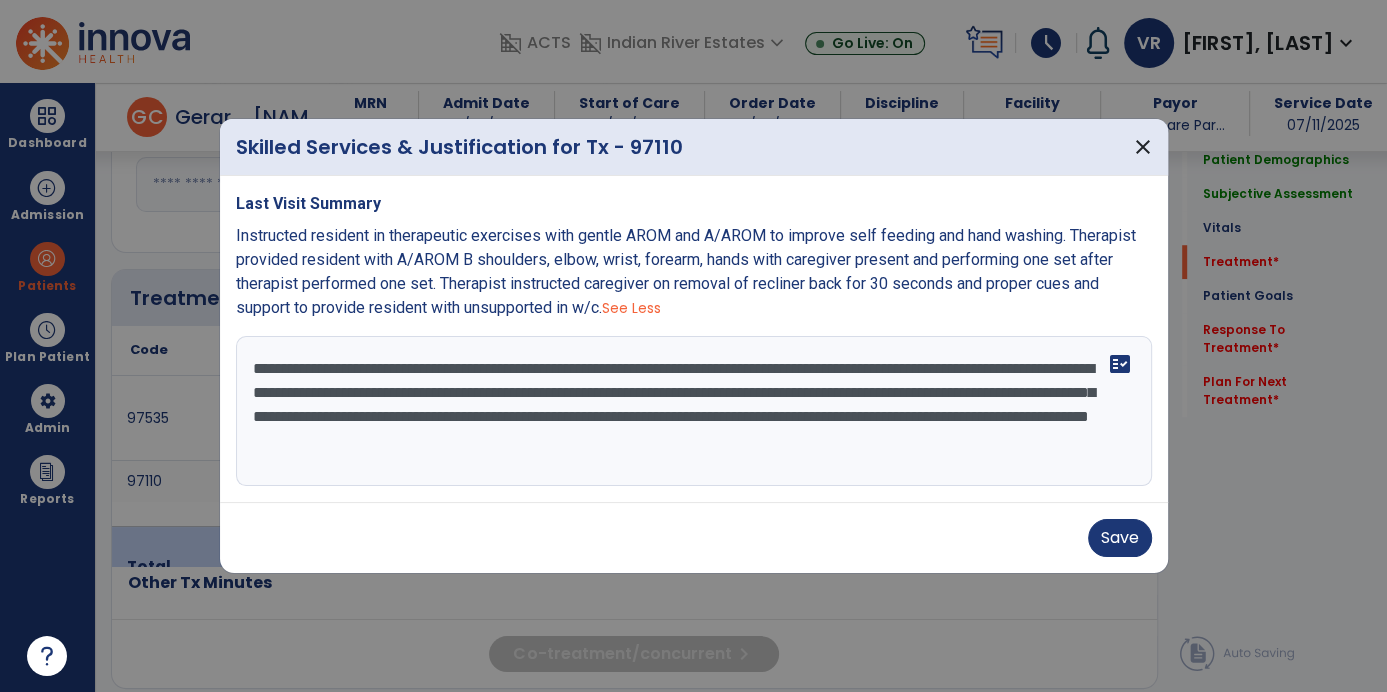 click on "**********" at bounding box center [694, 411] 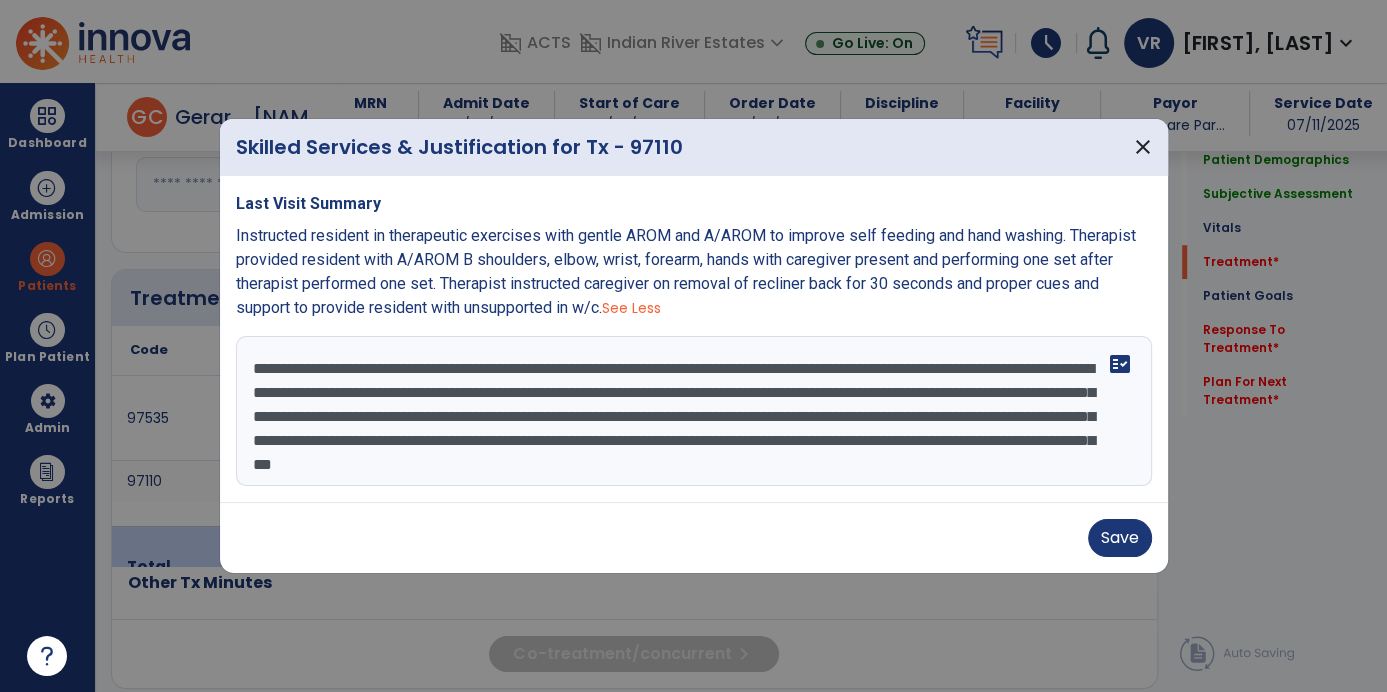 scroll, scrollTop: 23, scrollLeft: 0, axis: vertical 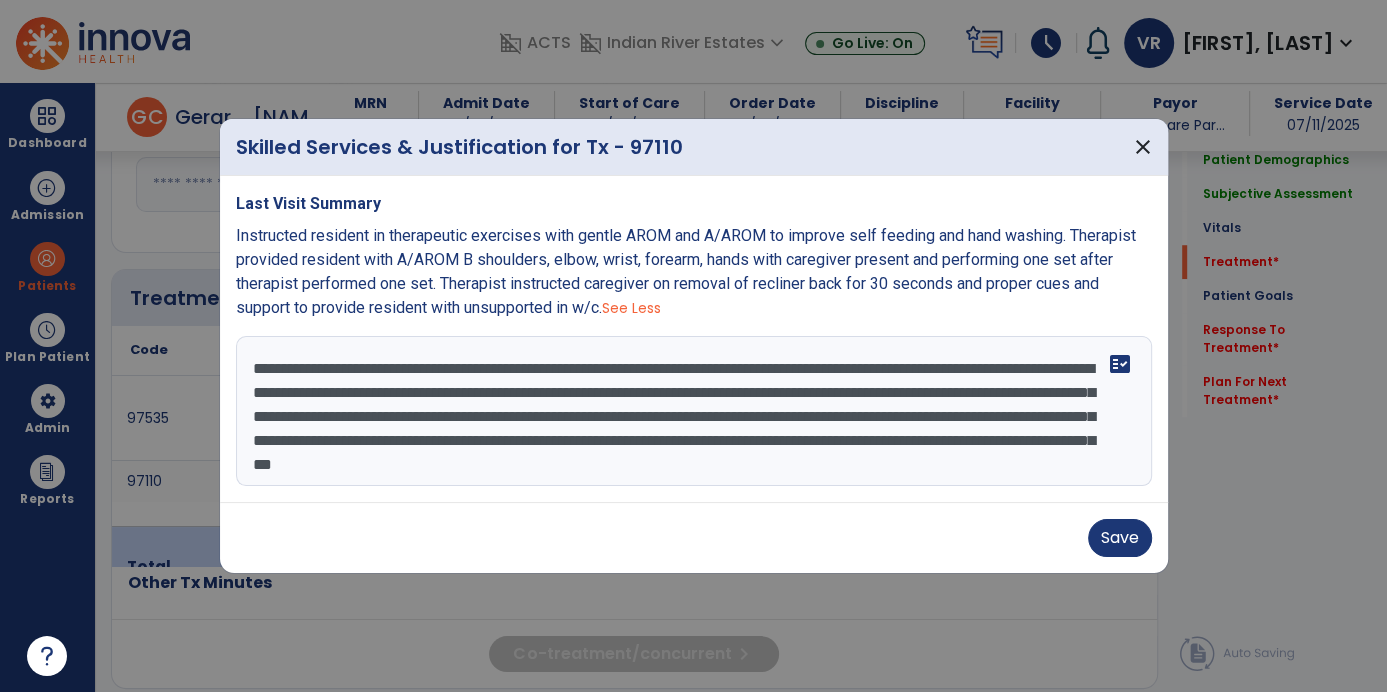 click on "**********" at bounding box center [694, 411] 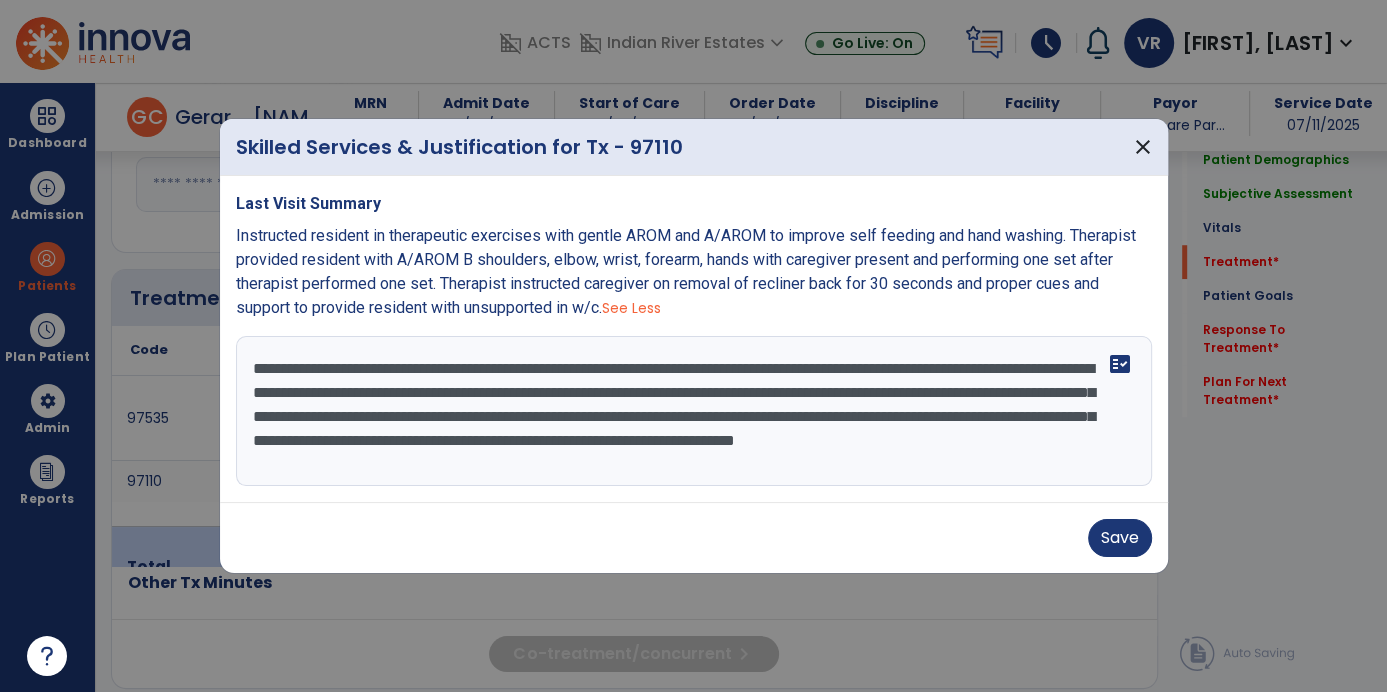 scroll, scrollTop: 0, scrollLeft: 0, axis: both 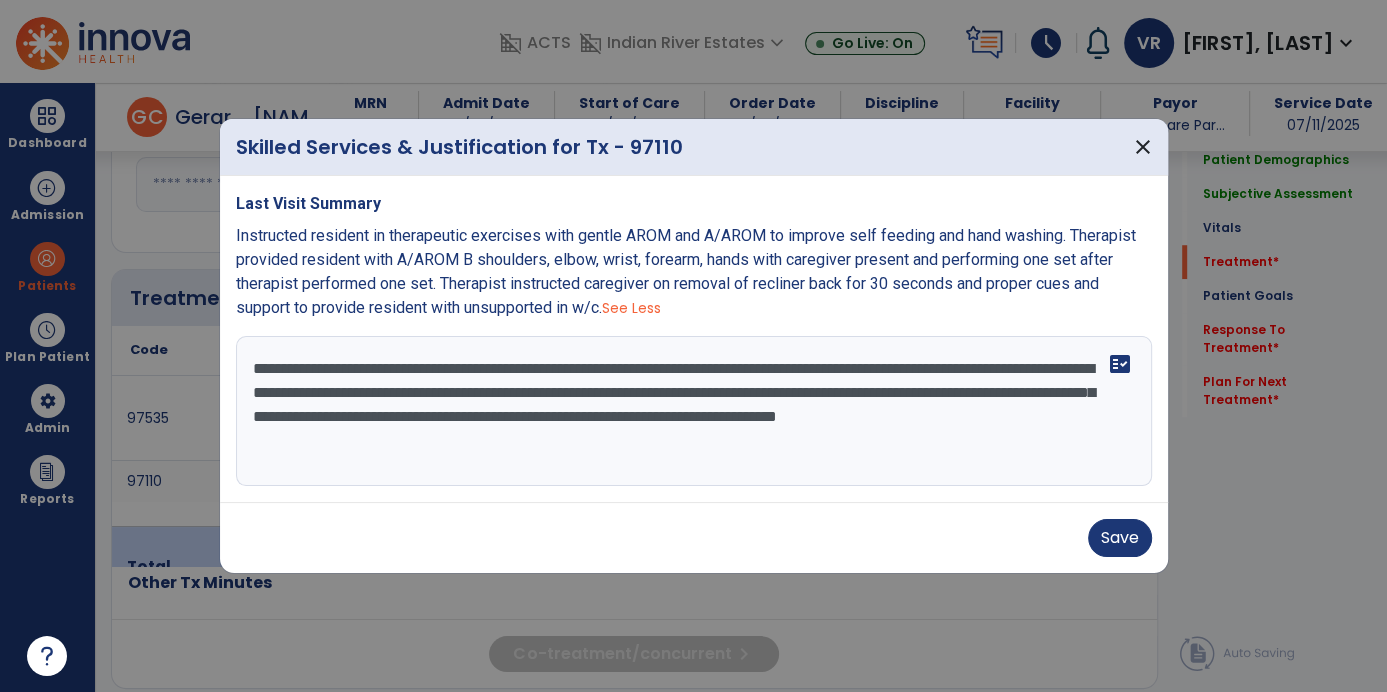 click on "Last Visit Summary Instructed resident in therapeutic exercises with gentle AROM and A/AROM to improve self feeding and hand washing. Therapist provided resident with A/AROM B shoulders, elbow, wrist, forearm, hands with caregiver present and performing one set after therapist performed one set. Therapist instructed caregiver on removal of recliner back for 30 seconds and proper cues and support to provide resident with unsupported in w/c. See Less Instructed resident in therapeutic exercises with A/AROM and AROM to improve hand washing and self feeding. Therapist instructed resident with B A/AROM of shoulder flexion/extension, abduction/adduction, scapular protraction/retraction, elbow flexion/extension, wrist flexion/extension, forearm supination/pronation, hands open/close. Therapist instructed resident fact_check" at bounding box center (694, 339) 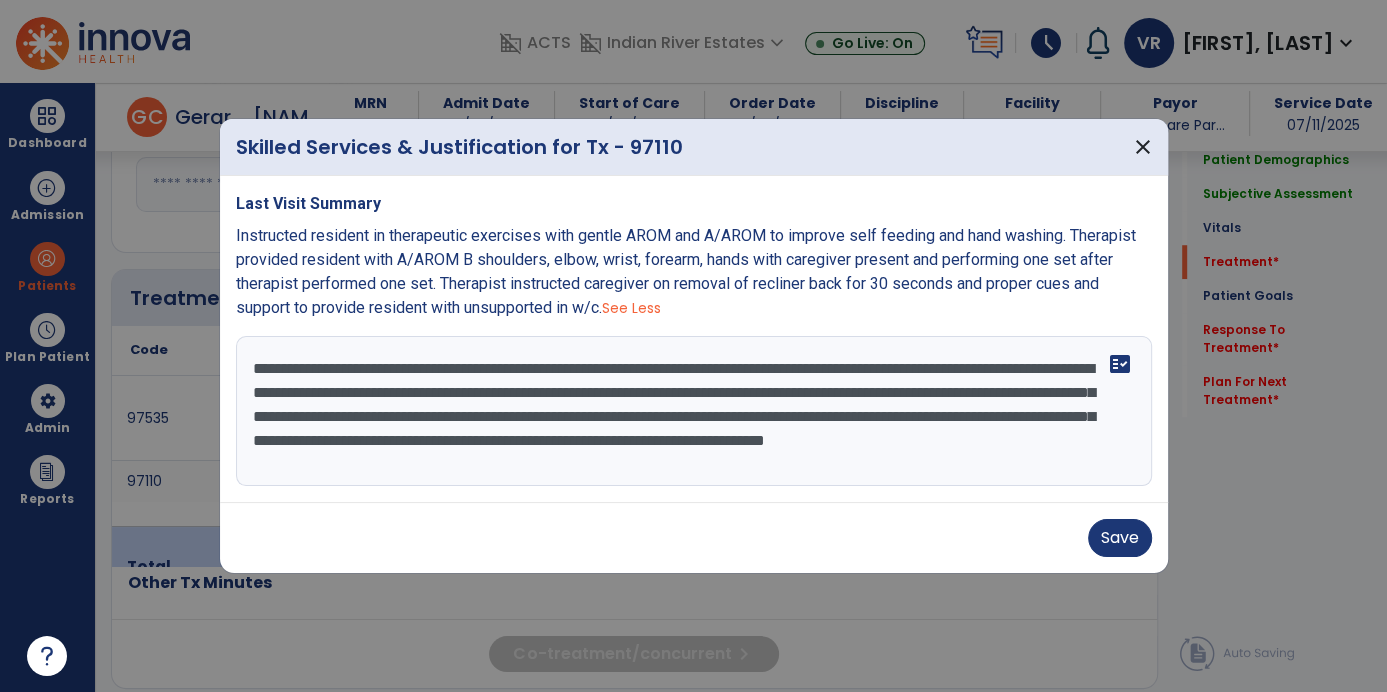 scroll, scrollTop: 14, scrollLeft: 0, axis: vertical 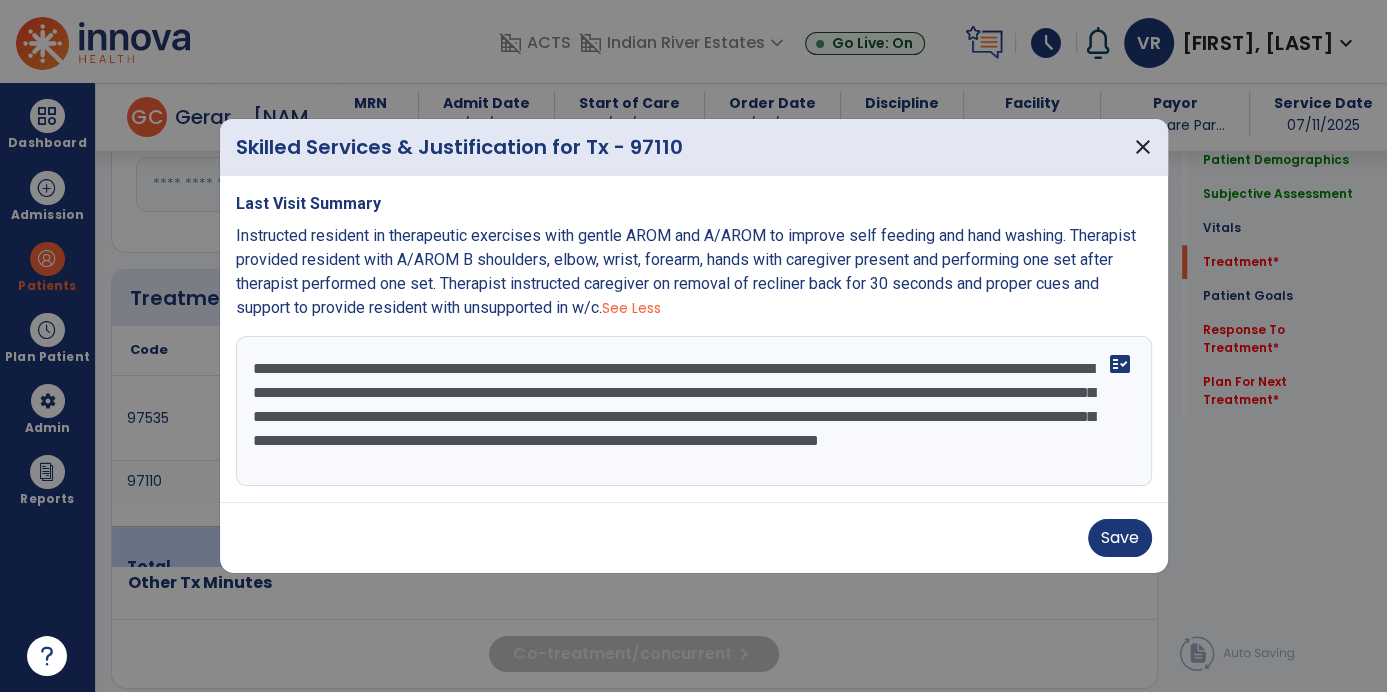 click on "Save" at bounding box center [694, 537] 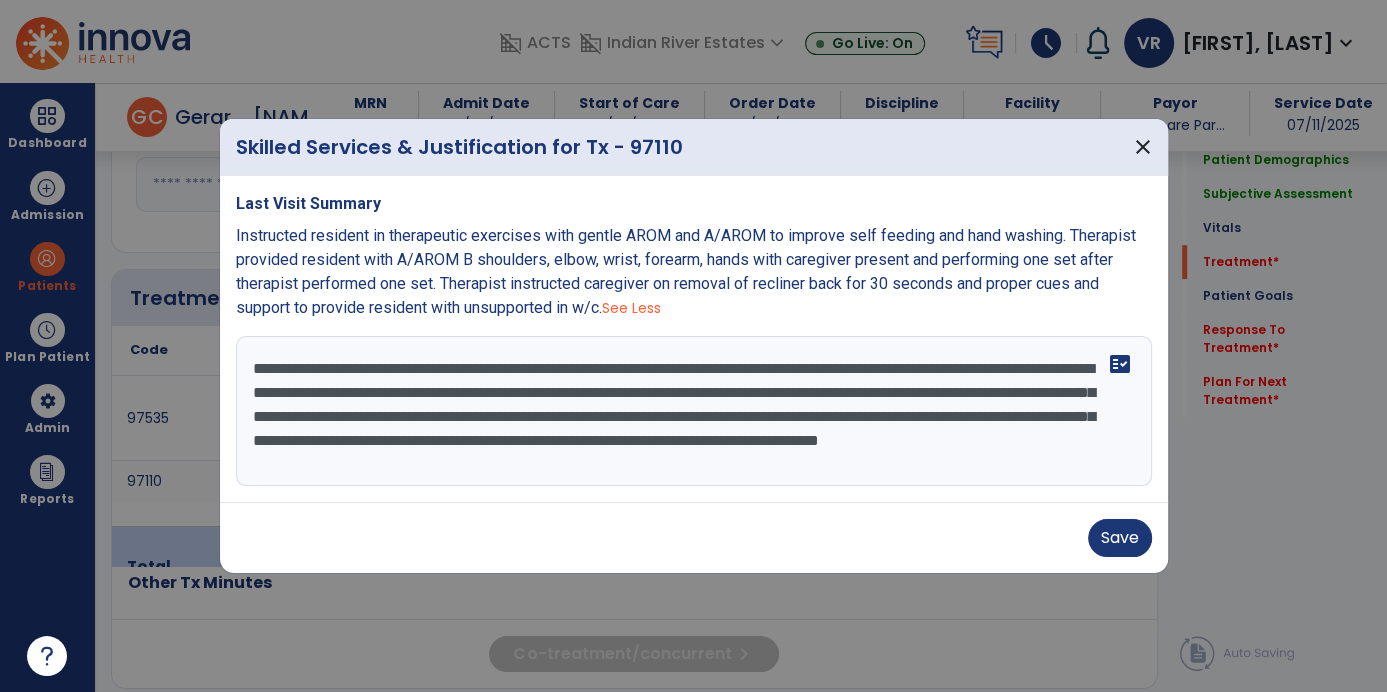 scroll, scrollTop: 23, scrollLeft: 0, axis: vertical 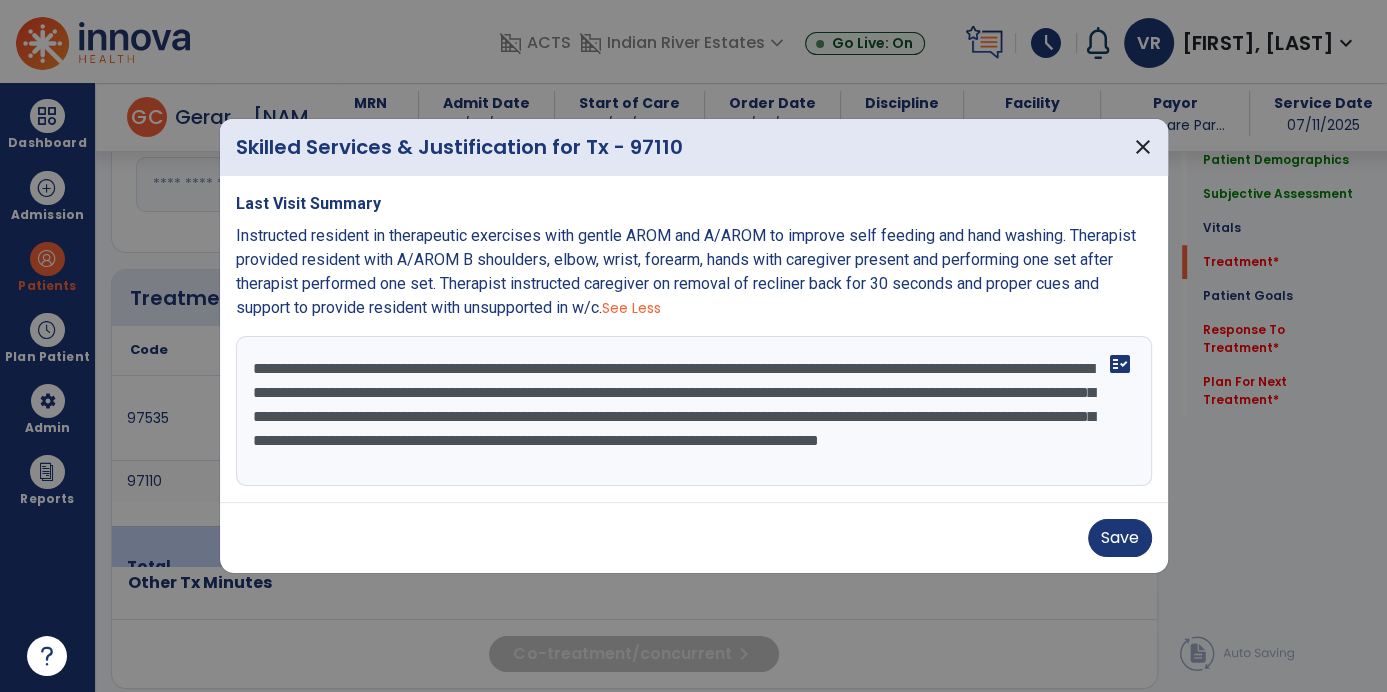 click on "**********" at bounding box center (694, 411) 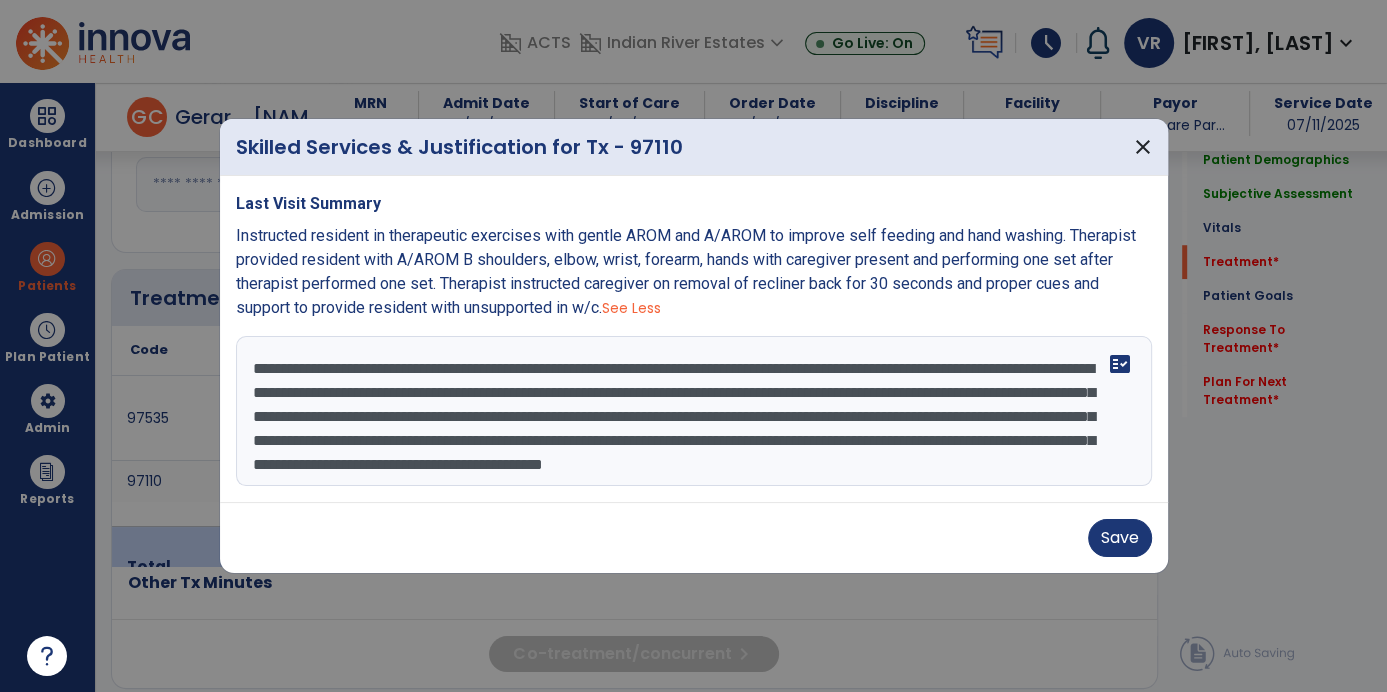 scroll, scrollTop: 38, scrollLeft: 0, axis: vertical 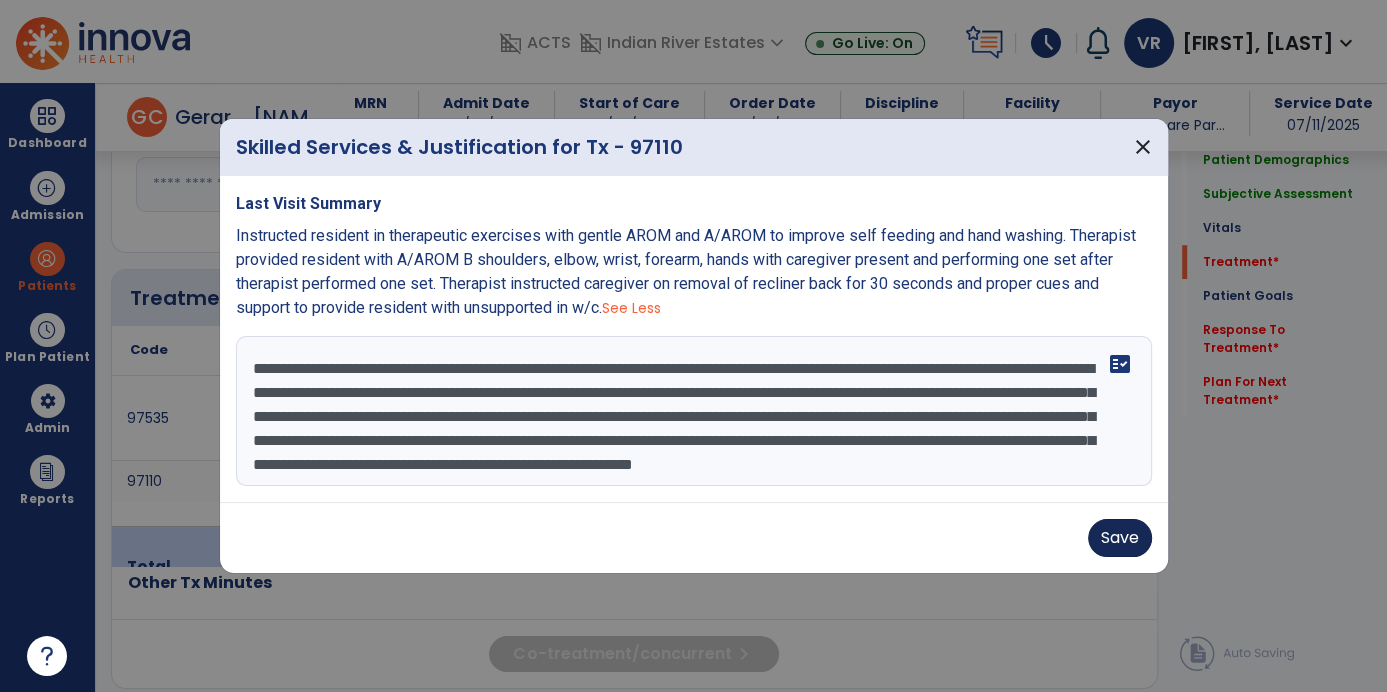 type on "**********" 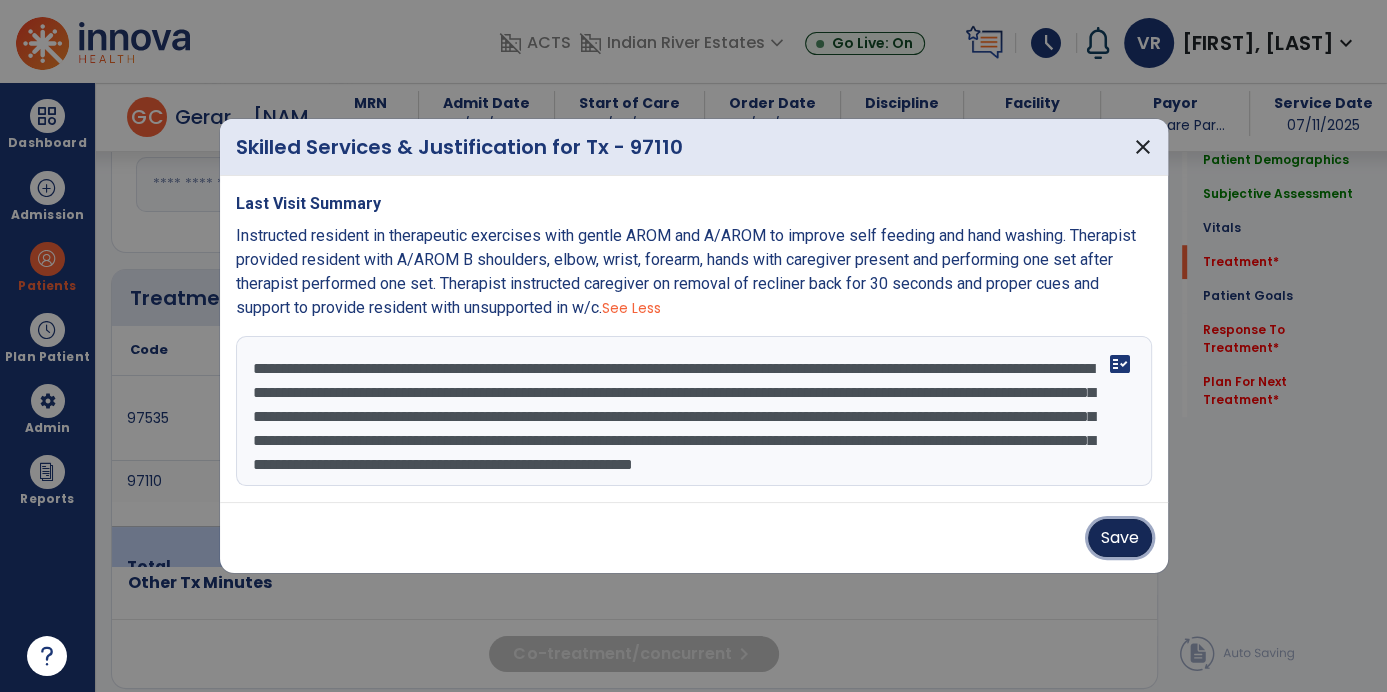 click on "Save" at bounding box center [1120, 538] 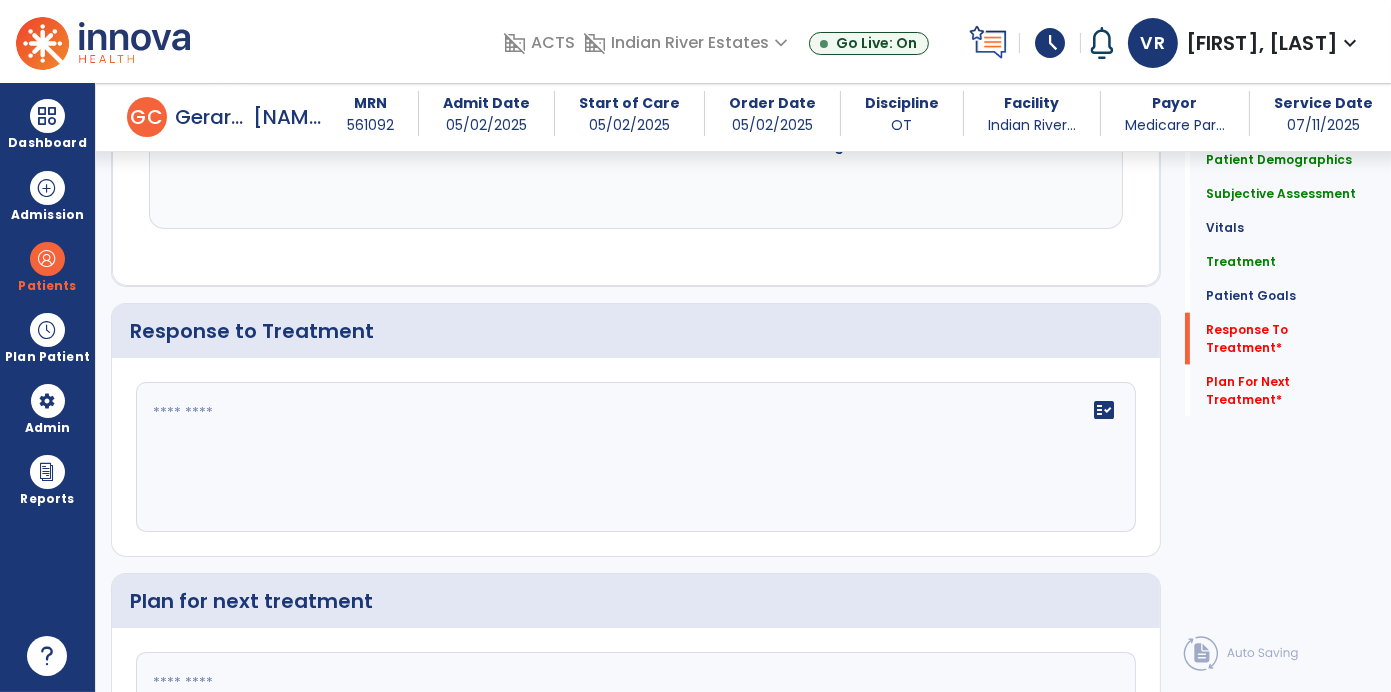 scroll, scrollTop: 2894, scrollLeft: 0, axis: vertical 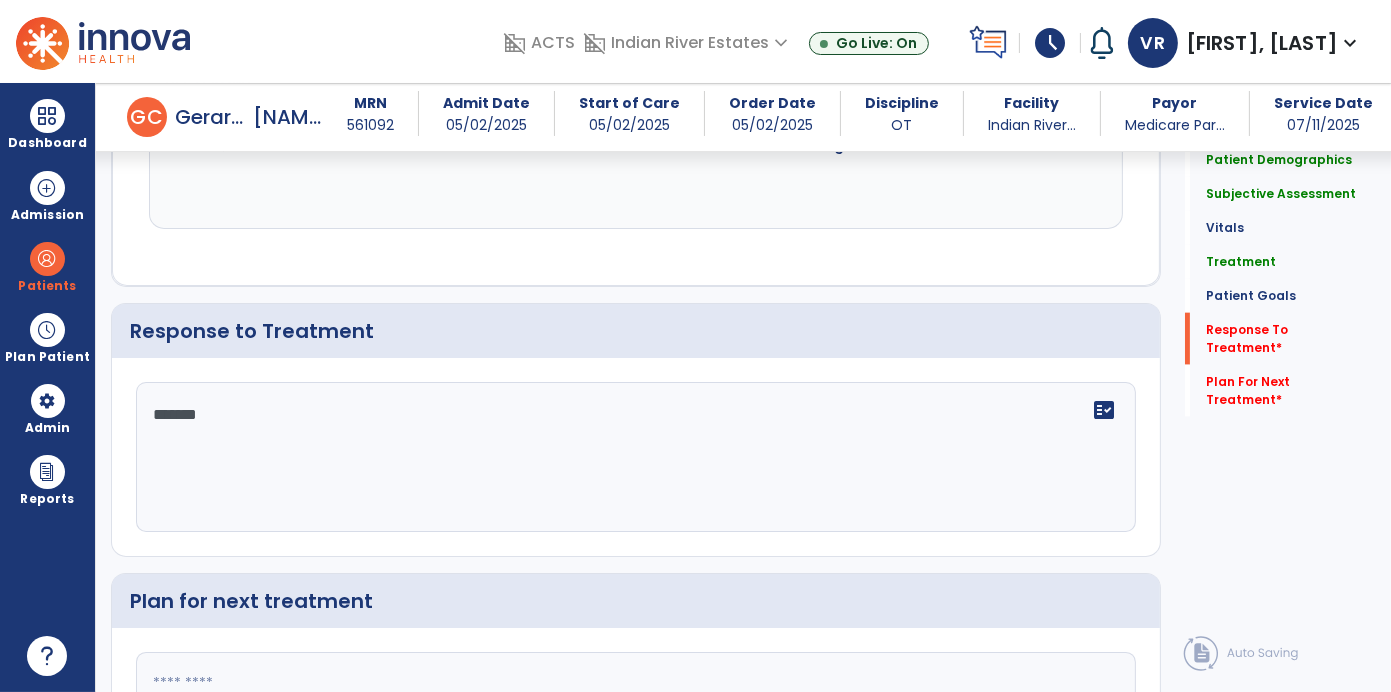 type on "********" 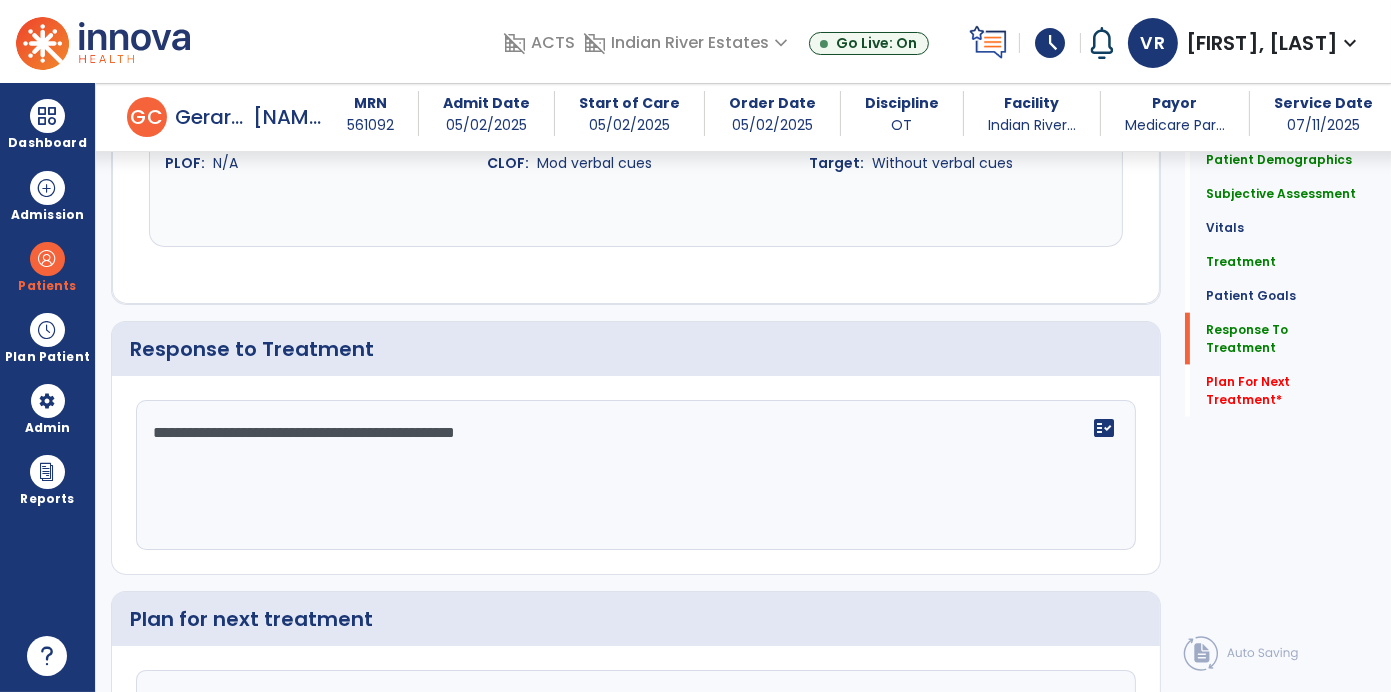 scroll, scrollTop: 2894, scrollLeft: 0, axis: vertical 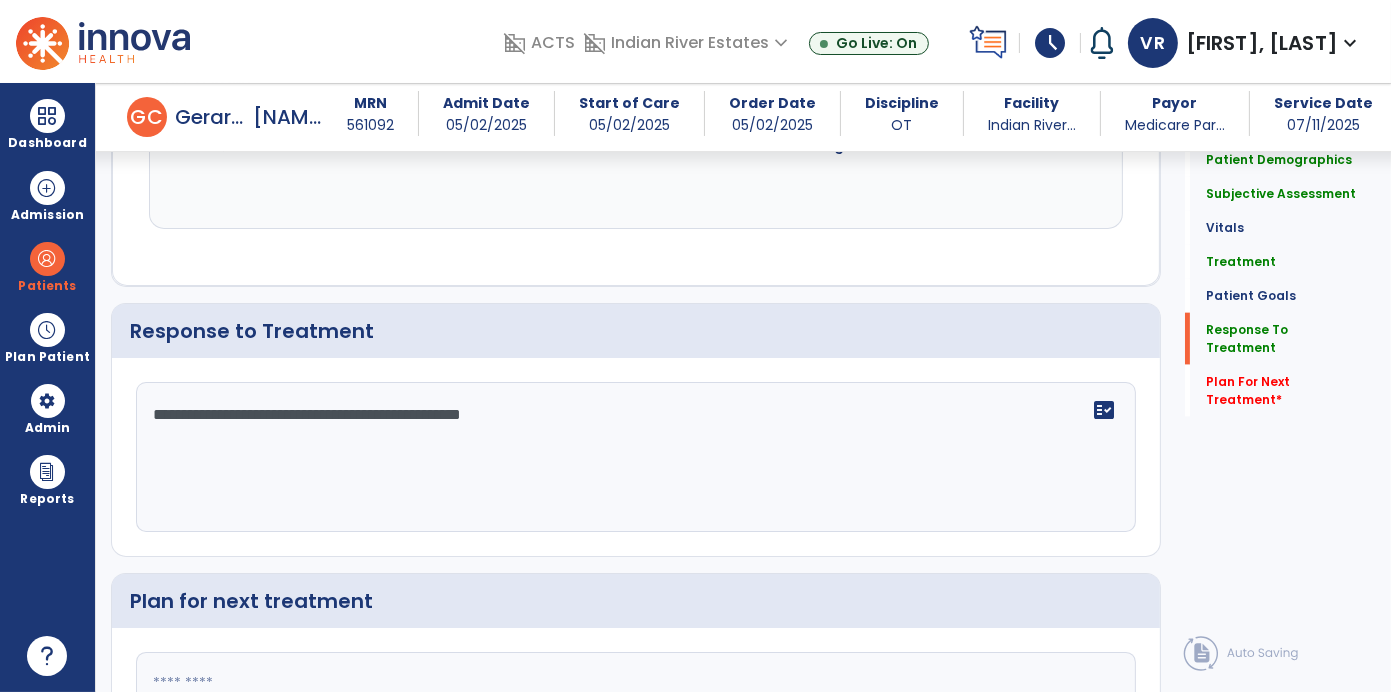 click on "**********" 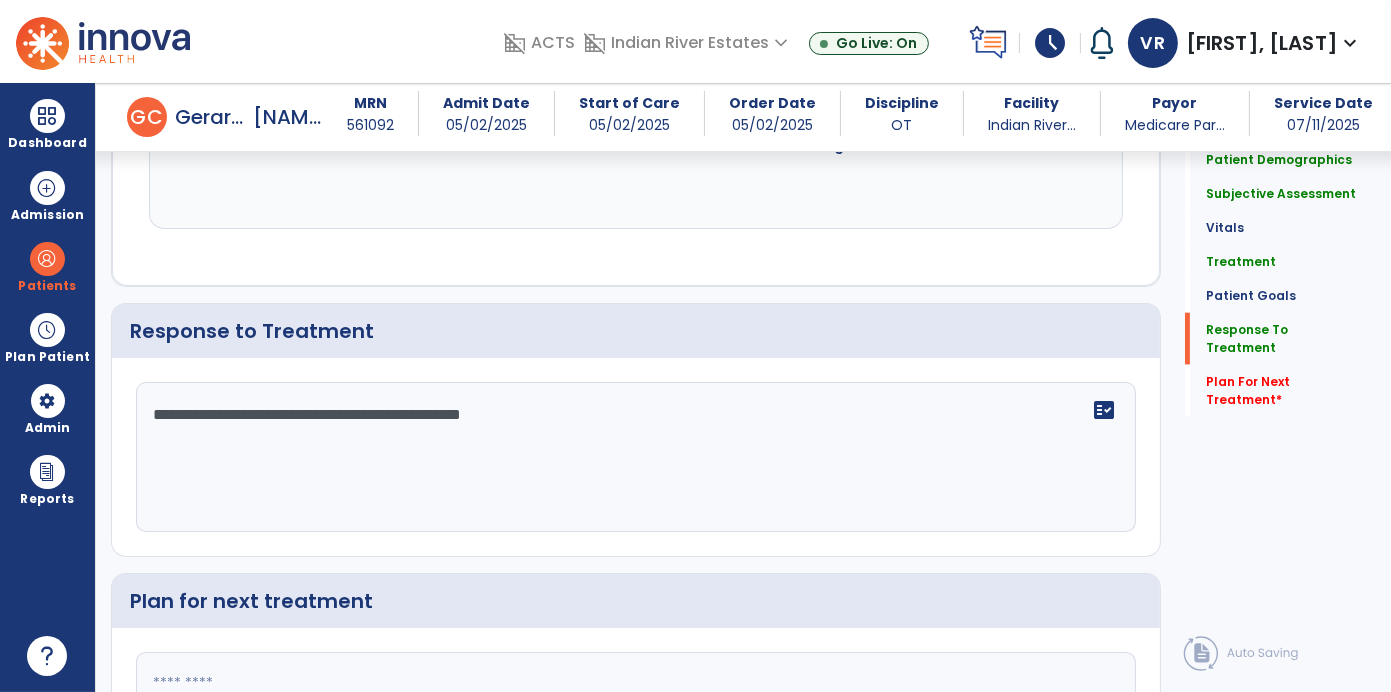 click on "**********" 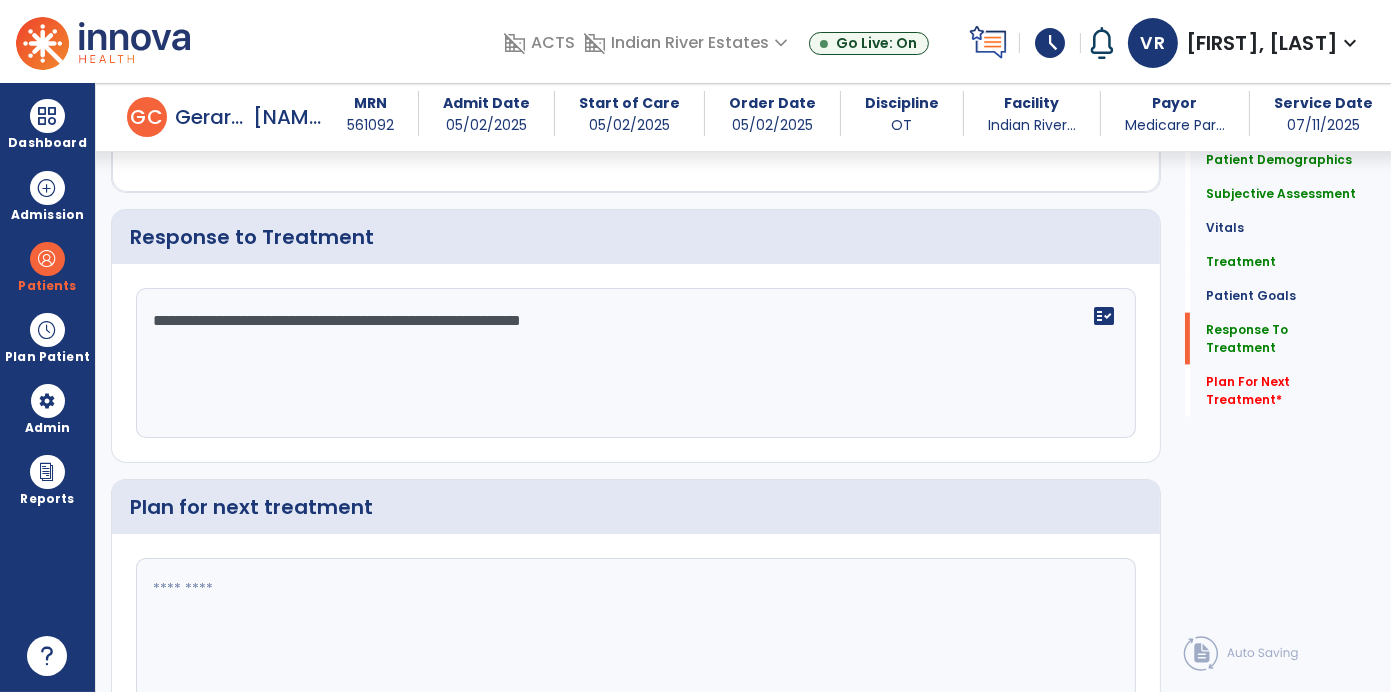 scroll, scrollTop: 3022, scrollLeft: 0, axis: vertical 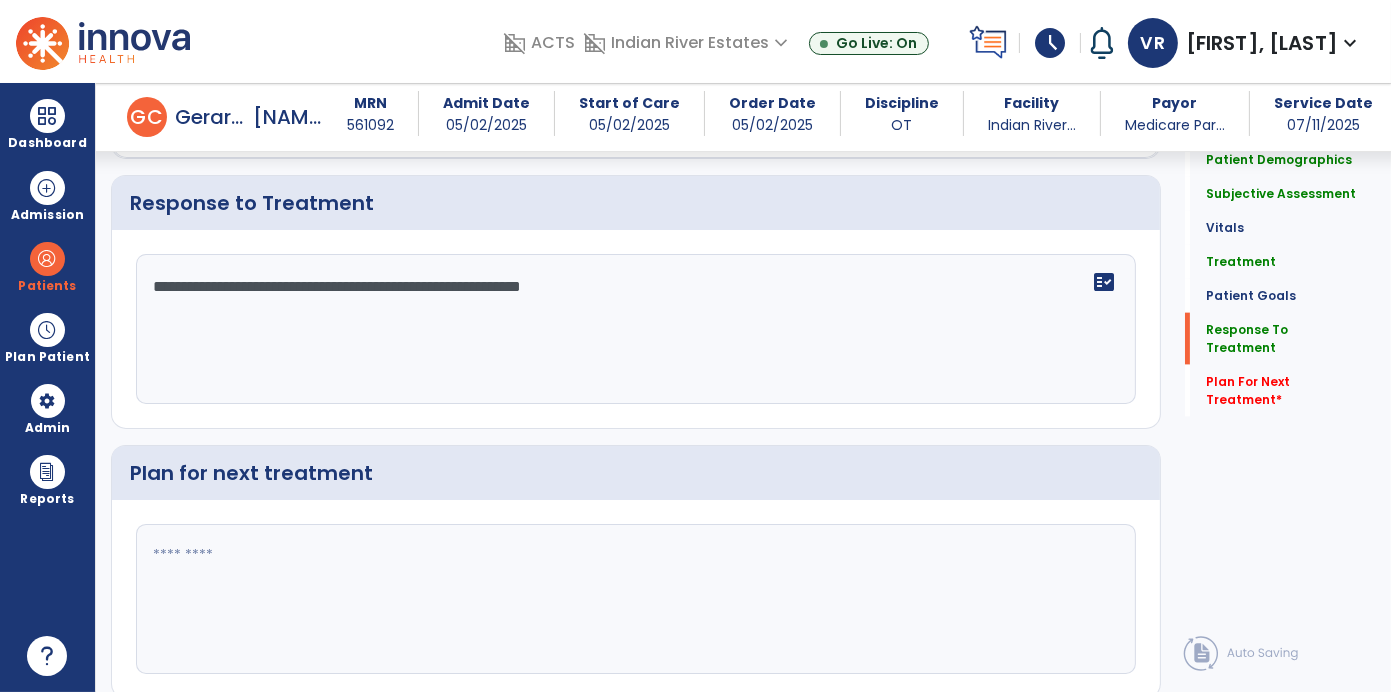type on "**********" 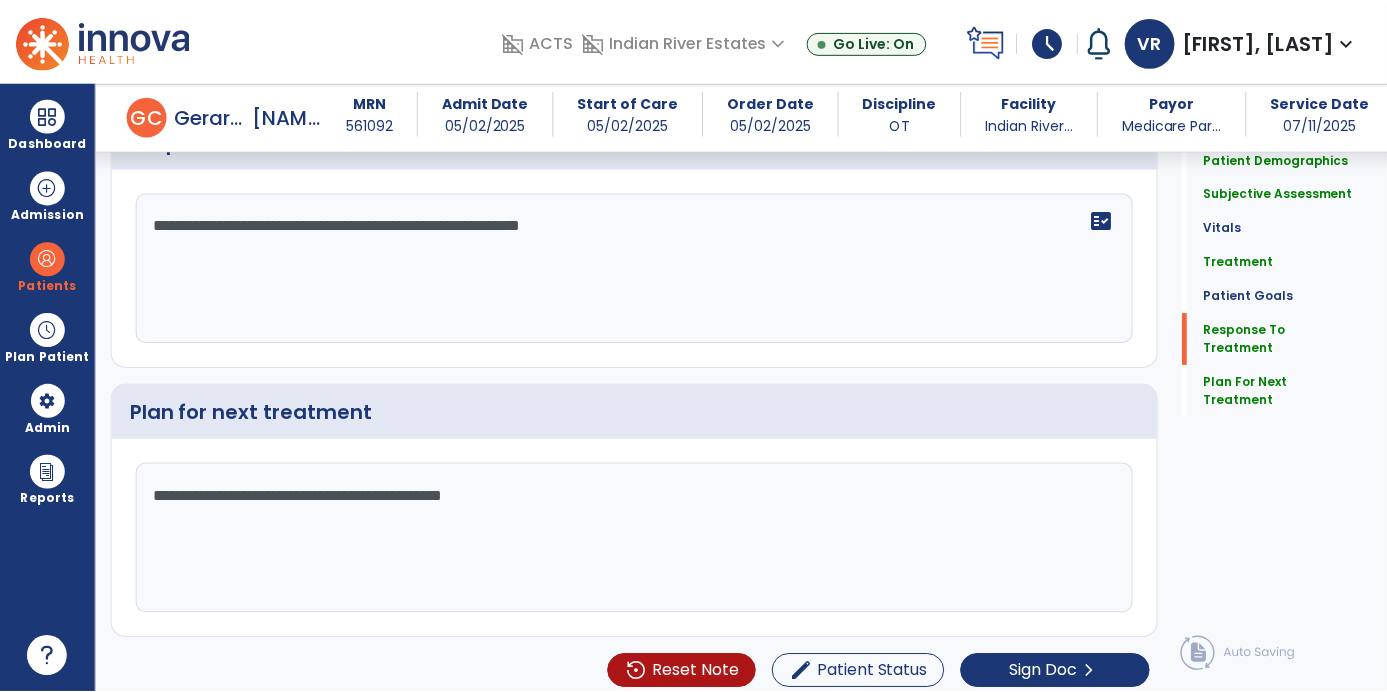 scroll, scrollTop: 3083, scrollLeft: 0, axis: vertical 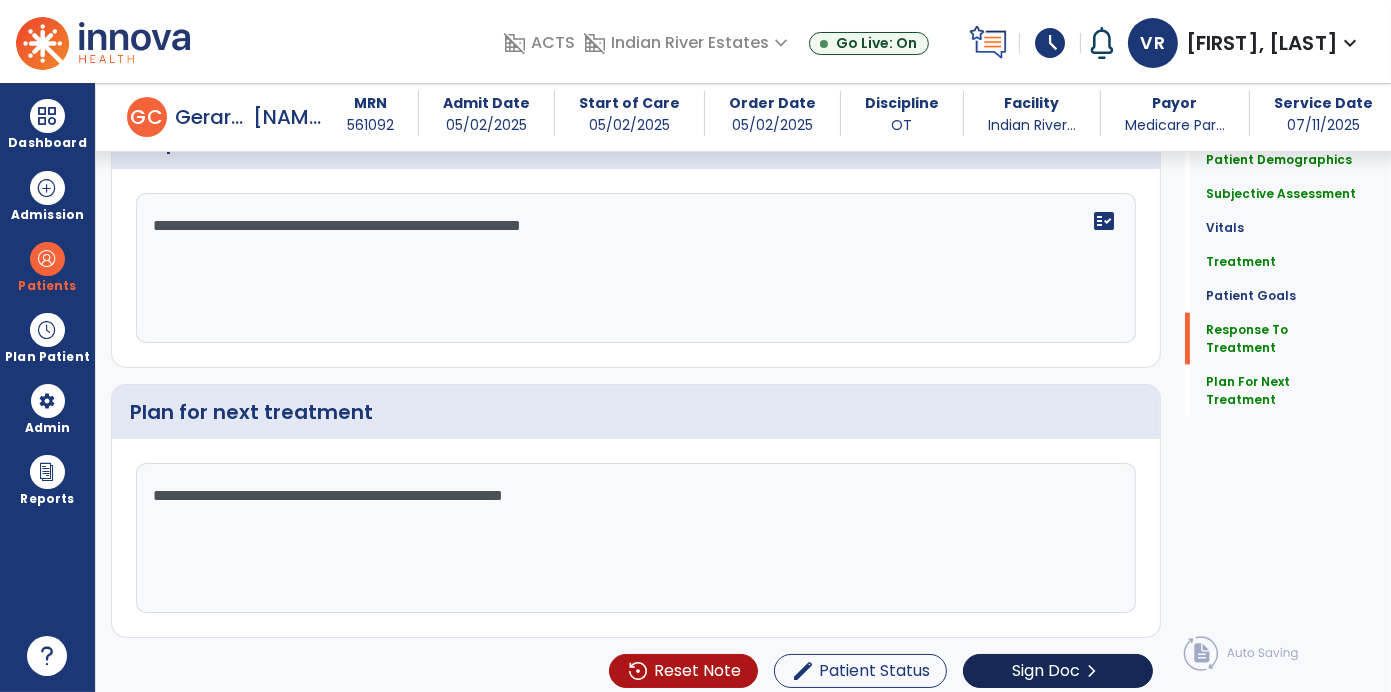 type on "**********" 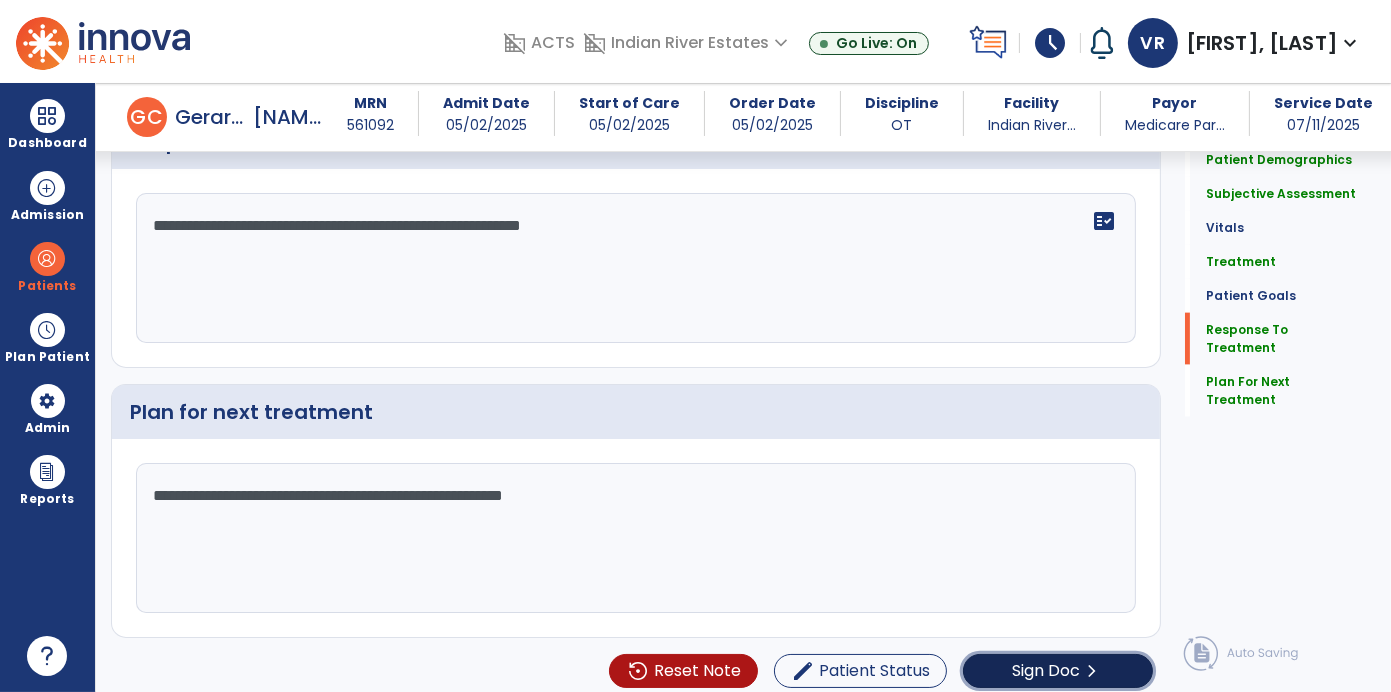 click on "Sign Doc" 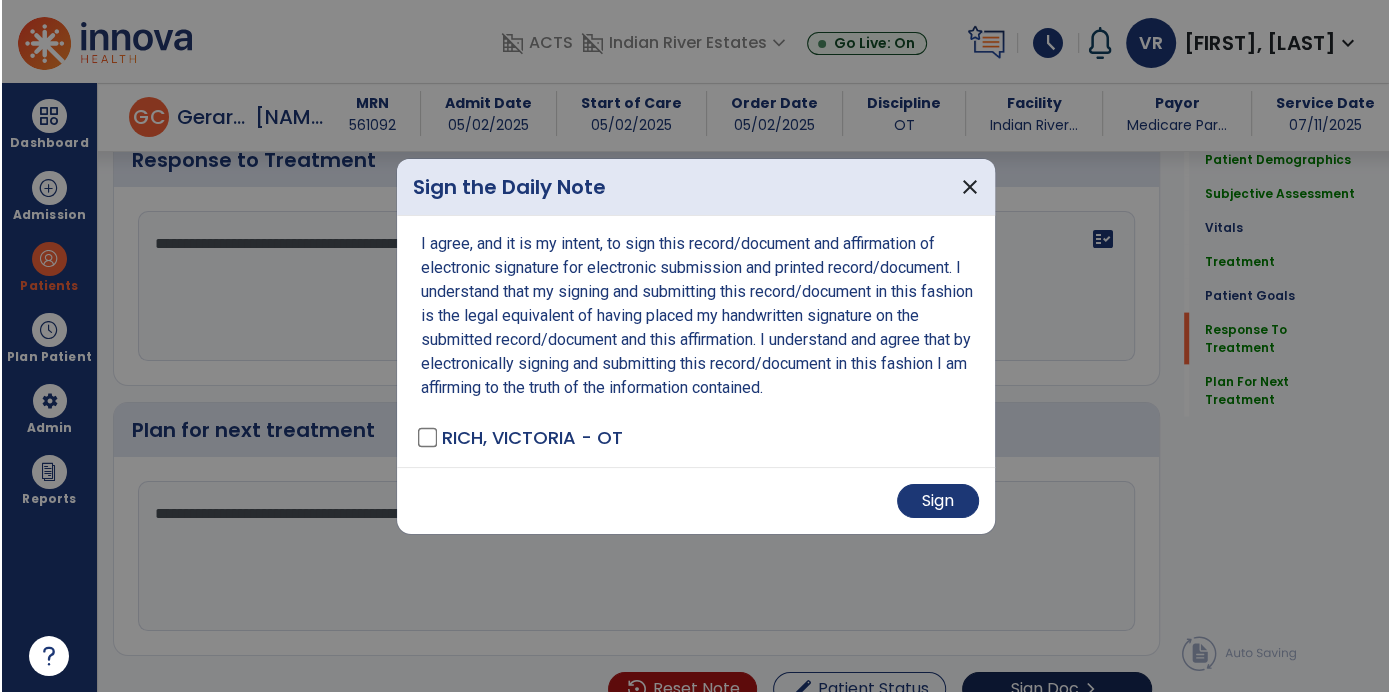 scroll, scrollTop: 3083, scrollLeft: 0, axis: vertical 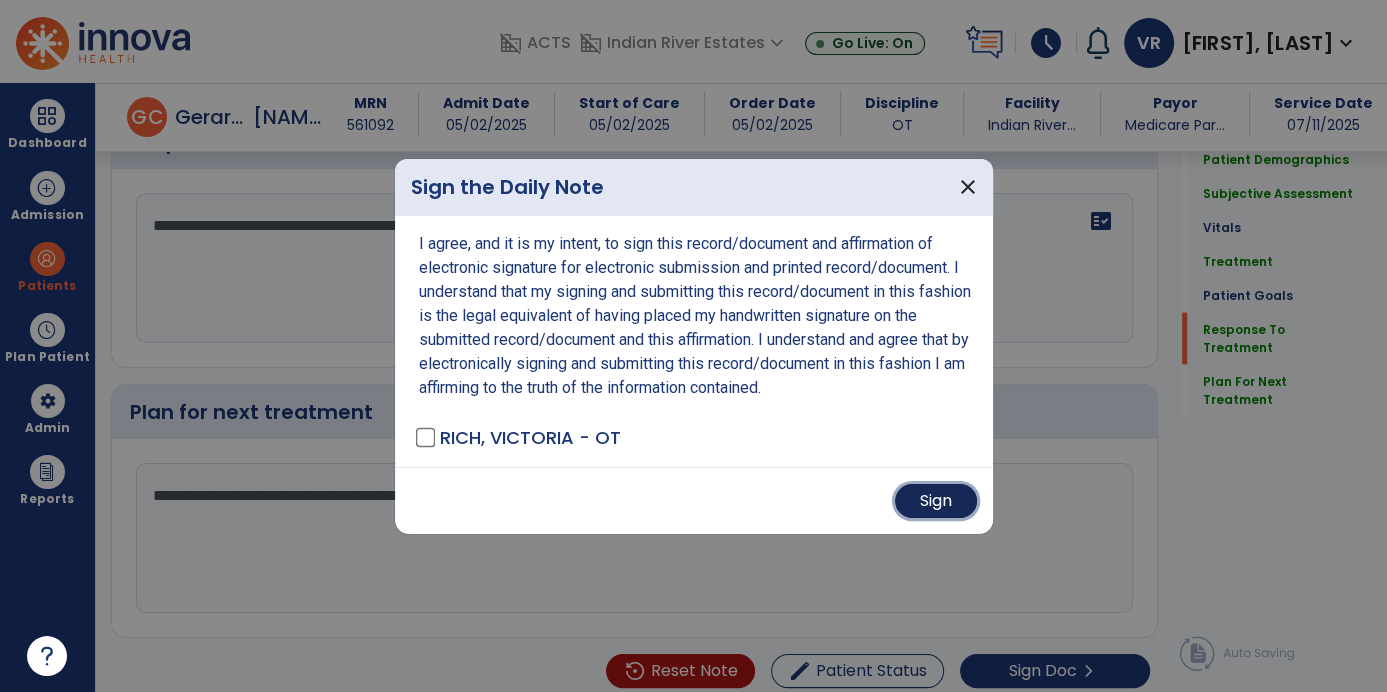 click on "Sign" at bounding box center (936, 501) 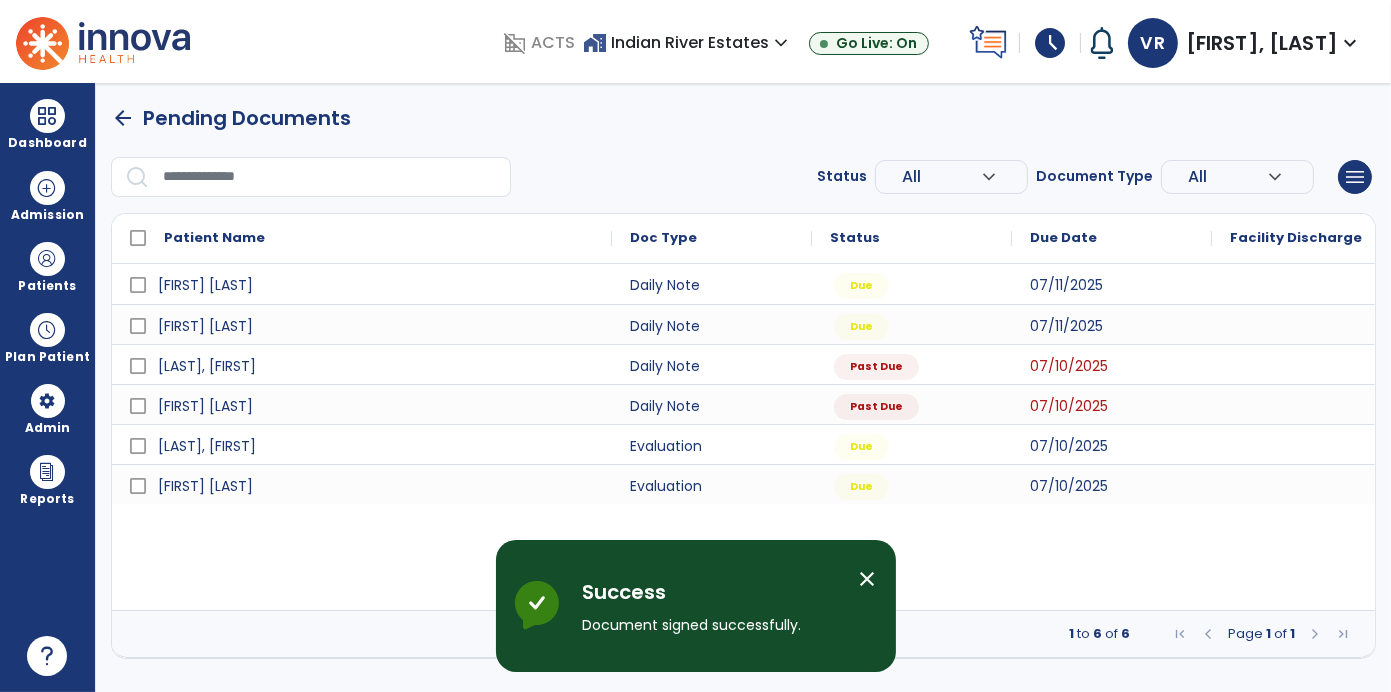 scroll, scrollTop: 0, scrollLeft: 0, axis: both 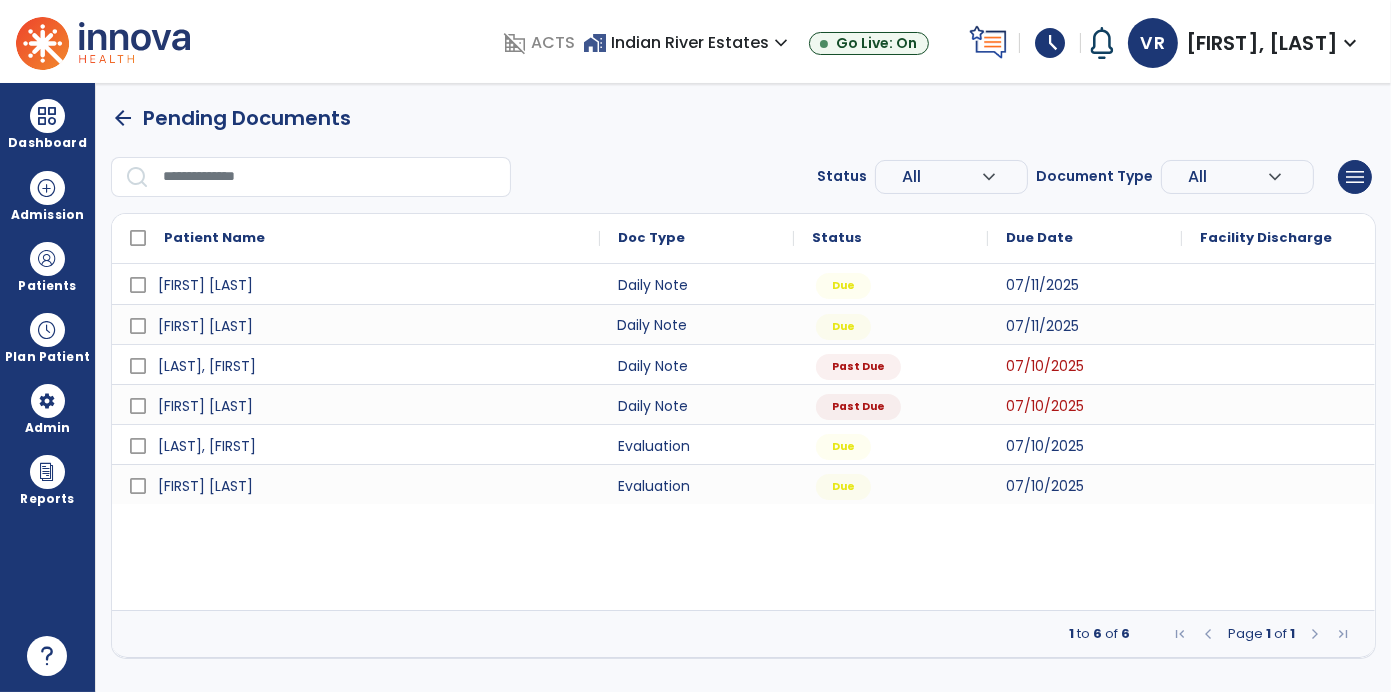 click on "Daily Note" at bounding box center (697, 324) 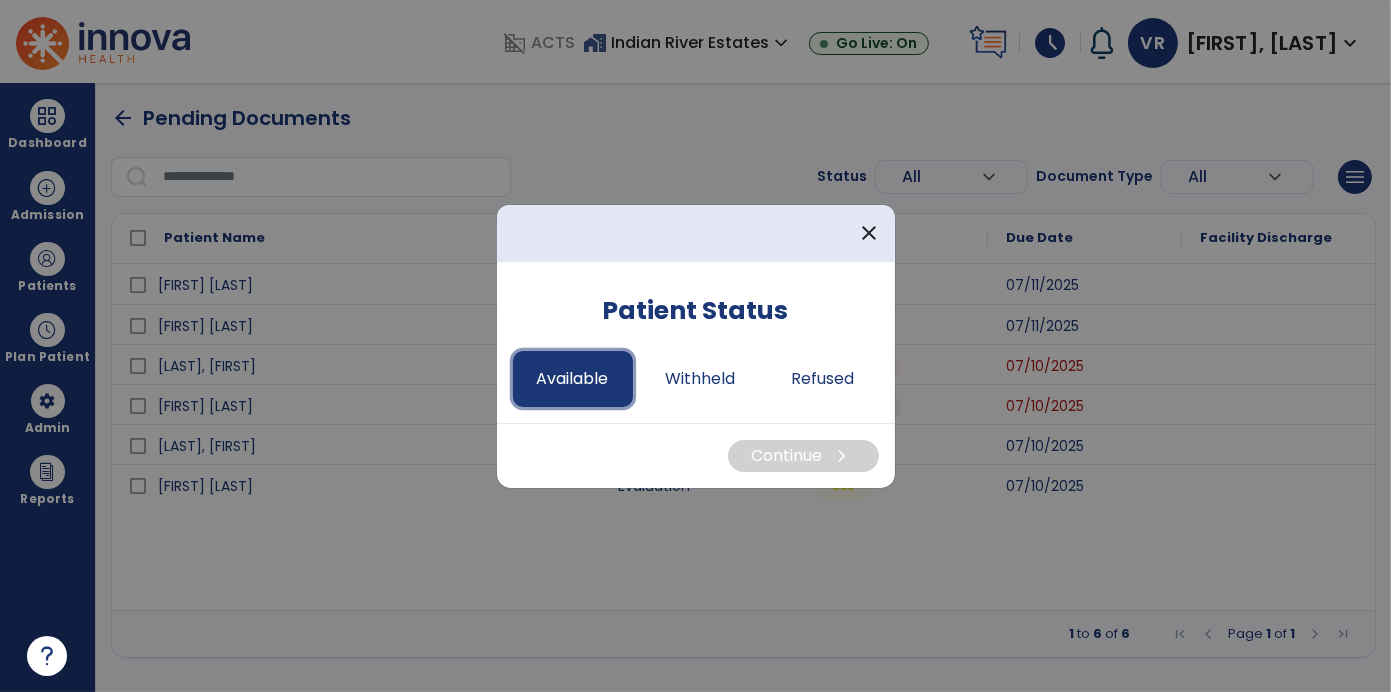 click on "Available" at bounding box center [573, 379] 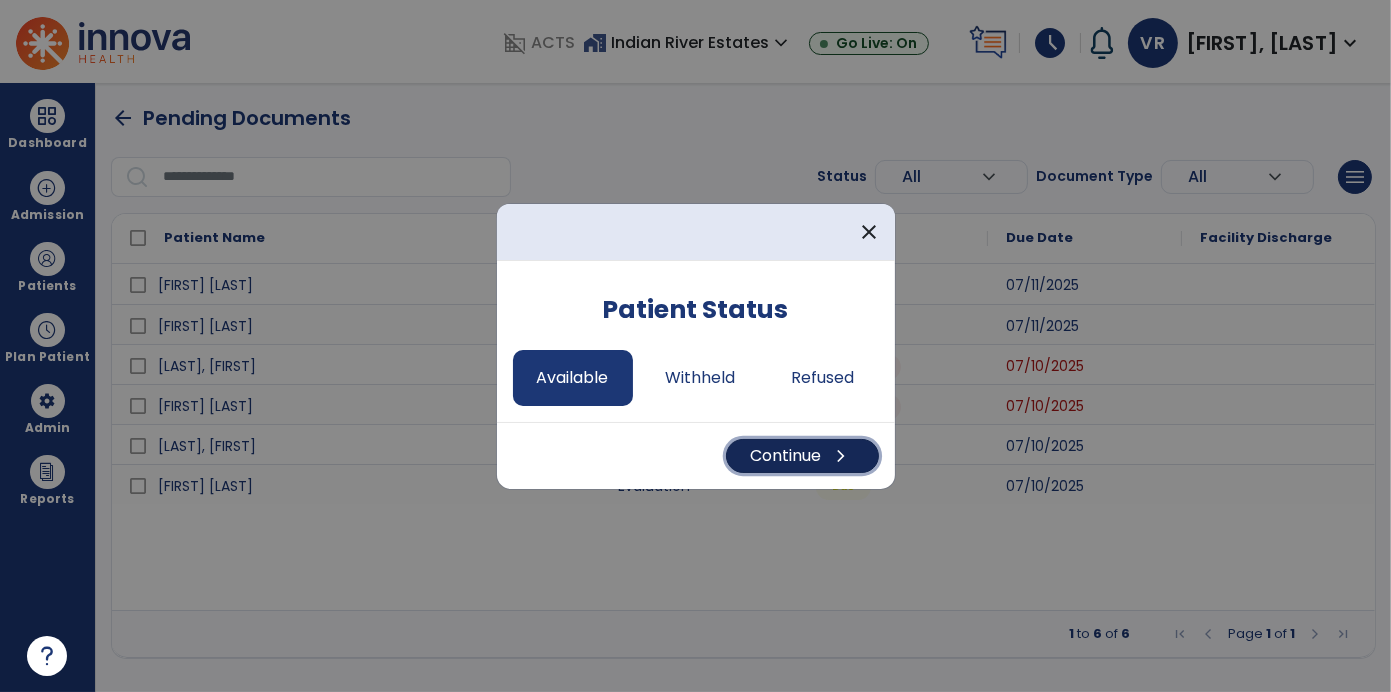 click on "Continue   chevron_right" at bounding box center [802, 456] 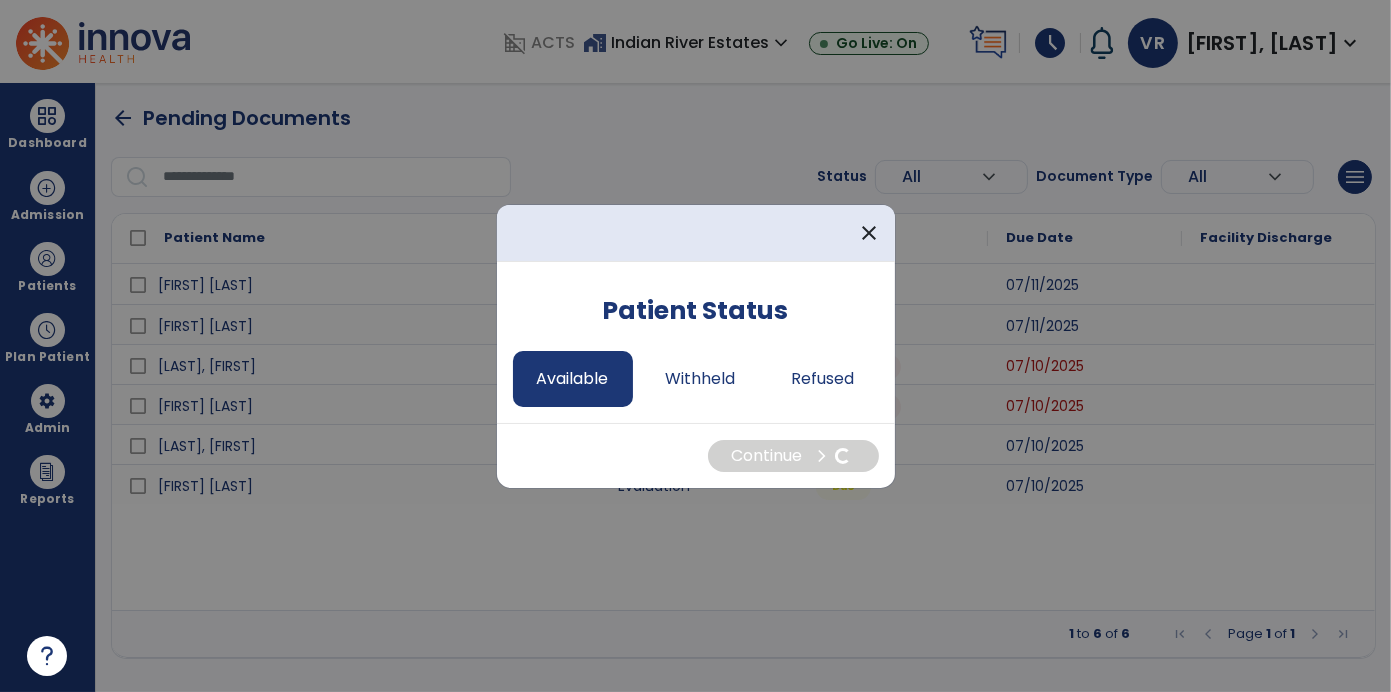 select on "*" 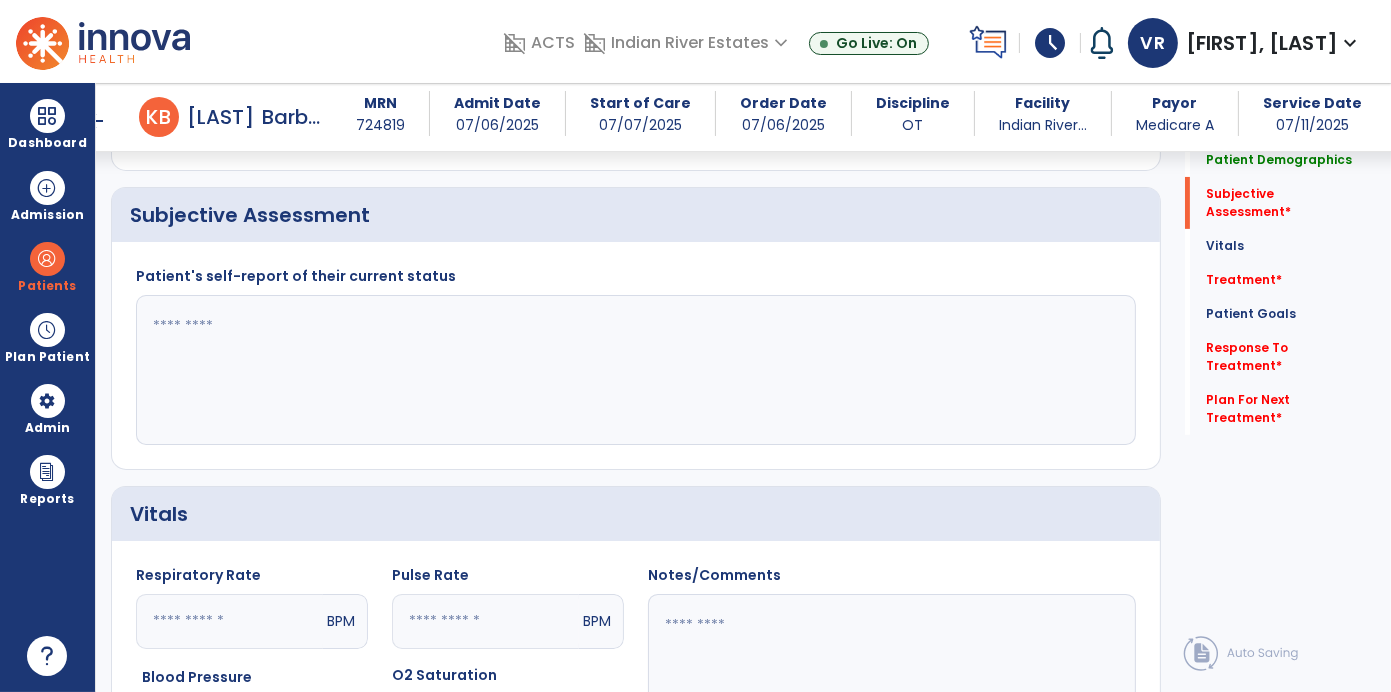 scroll, scrollTop: 470, scrollLeft: 0, axis: vertical 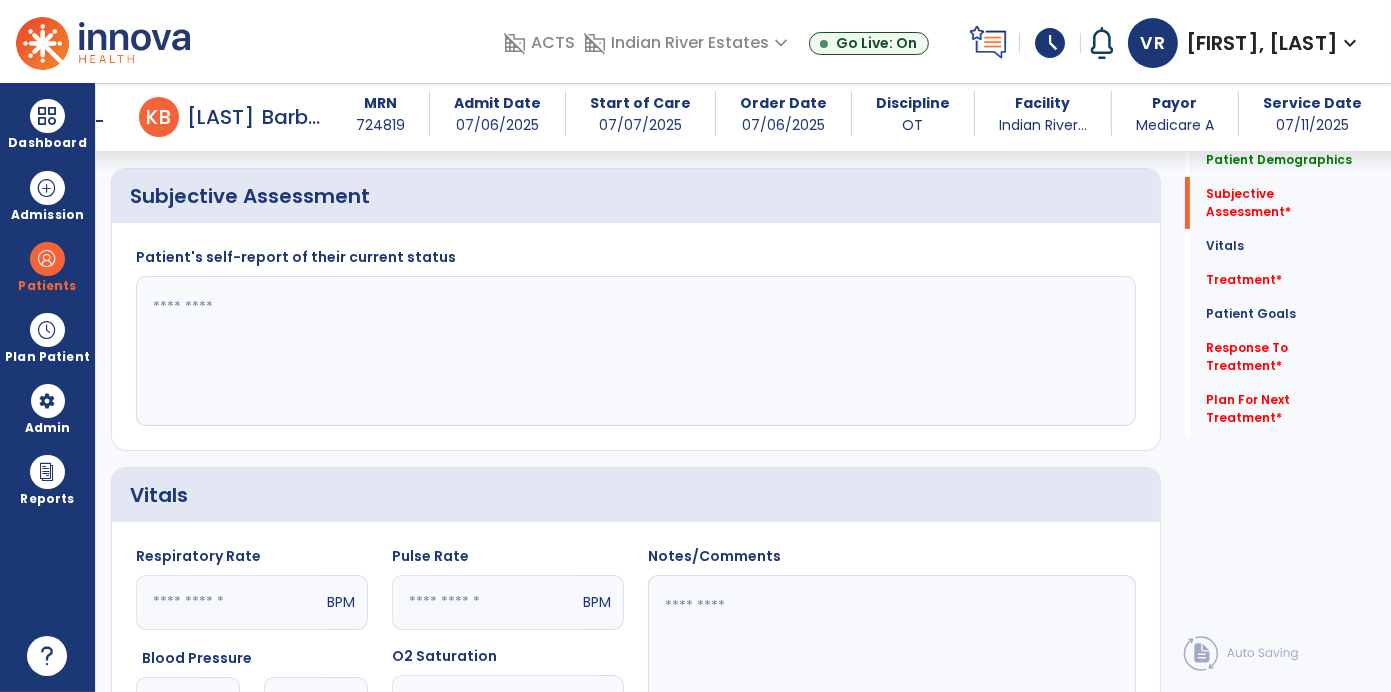 click 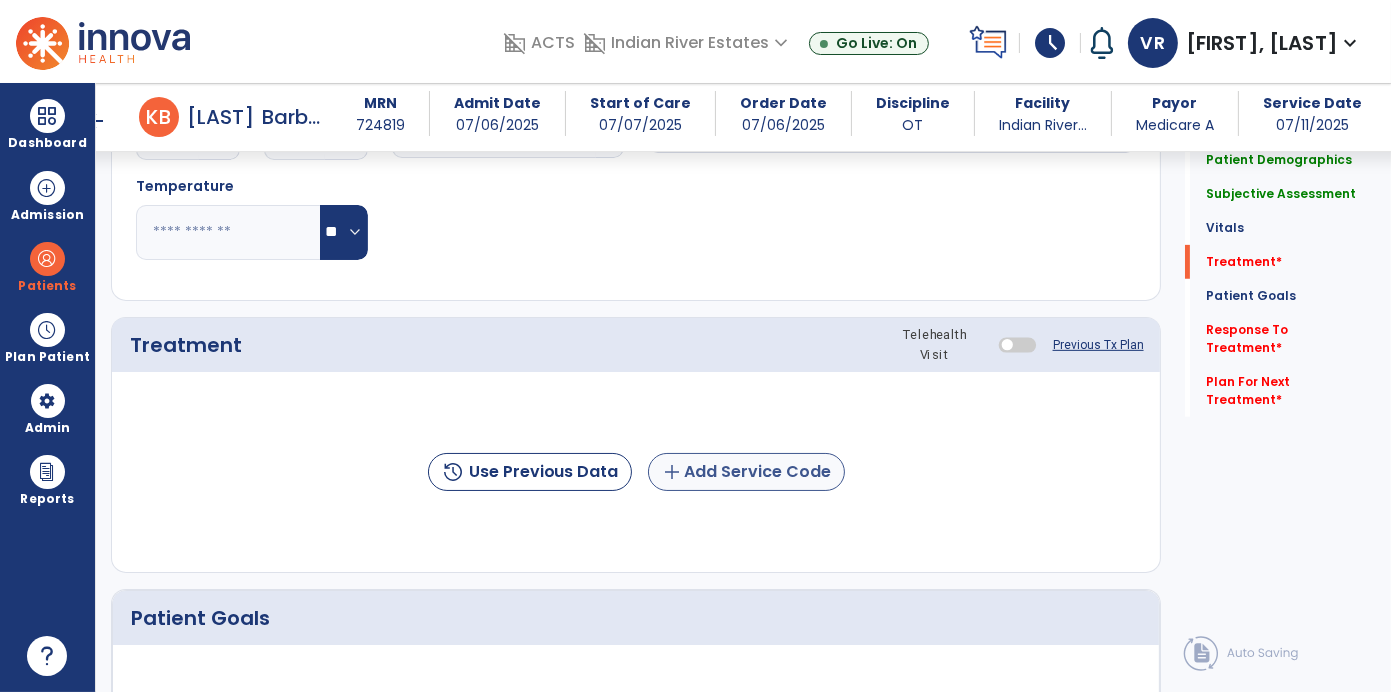 type on "**********" 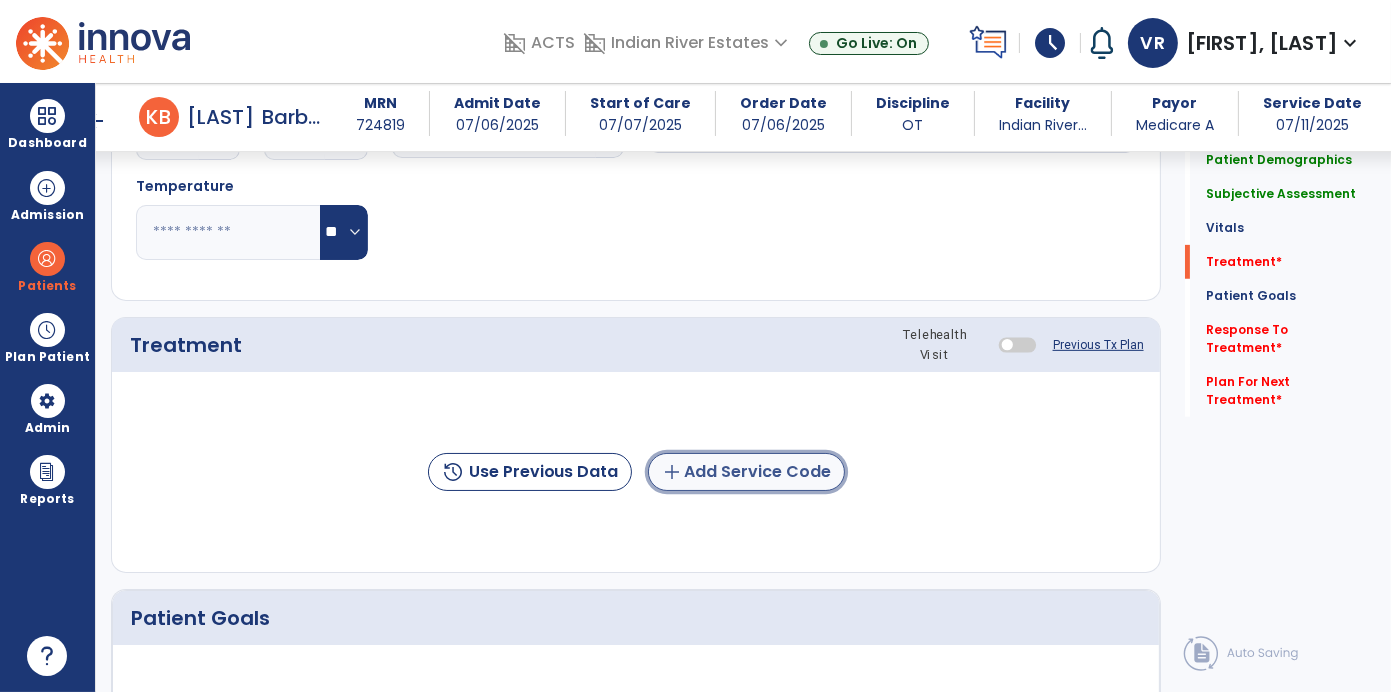 click on "add  Add Service Code" 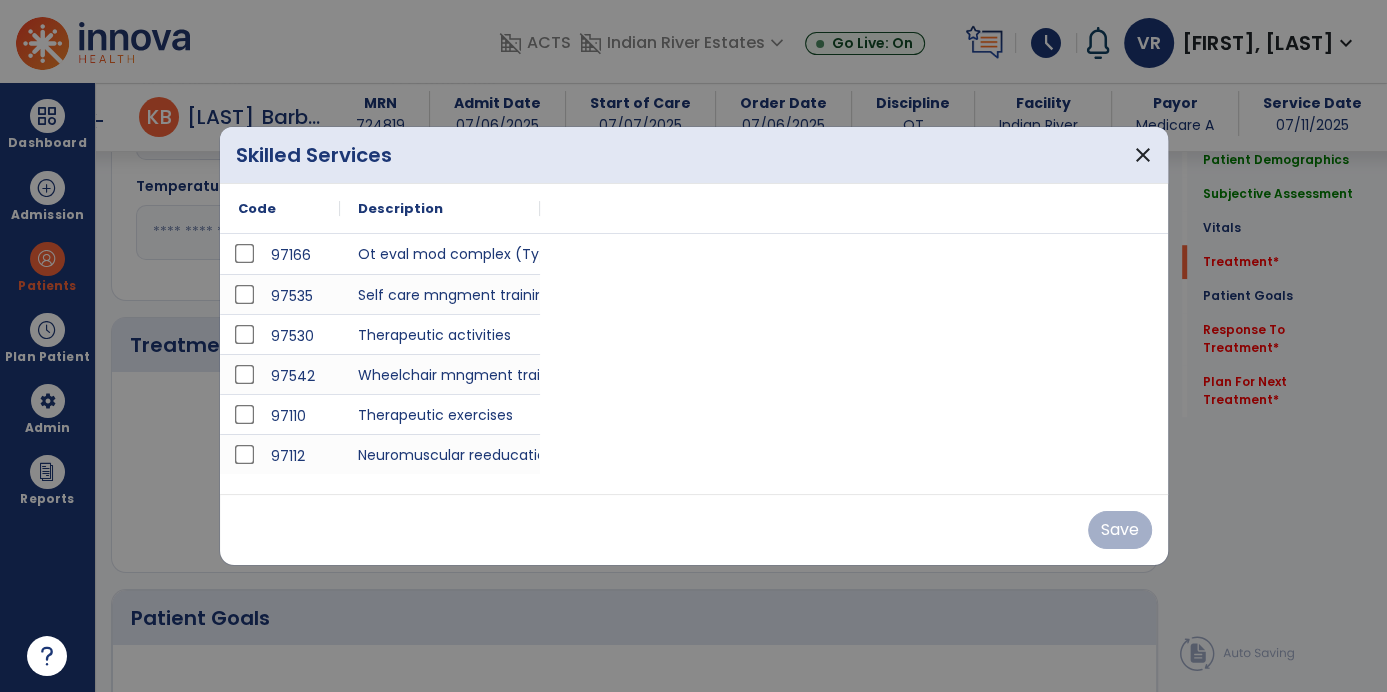scroll, scrollTop: 1042, scrollLeft: 0, axis: vertical 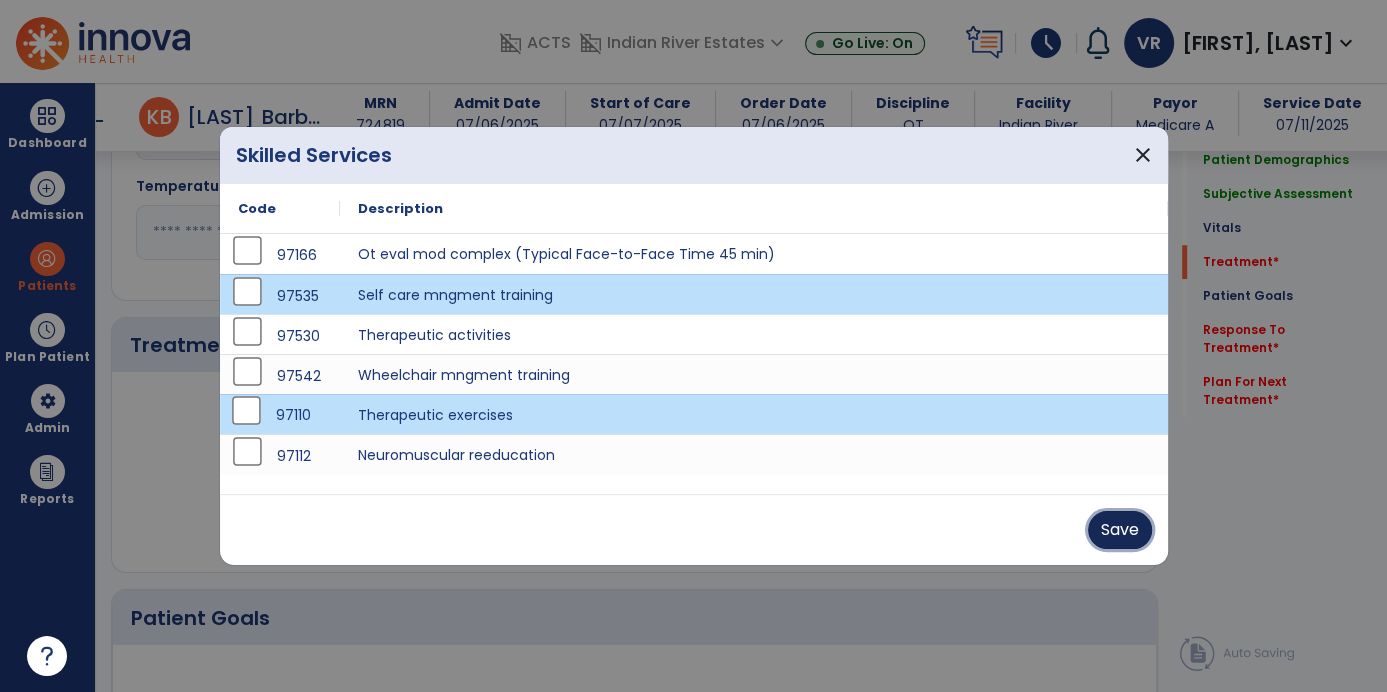 click on "Save" at bounding box center [1120, 530] 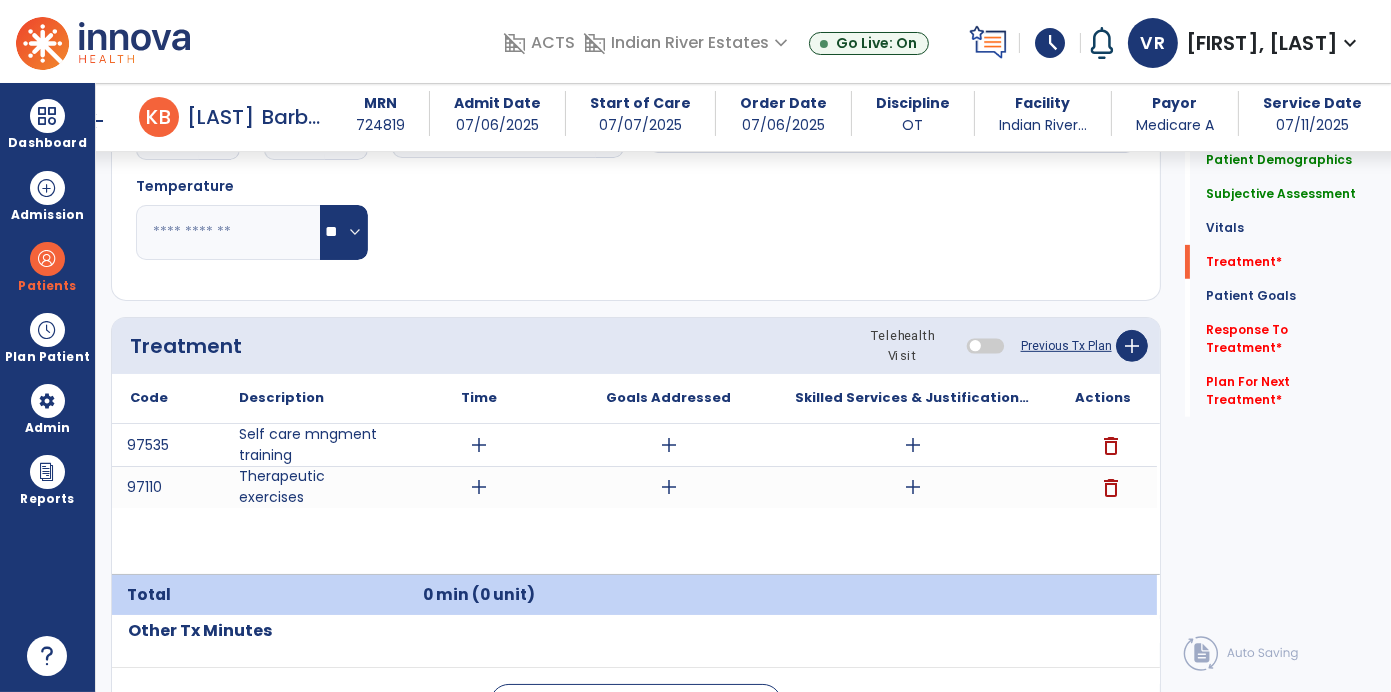 click on "add" at bounding box center [479, 445] 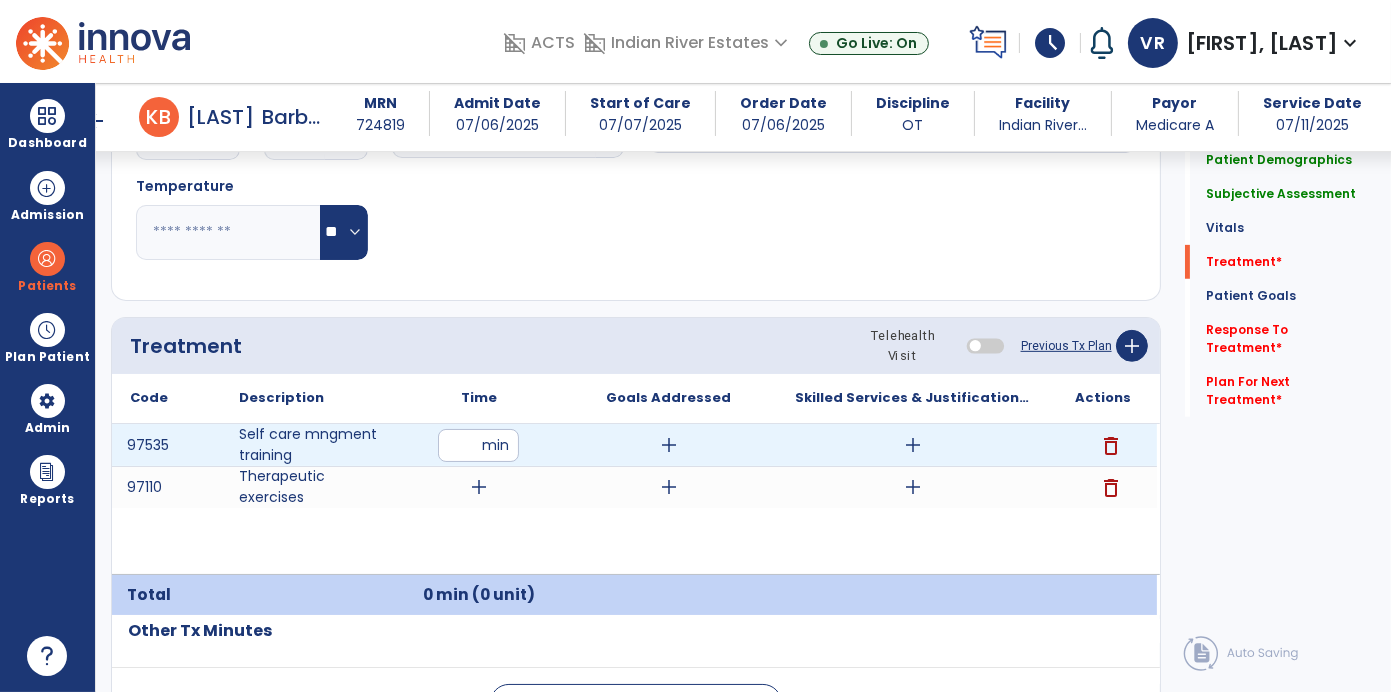 type on "*" 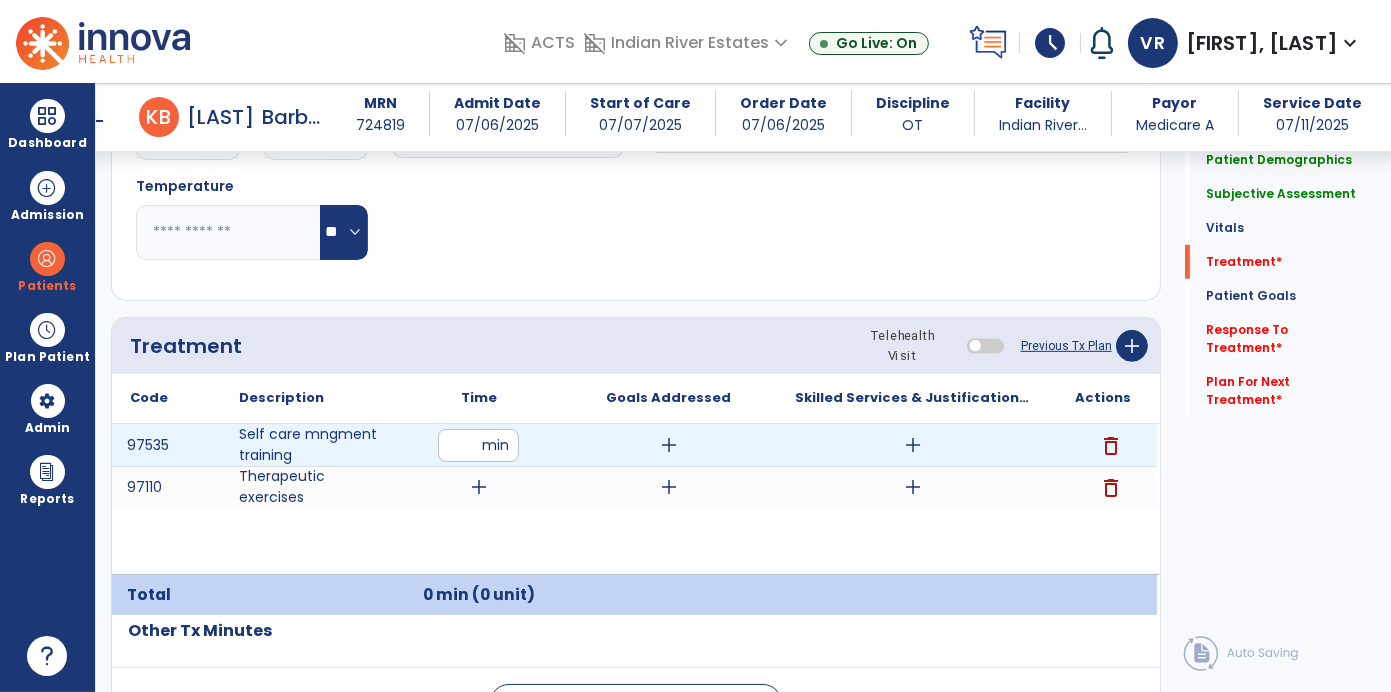 type on "**" 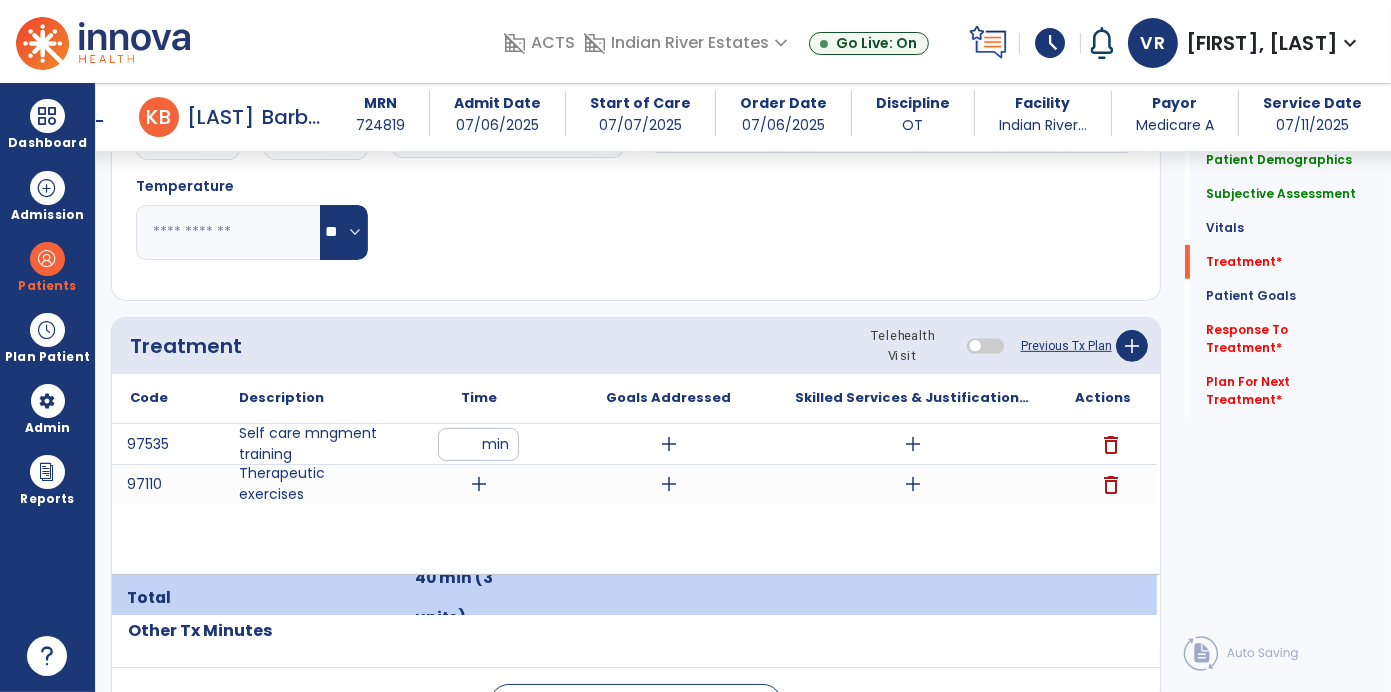 click on "add" at bounding box center [479, 484] 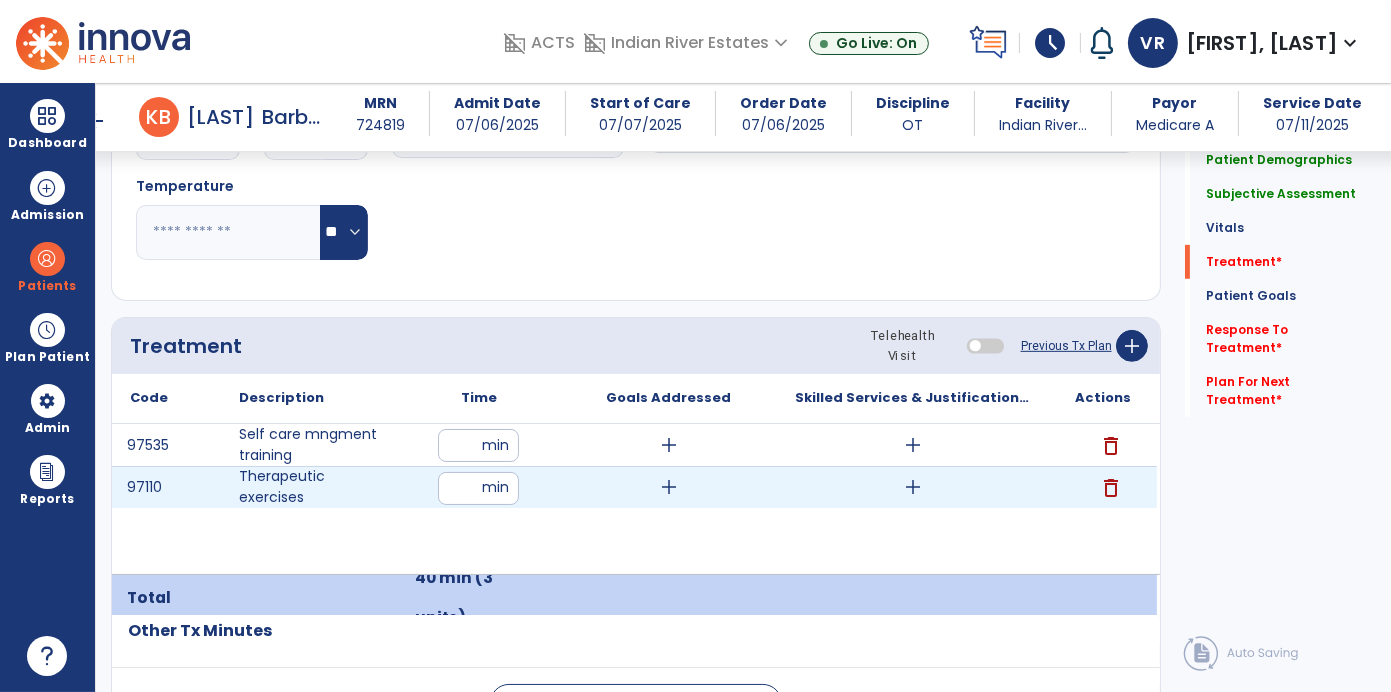 type on "*" 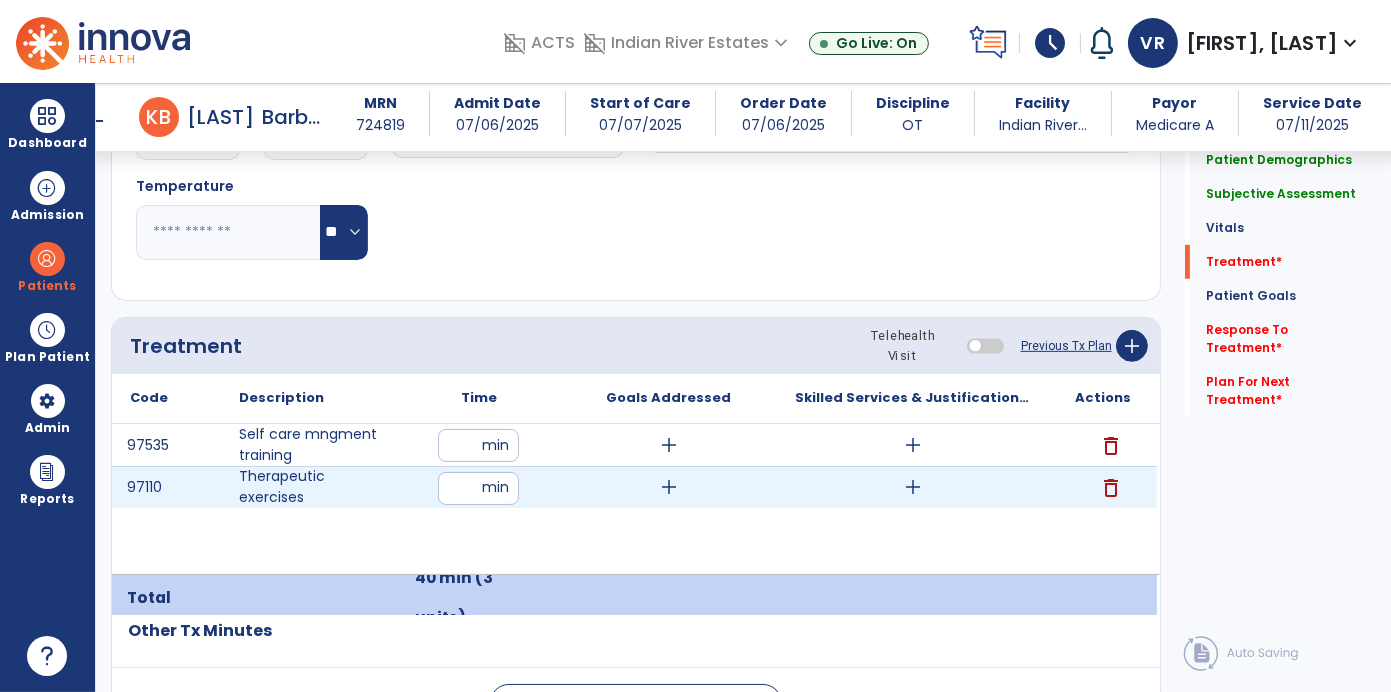 type on "**" 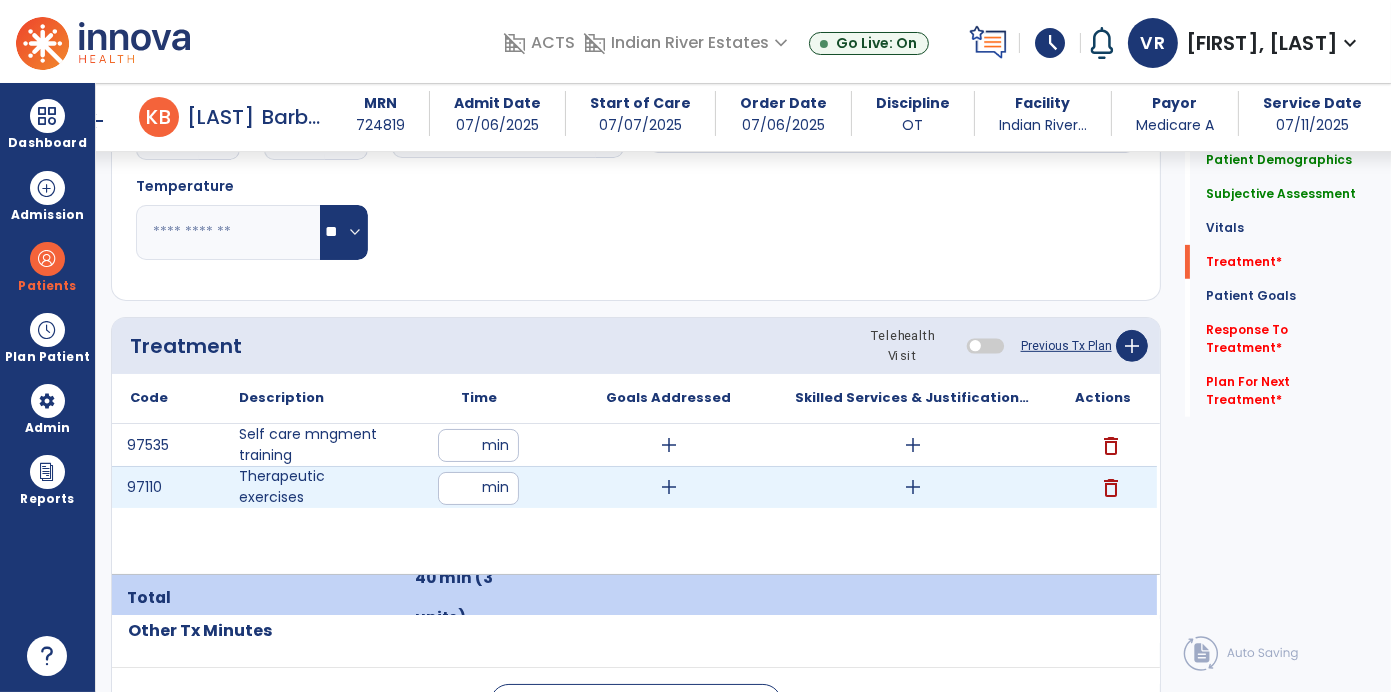 click on "97535  Self care mngment training  ** min add add delete 97110  Therapeutic exercises  ** min add add delete" at bounding box center (634, 499) 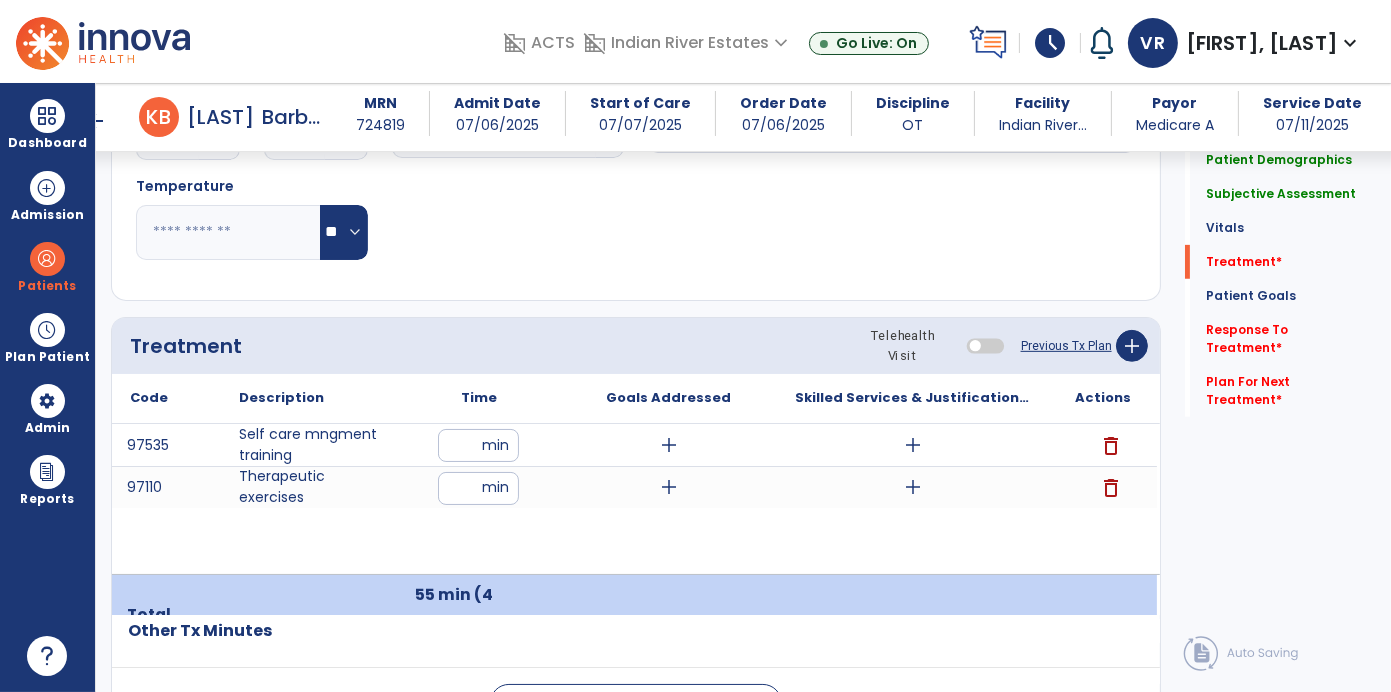 click on "**" at bounding box center (478, 488) 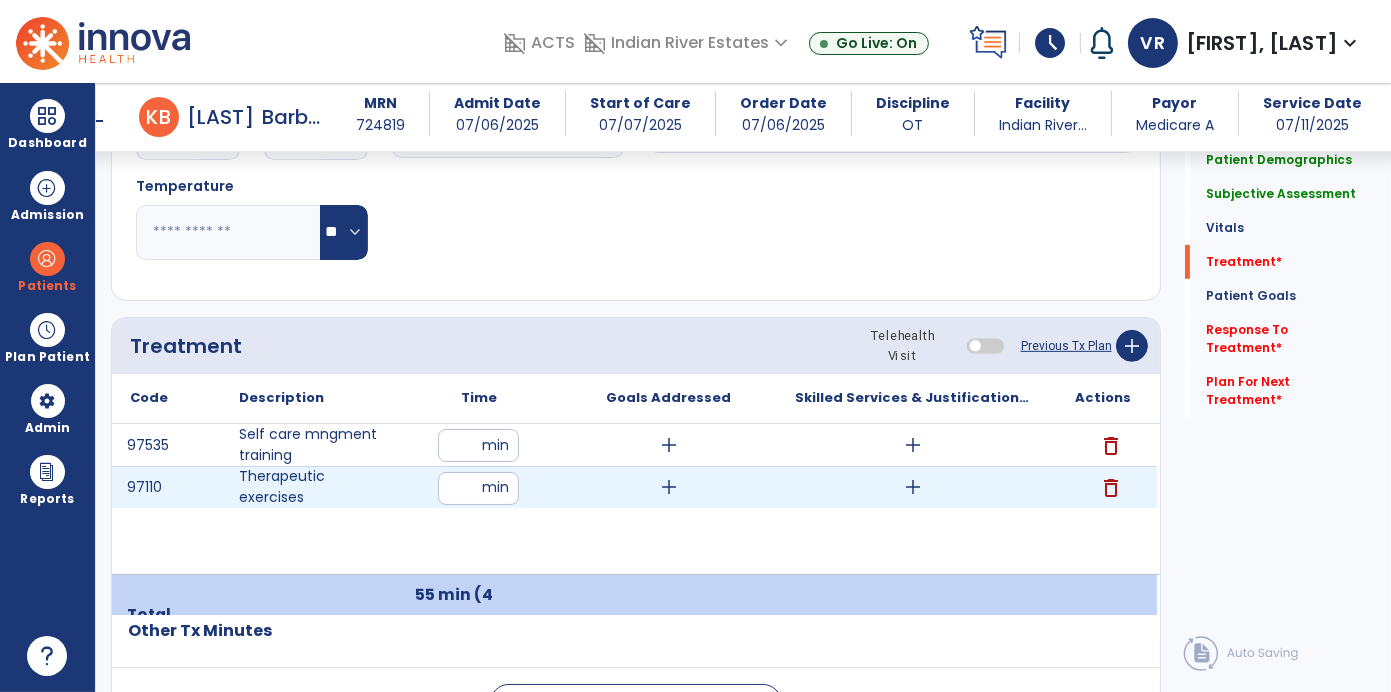 type on "*" 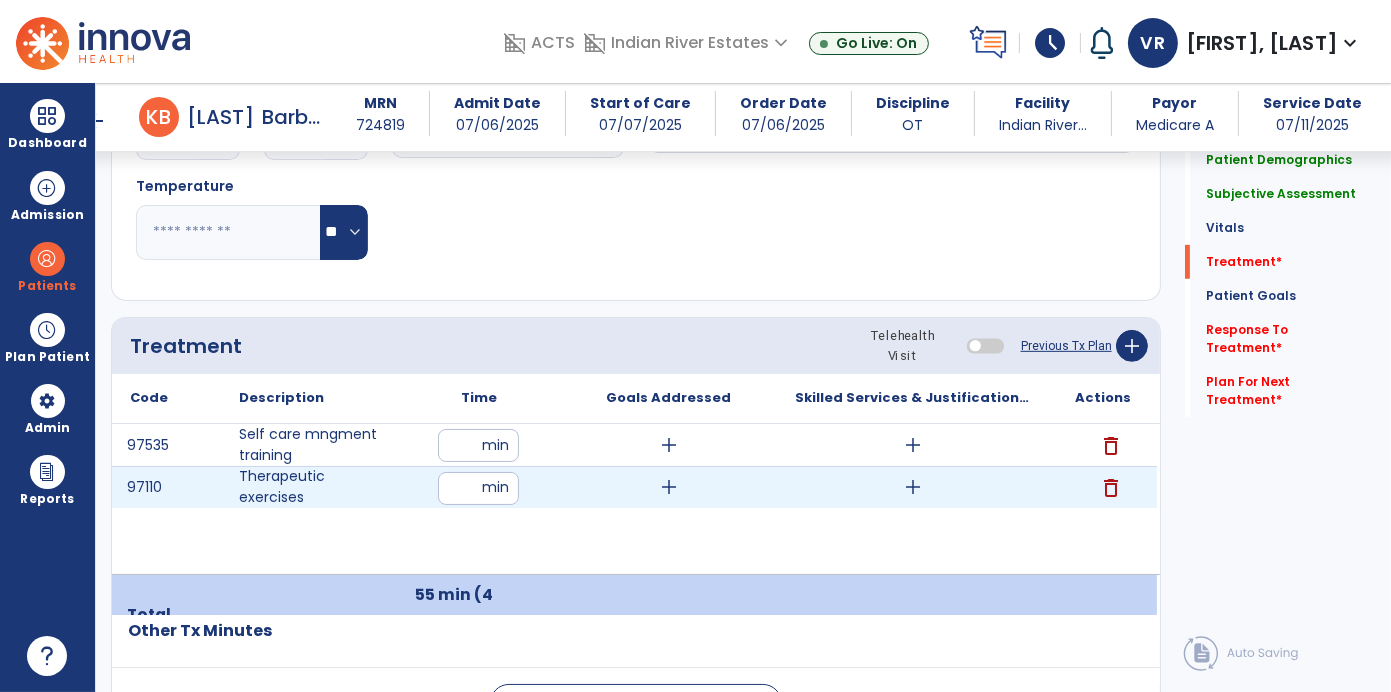 click on "97535 Self care mngment training ** min add add delete 97110 Therapeutic exercises * min add add delete" at bounding box center (634, 499) 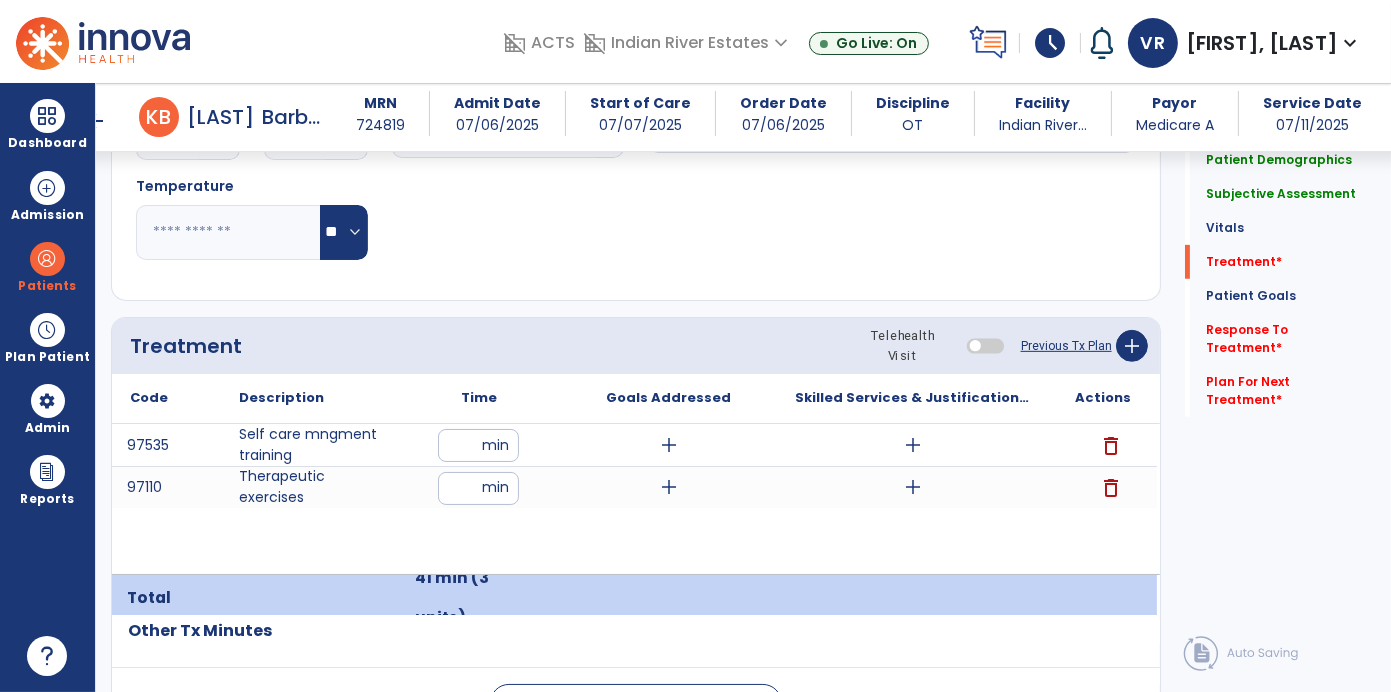 click on "*" at bounding box center [478, 488] 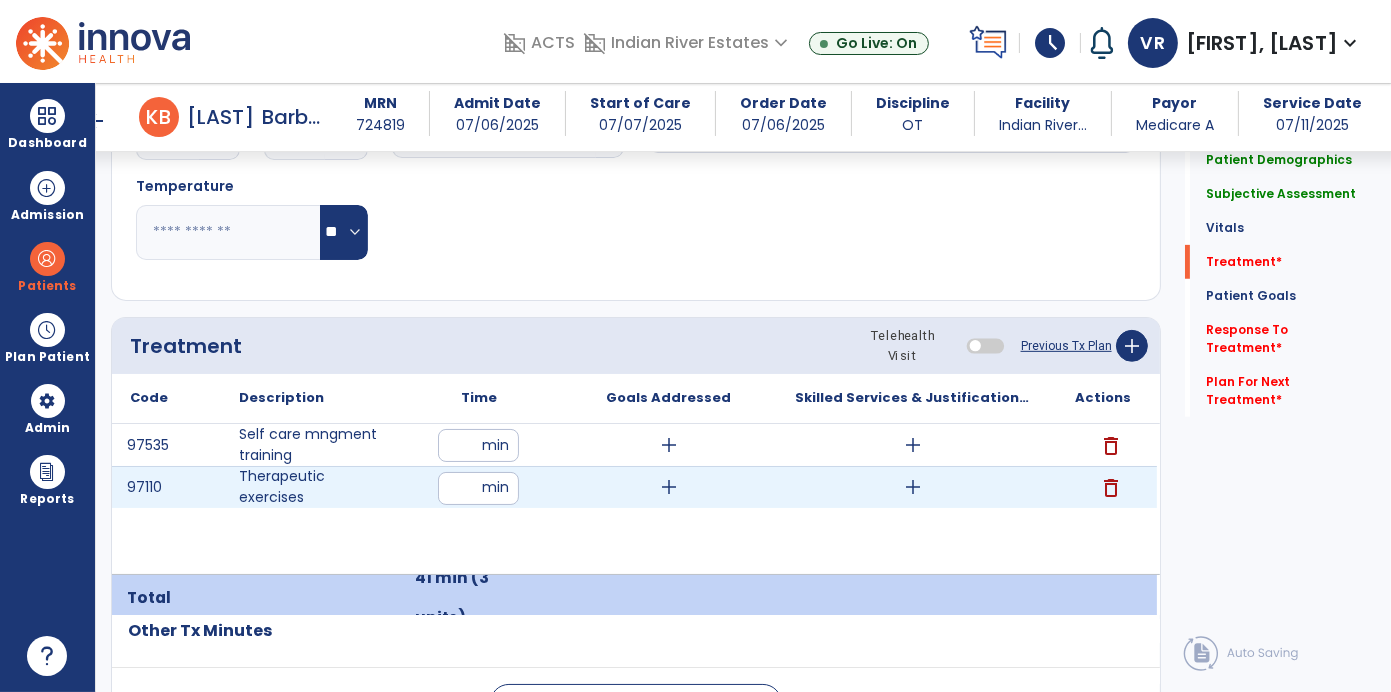 type on "**" 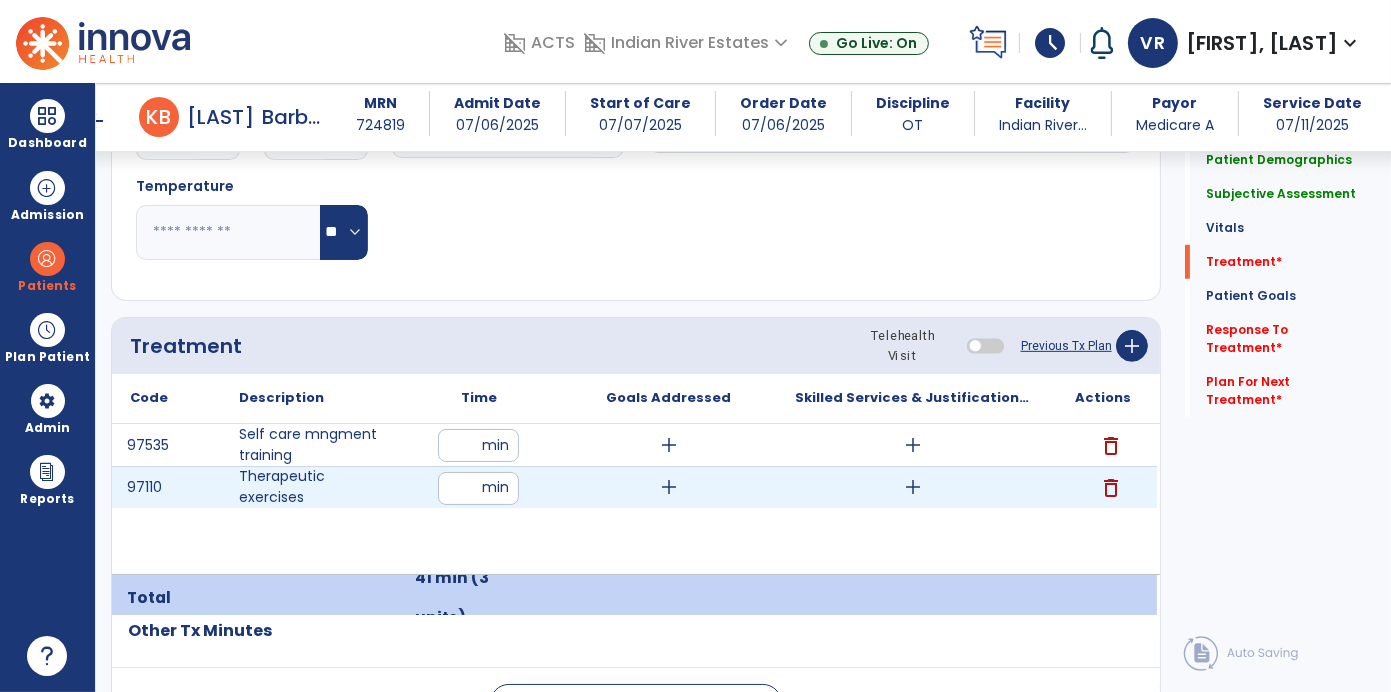 click on "97535  Self care mngment training  ** min add add delete 97110  Therapeutic exercises  ** min add add delete" at bounding box center [634, 499] 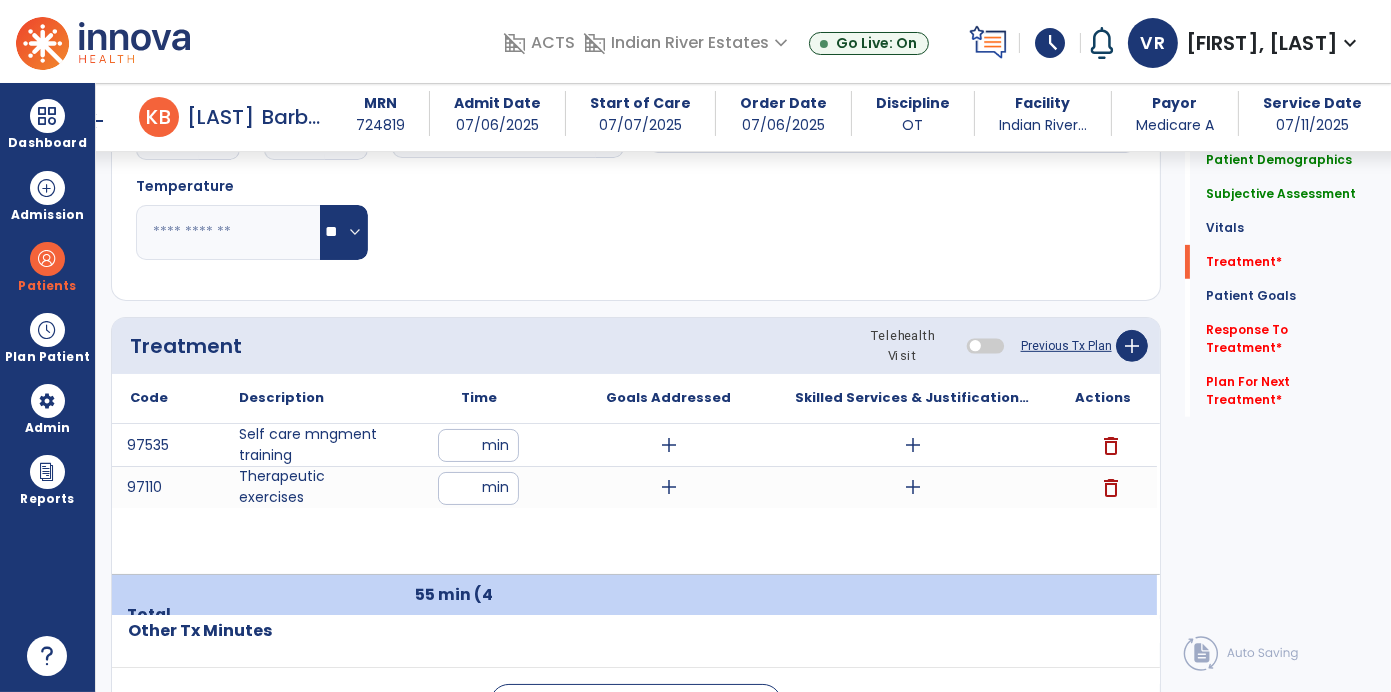 click on "add" at bounding box center (913, 445) 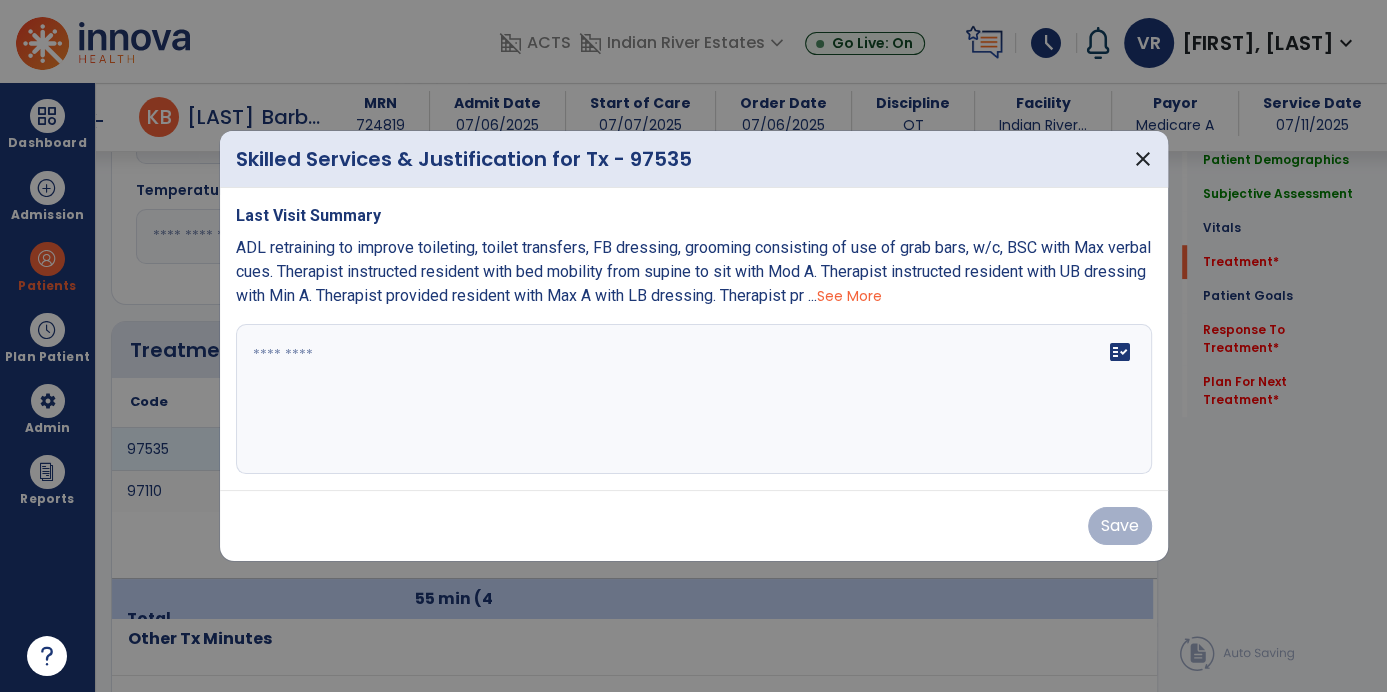 scroll, scrollTop: 1042, scrollLeft: 0, axis: vertical 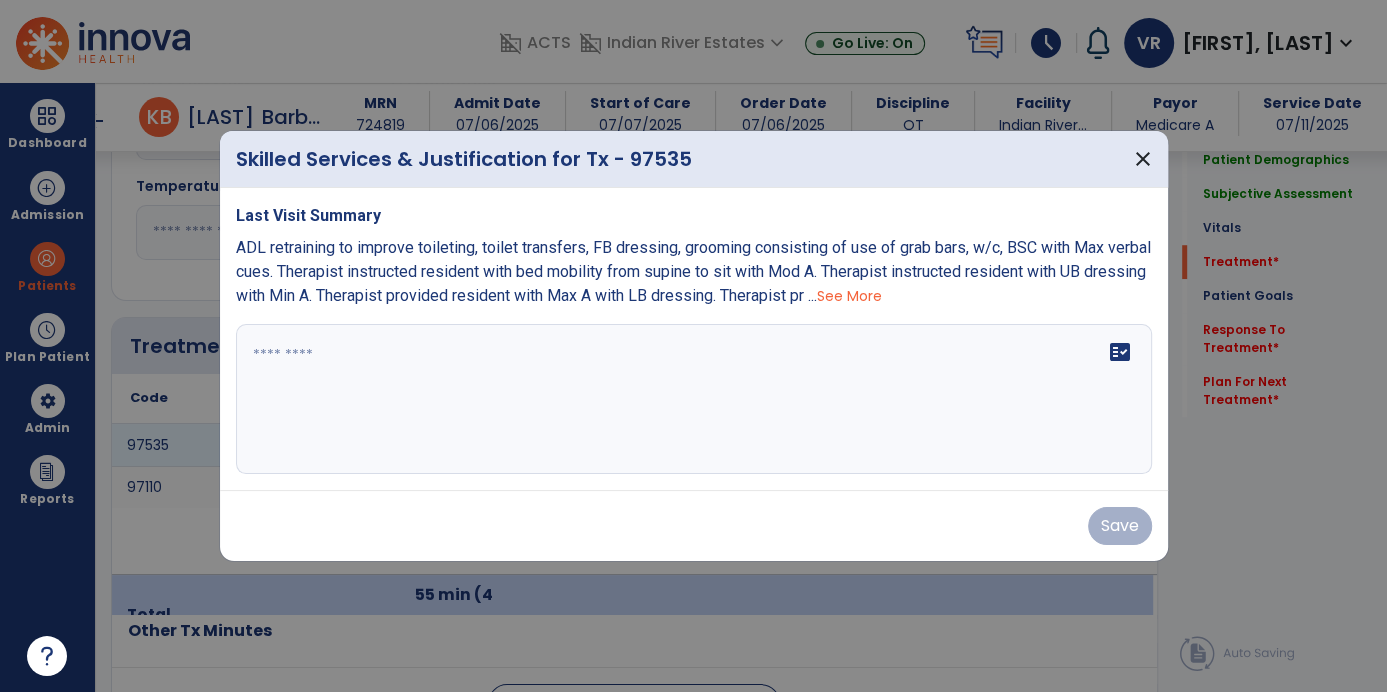 click on "See More" at bounding box center (849, 296) 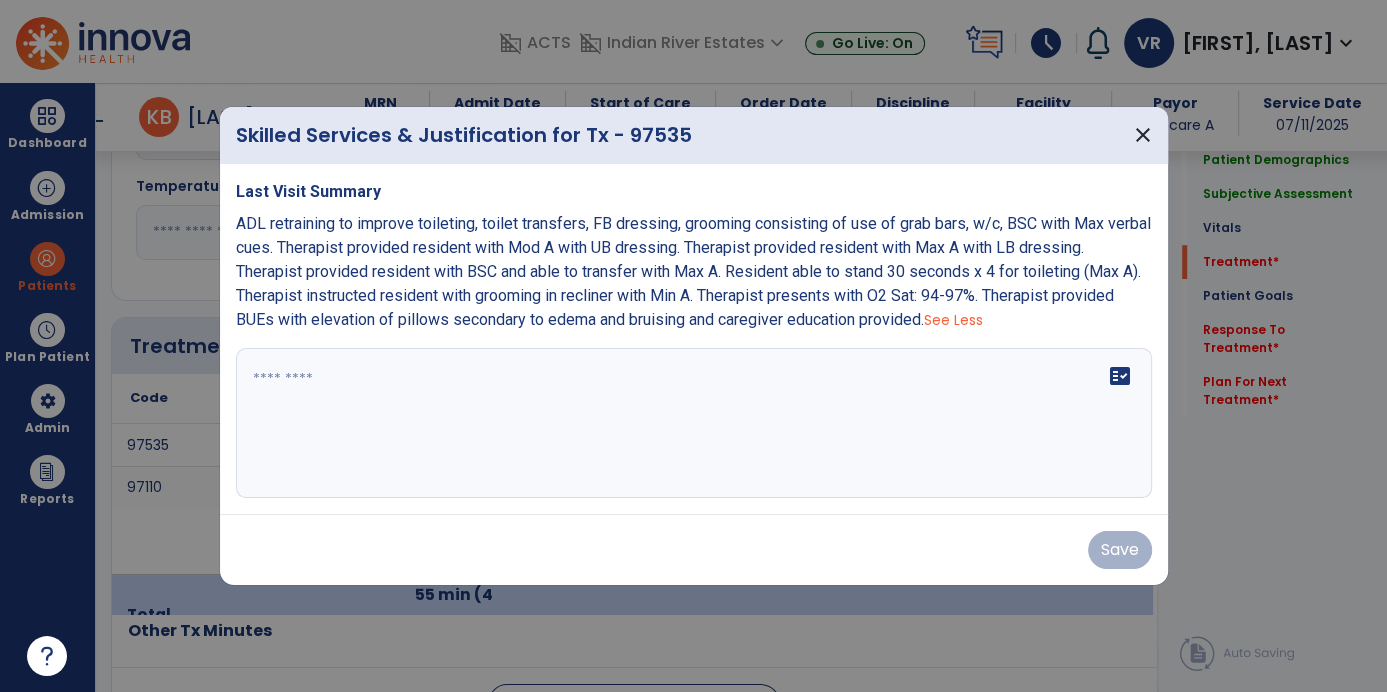 click on "ADL retraining to improve toileting, toilet transfers, FB dressing, grooming consisting of use of grab bars, w/c, BSC with Max verbal cues. Therapist provided resident with Mod A with UB dressing. Therapist provided resident with Max A with LB dressing. Therapist provided resident with BSC and able to transfer with Max A. Resident able to stand 30 seconds x 4 for toileting (Max A). Therapist instructed resident with grooming in recliner with Min A. Therapist presents with O2 Sat: 94-97%. Therapist provided BUEs with elevation of pillows secondary to edema and bruising and caregiver education provided." at bounding box center (693, 271) 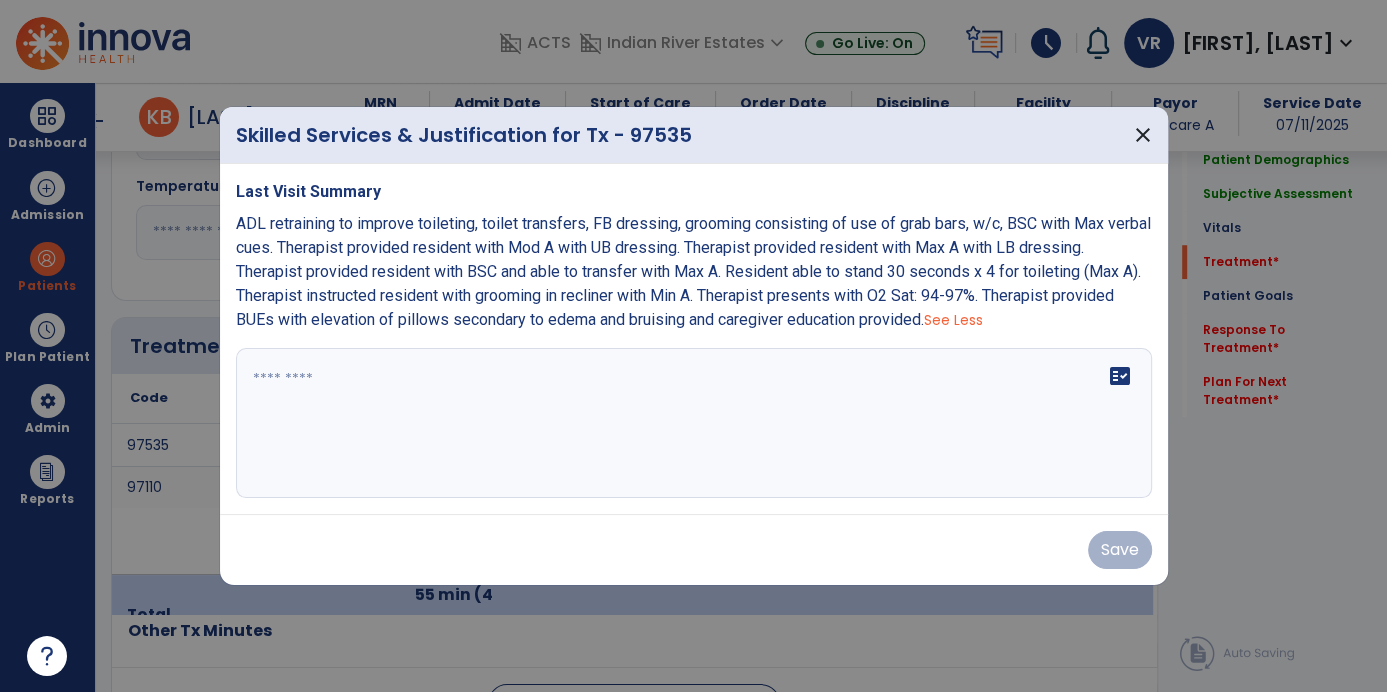 copy on "ADL retraining to improve toileting, toilet transfers, FB dressing, grooming consisting of use of grab bars, w/c, BSC with Max verbal cues. Therapist instructed resident with bed mobility from supine to sit with Mod A. Therapist instructed resident with UB dressing with Min A. Therapist provided resident with Max A with LB dressing. Therapist provided resident with BSC and able to transfer with Max A. Resident able to stand 30 seconds x 4 for toileting (Max A). Therapist instructed resident with grooming in recliner with Min A. Therapist presents with O2 Sat: 94-97%. Therapist provided BUEs with elevation of pillows secondary to edema and bruising and caregiver education provided" 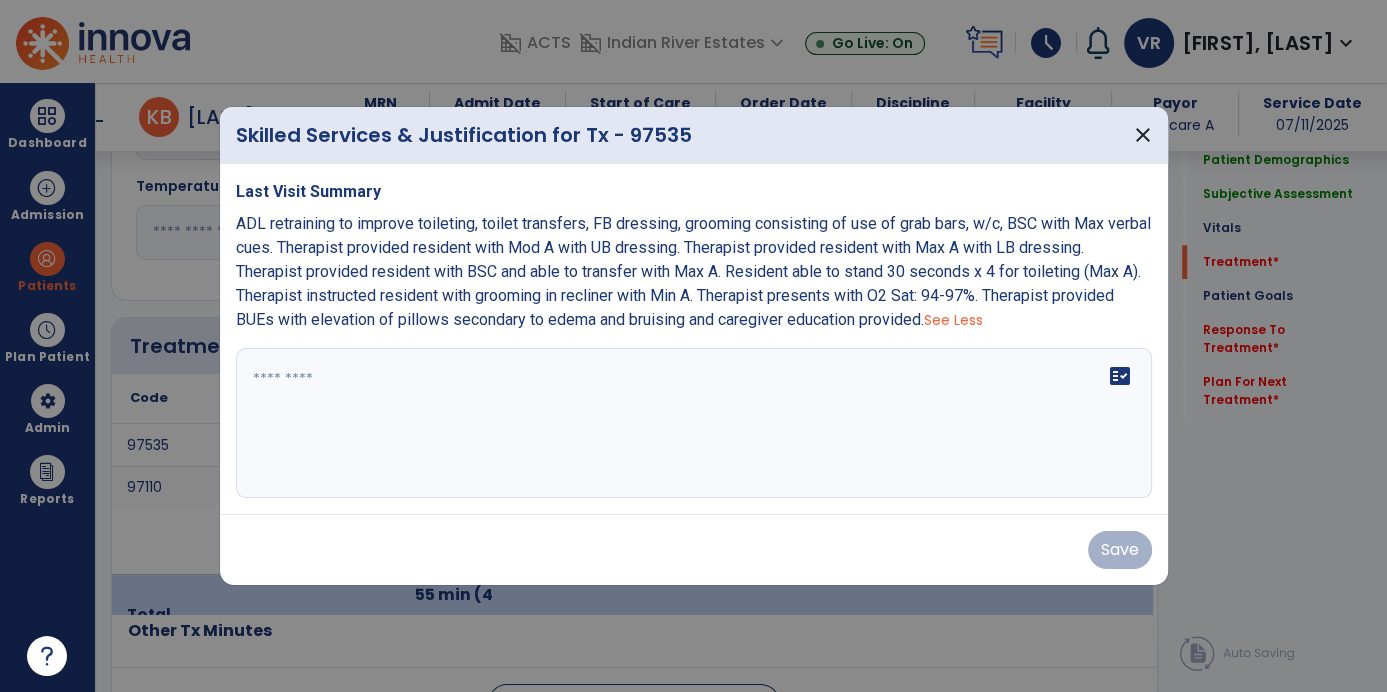 click at bounding box center (694, 423) 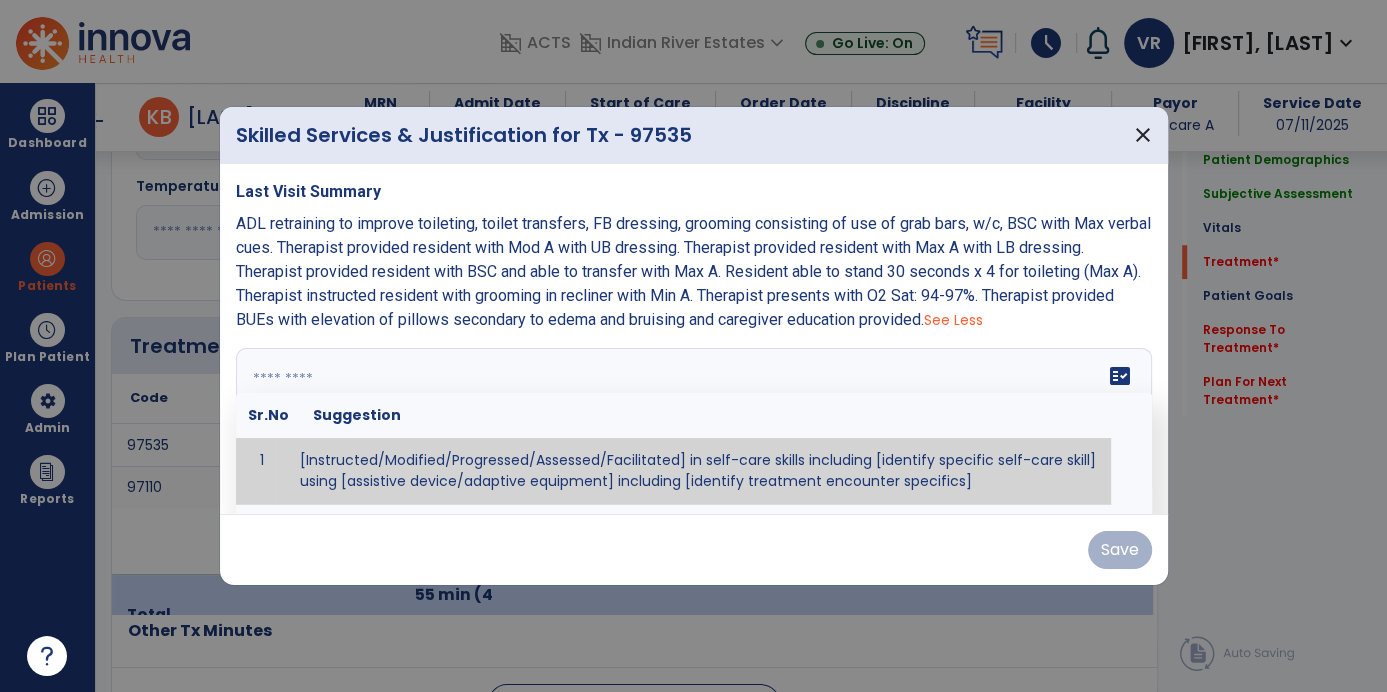 click at bounding box center (692, 423) 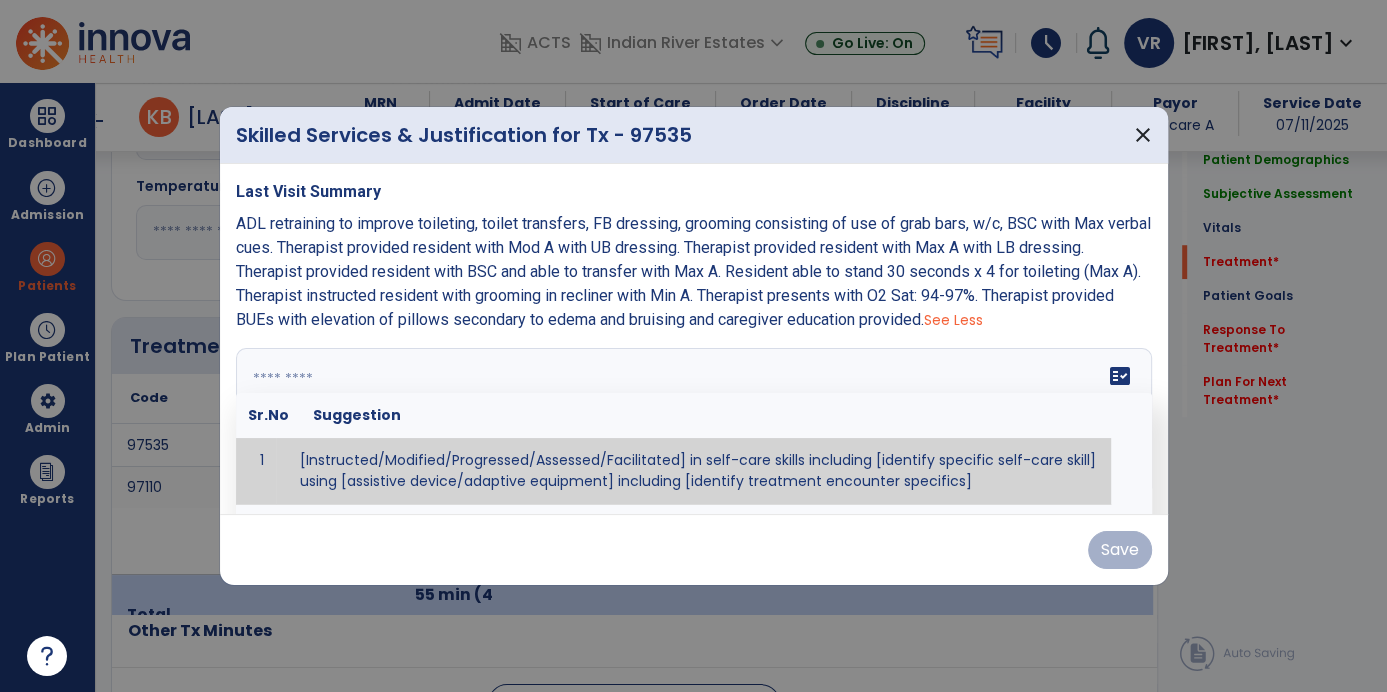 paste on "**********" 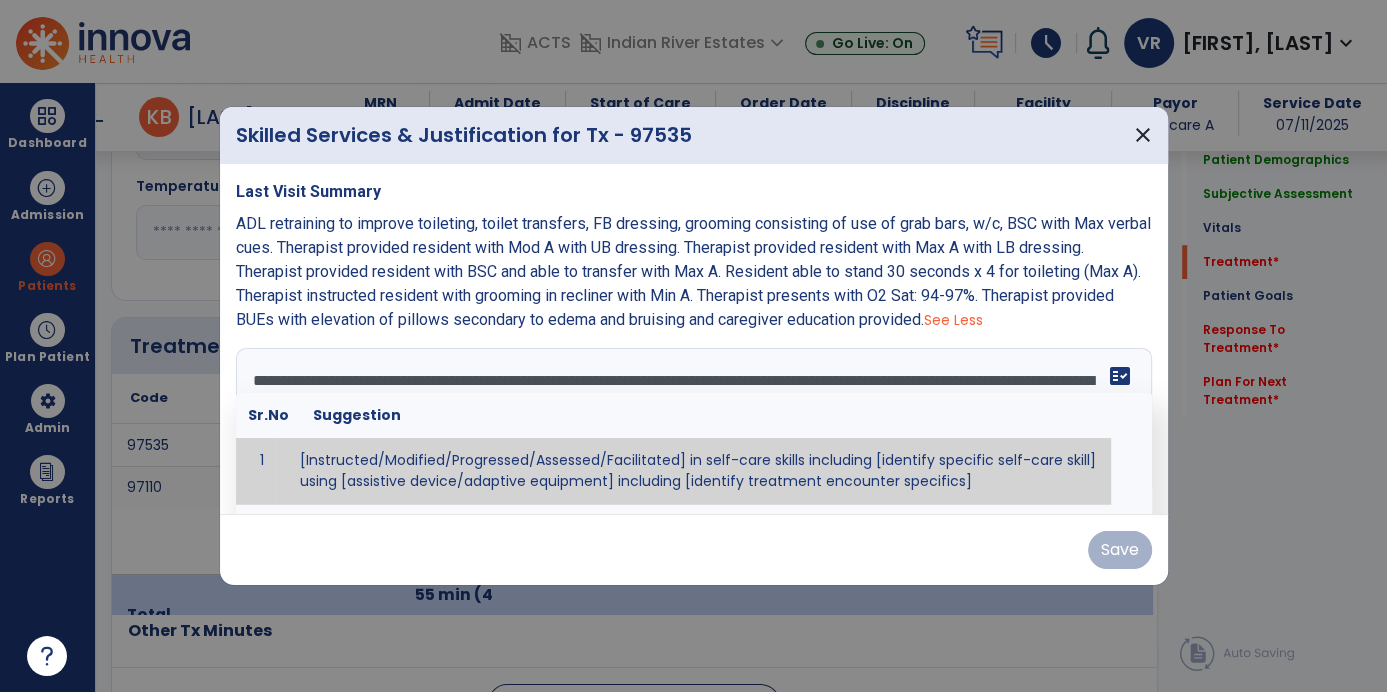 scroll, scrollTop: 38, scrollLeft: 0, axis: vertical 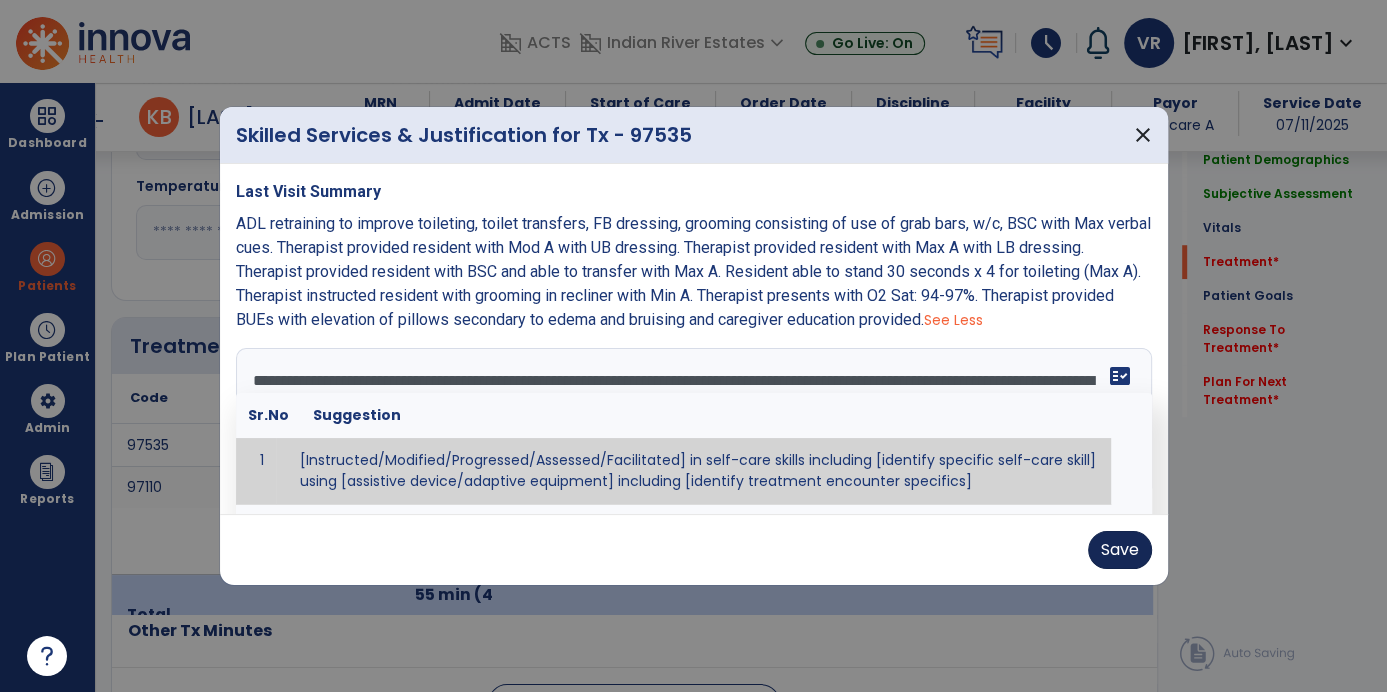 type on "**********" 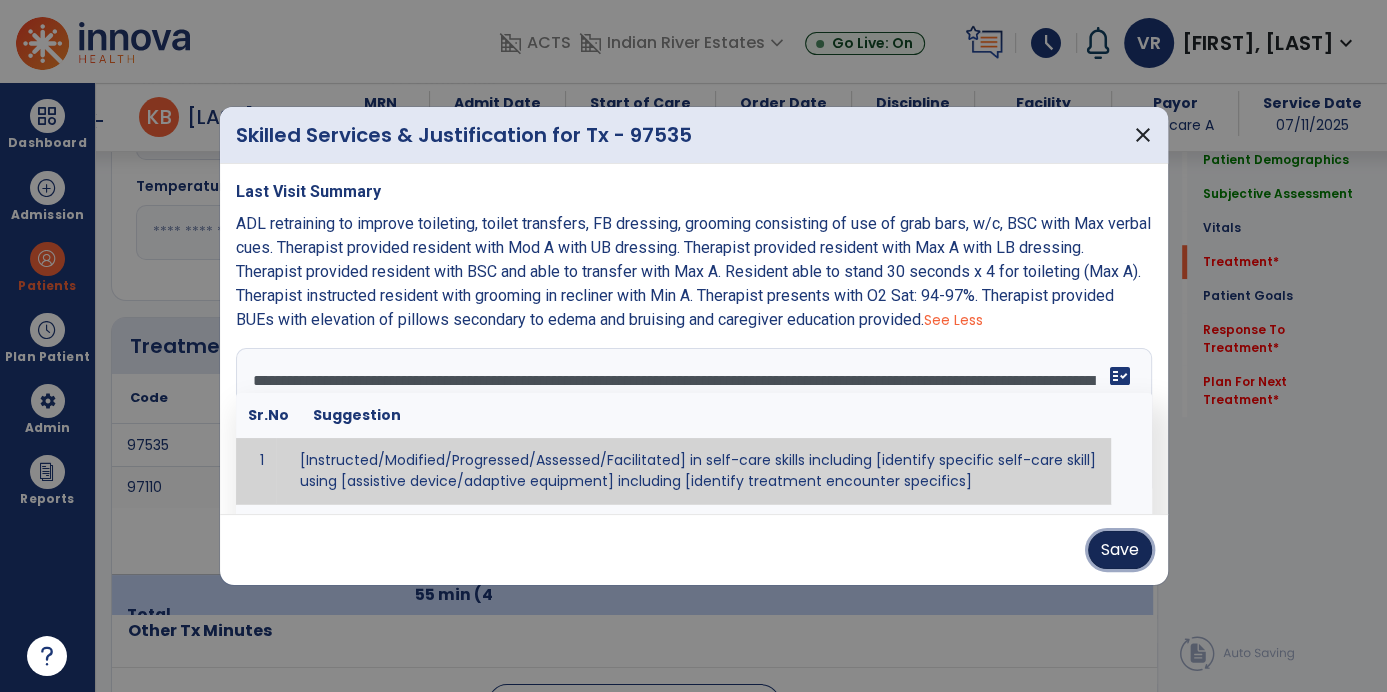 click on "Save" at bounding box center (1120, 550) 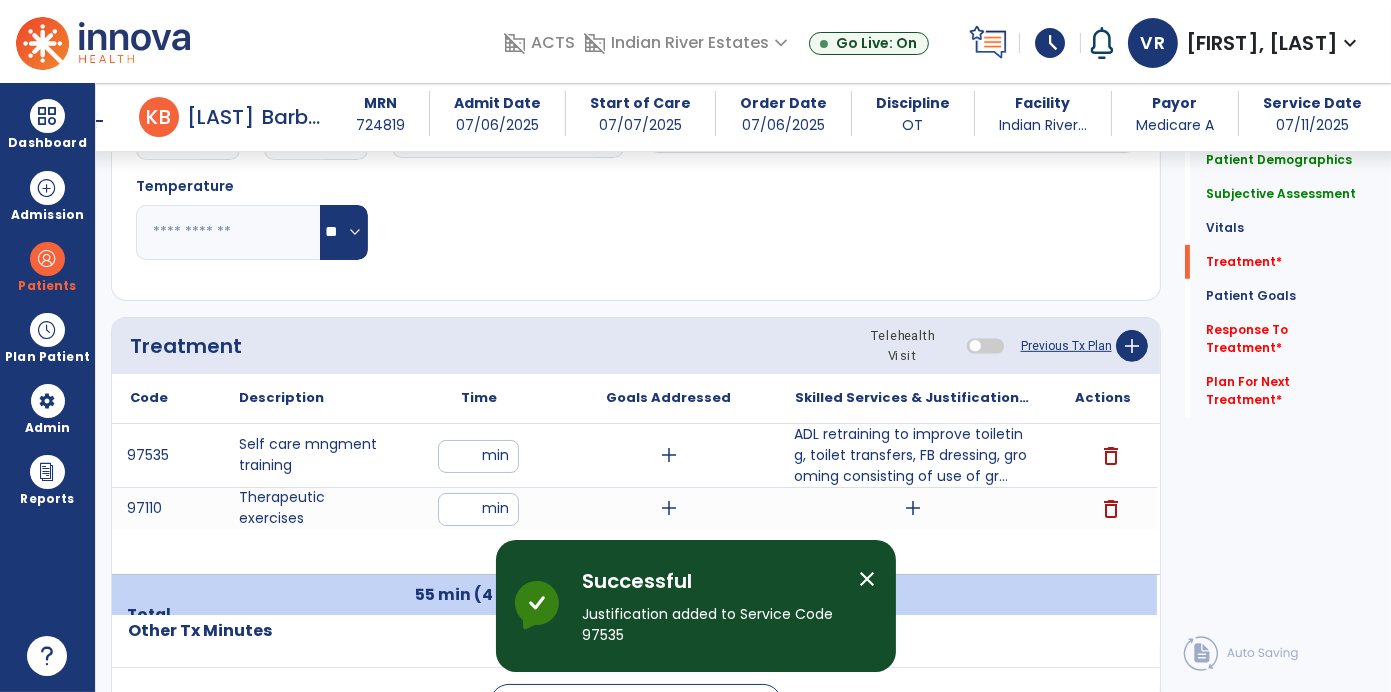 click on "add" at bounding box center [913, 508] 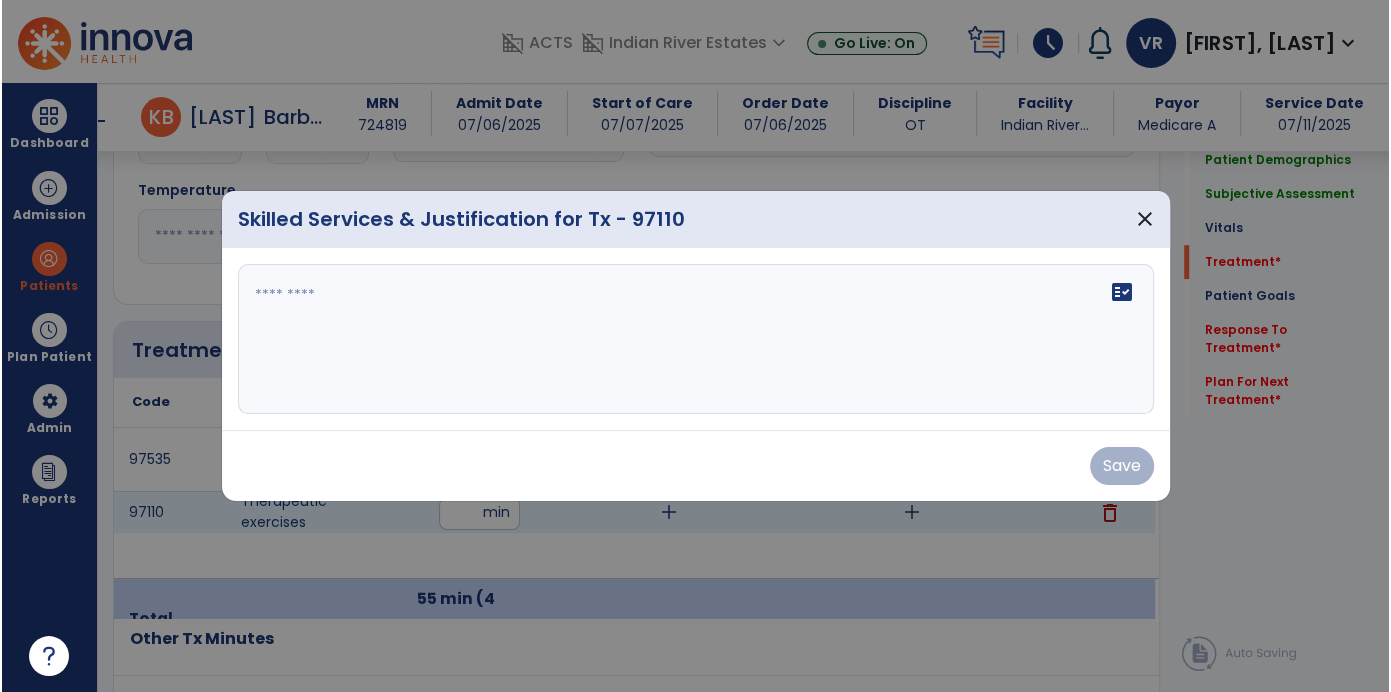 scroll, scrollTop: 1042, scrollLeft: 0, axis: vertical 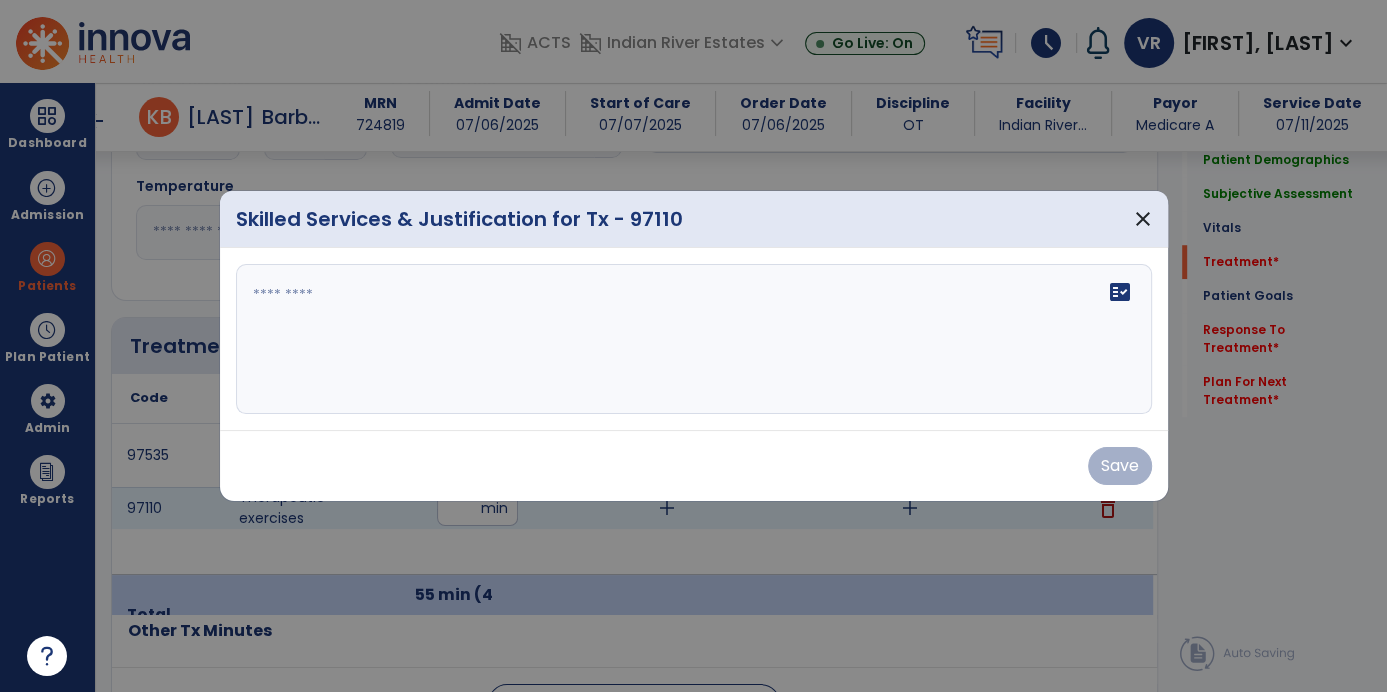 click at bounding box center [694, 339] 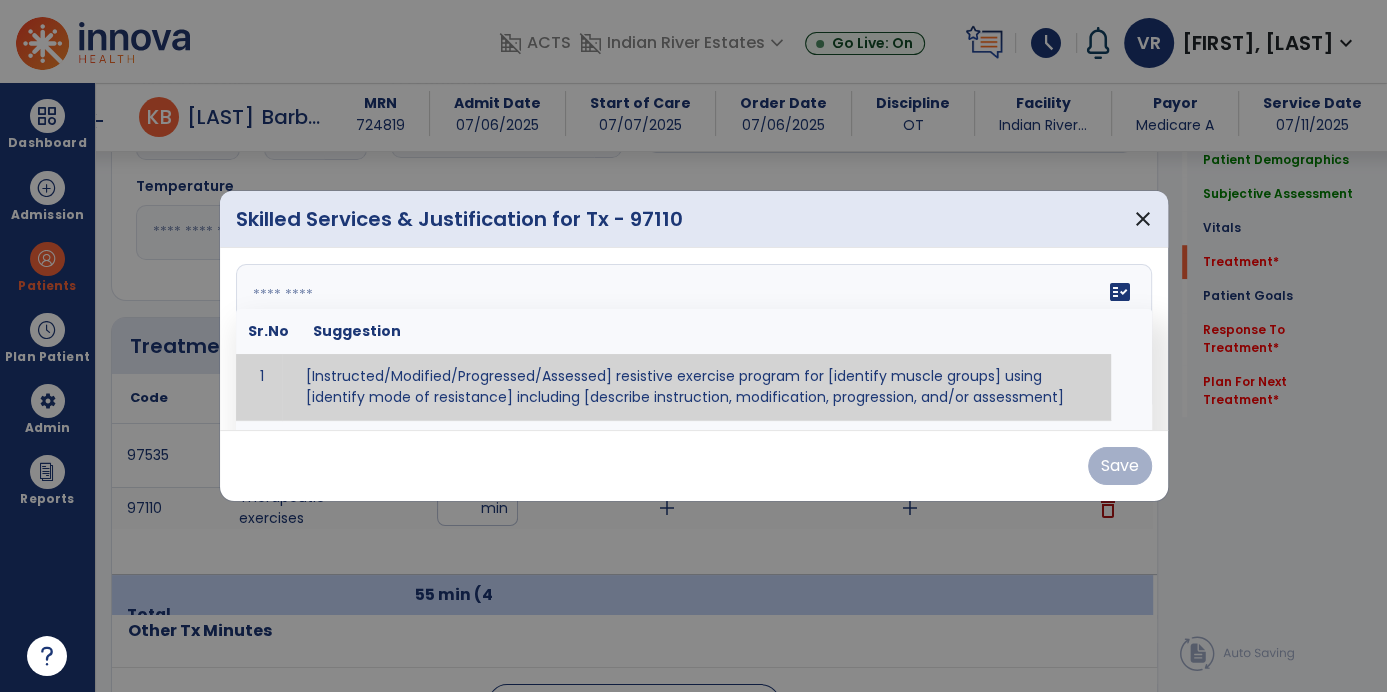 click 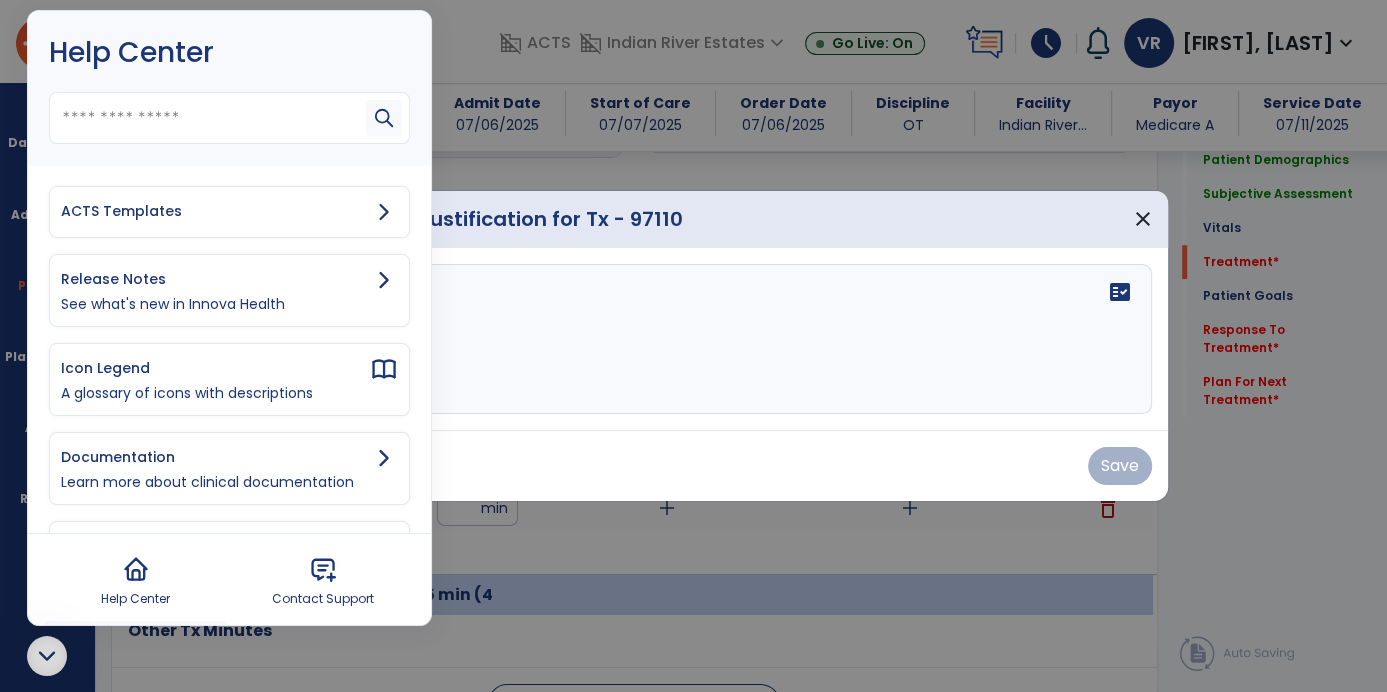 click on "ACTS Templates" at bounding box center [215, 211] 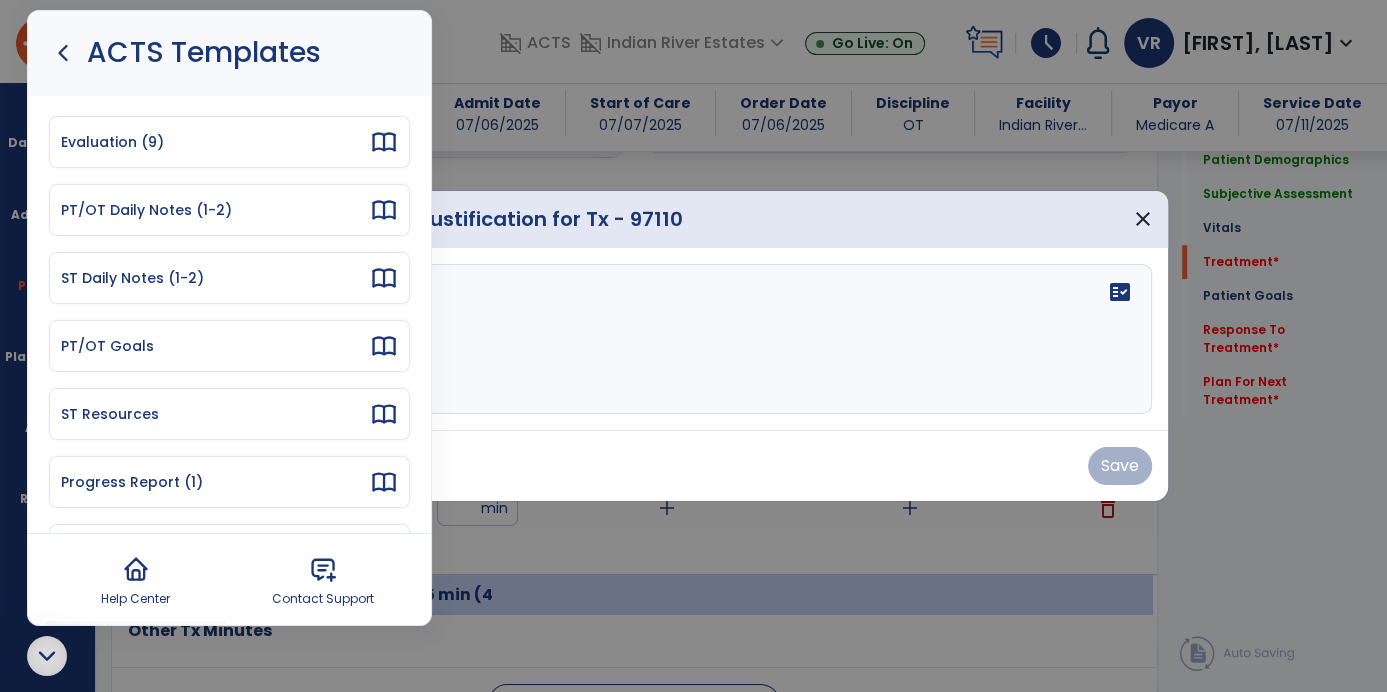 click on "PT/OT Daily Notes (1-2)" at bounding box center [215, 210] 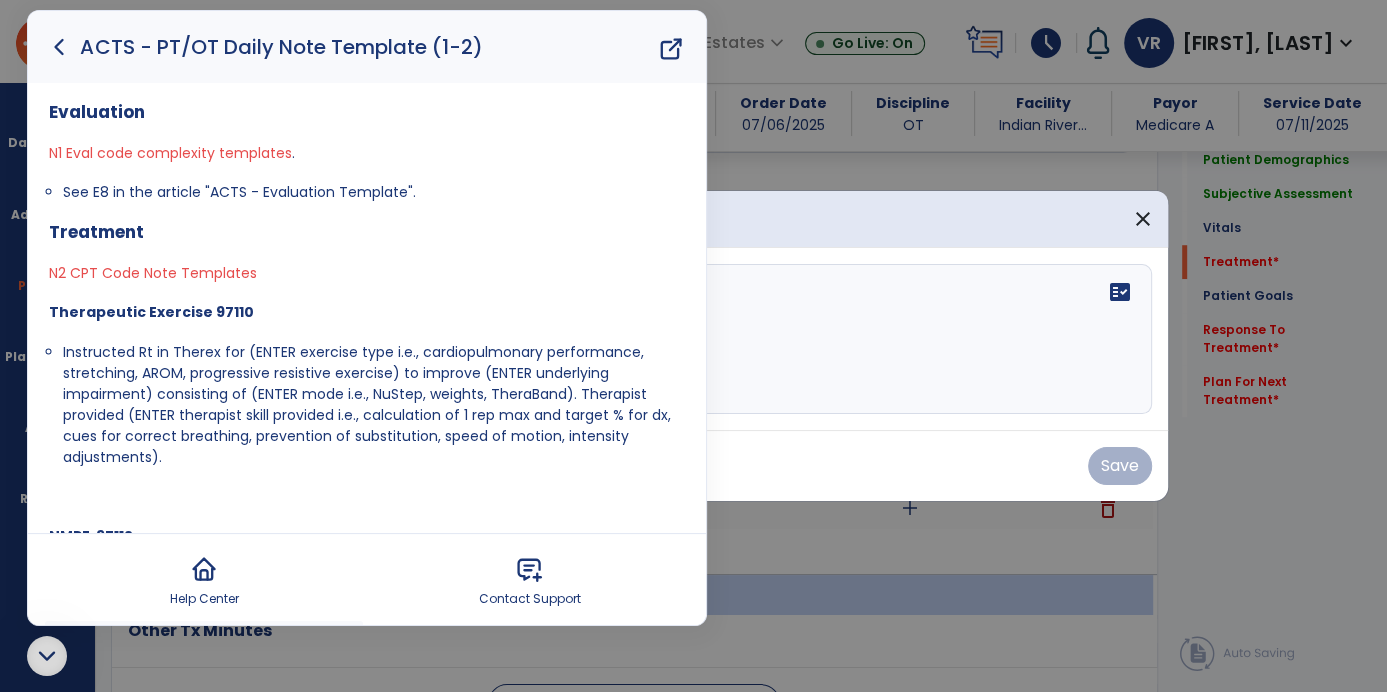 click on "Instructed Rt in Therex for (ENTER exercise type i.e., cardiopulmonary performance, stretching, AROM, progressive resistive exercise) to improve (ENTER underlying impairment) consisting of (ENTER mode i.e., NuStep, weights, TheraBand). Therapist provided (ENTER therapist skill provided i.e., calculation of 1 rep max and target % for dx, cues for correct breathing, prevention of substitution, speed of motion, intensity adjustments)." at bounding box center [367, 404] 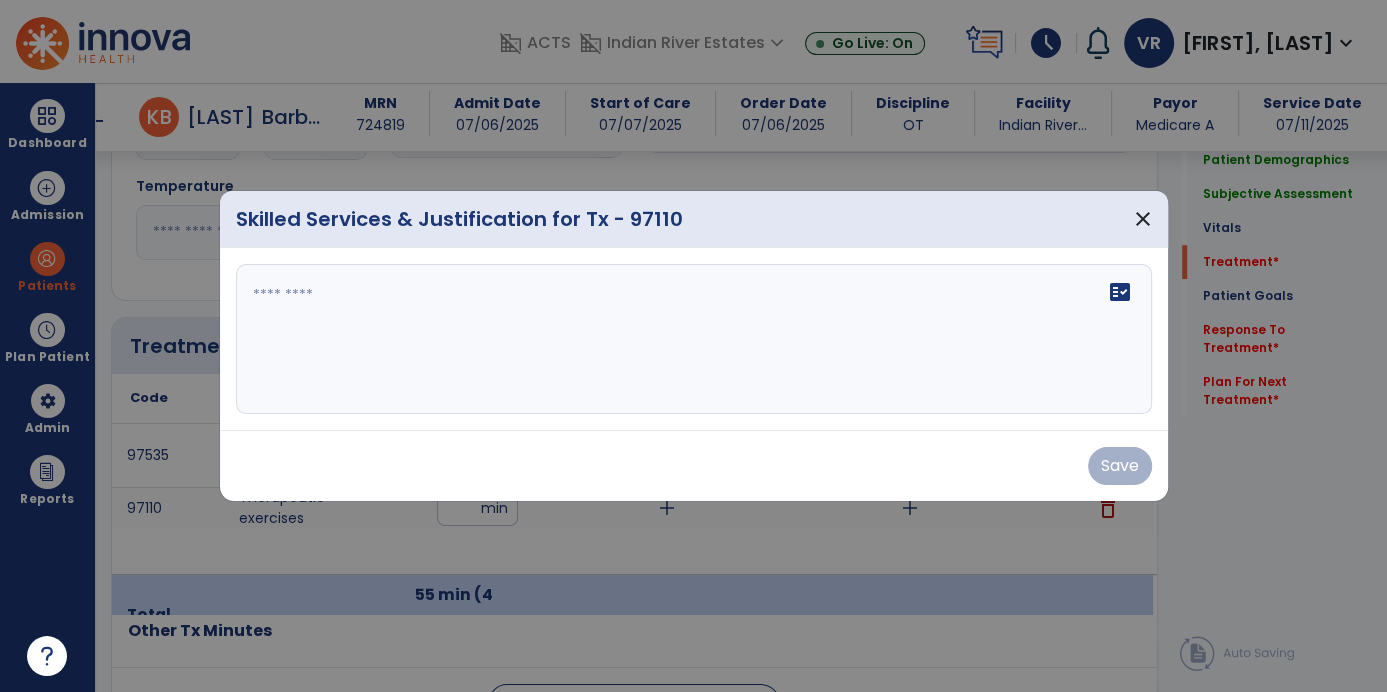 click at bounding box center [694, 339] 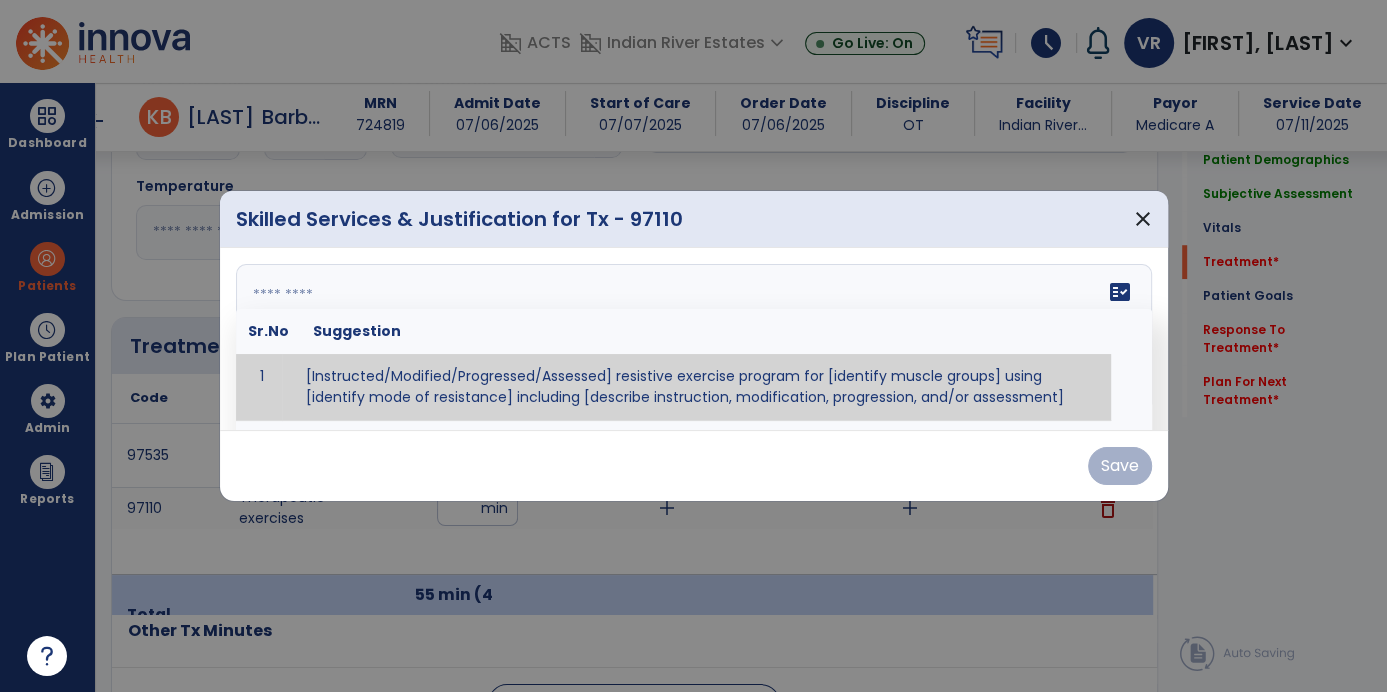 click at bounding box center [692, 339] 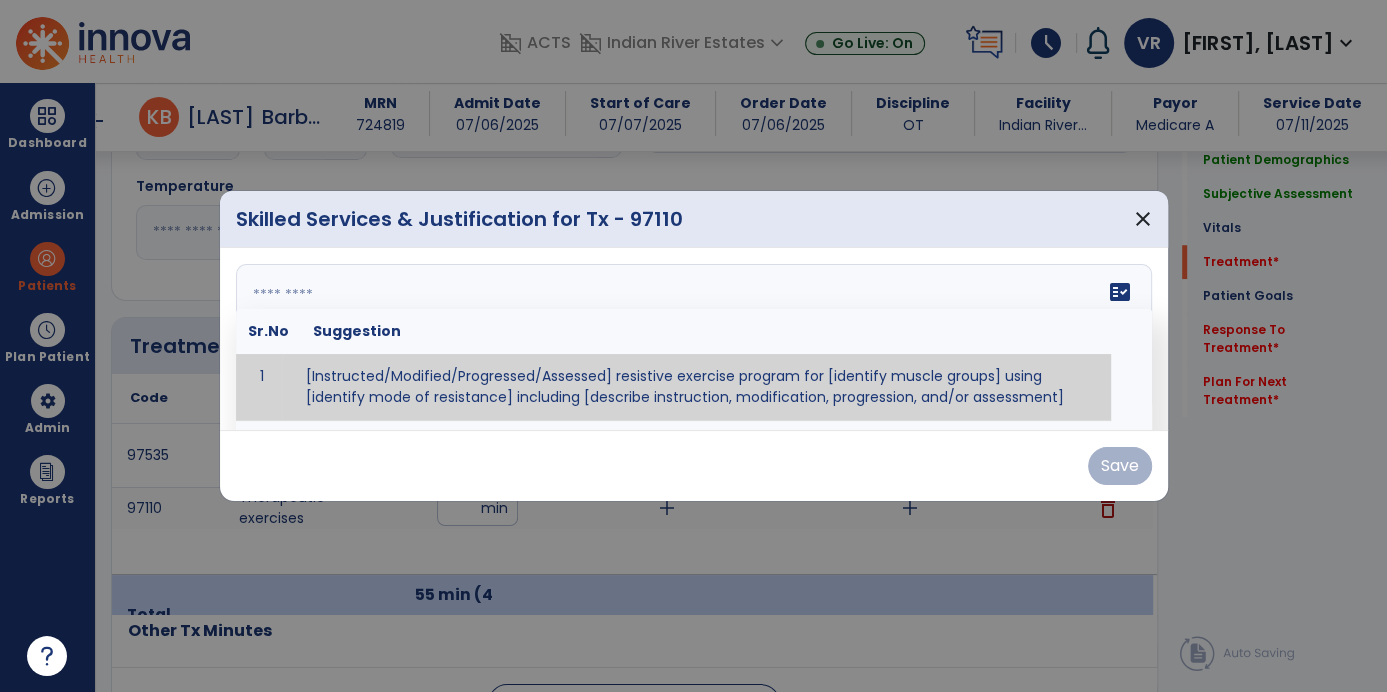 paste on "**********" 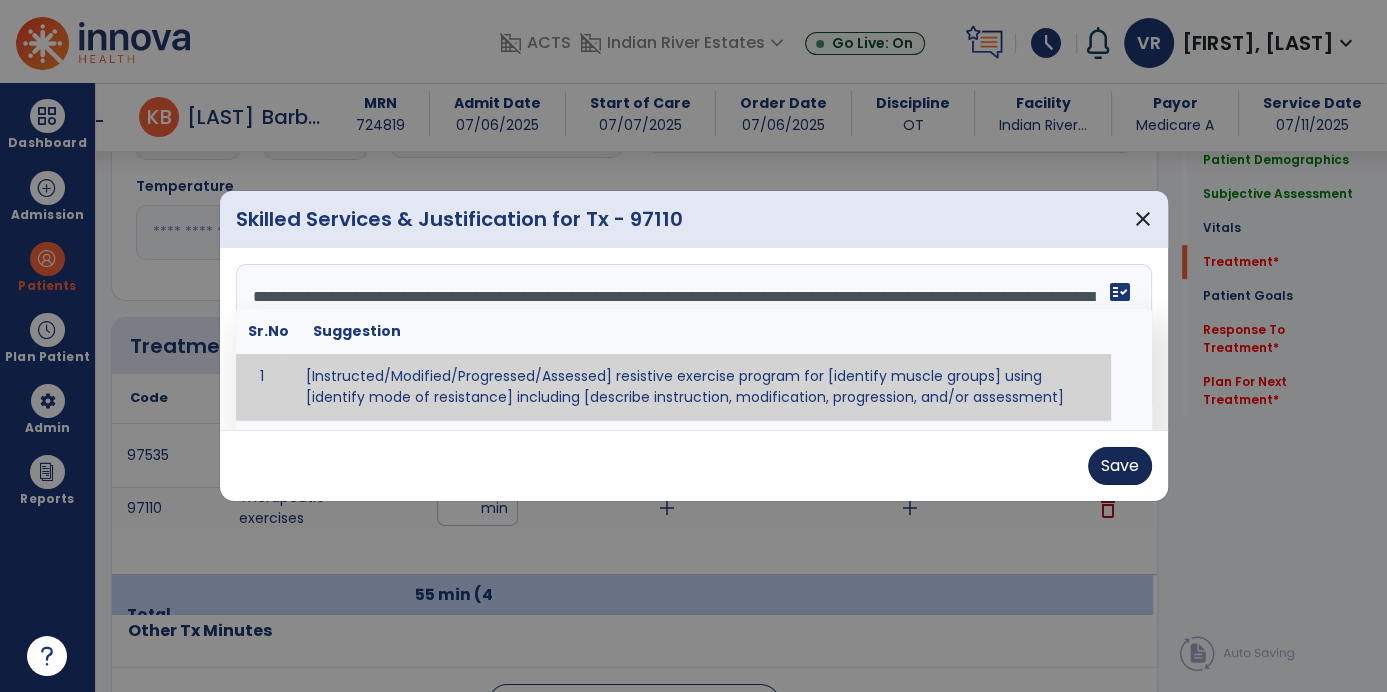 type on "**********" 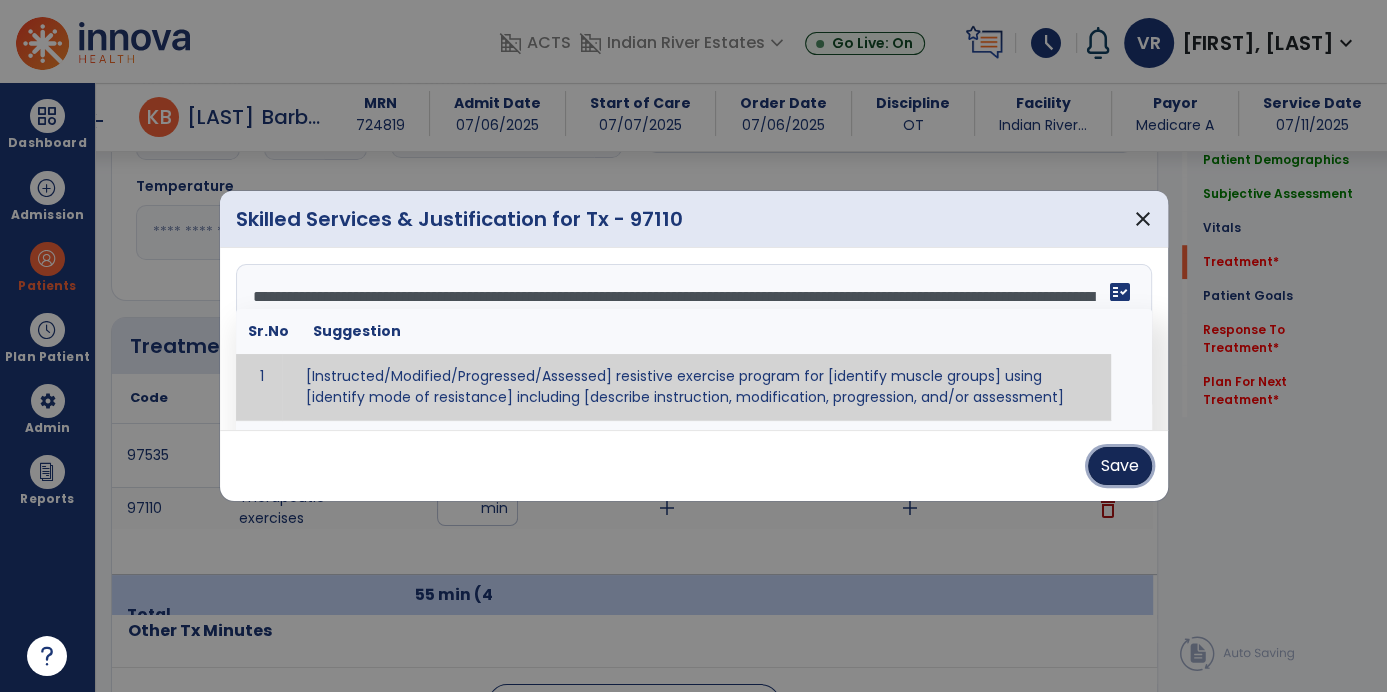 click on "Save" at bounding box center (1120, 466) 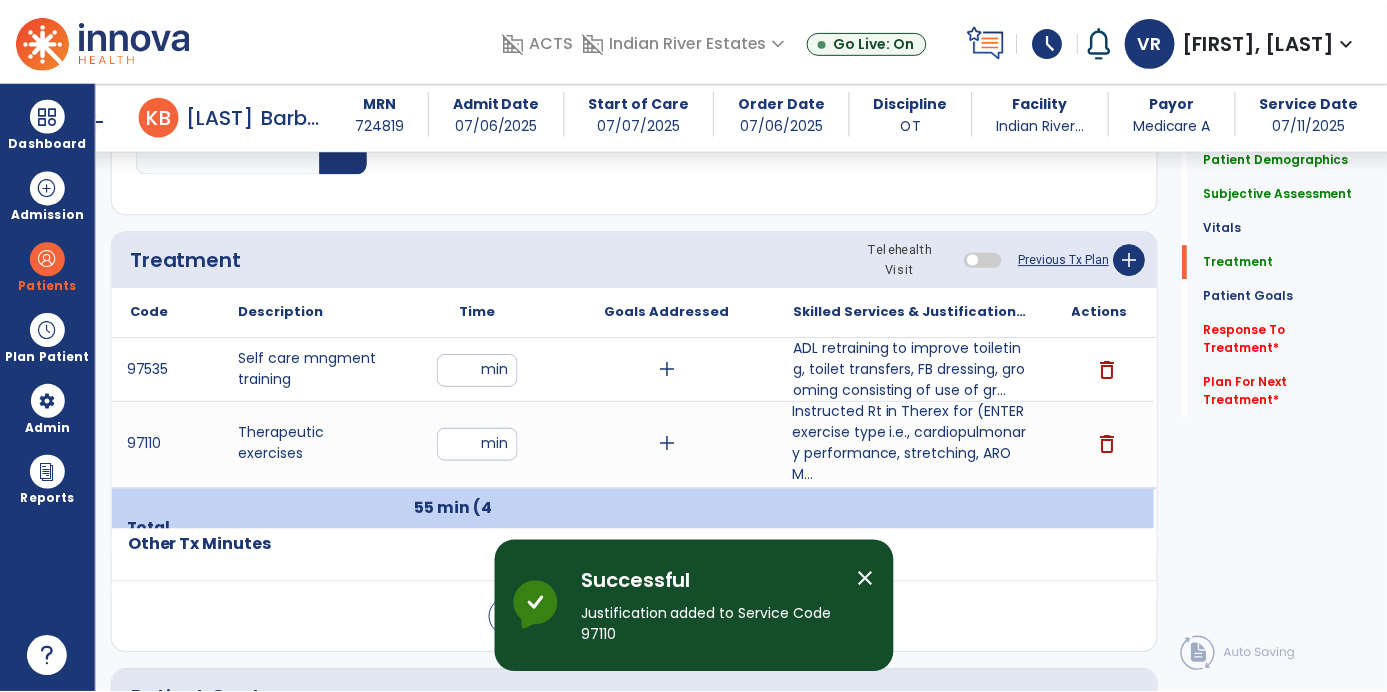 scroll, scrollTop: 1130, scrollLeft: 0, axis: vertical 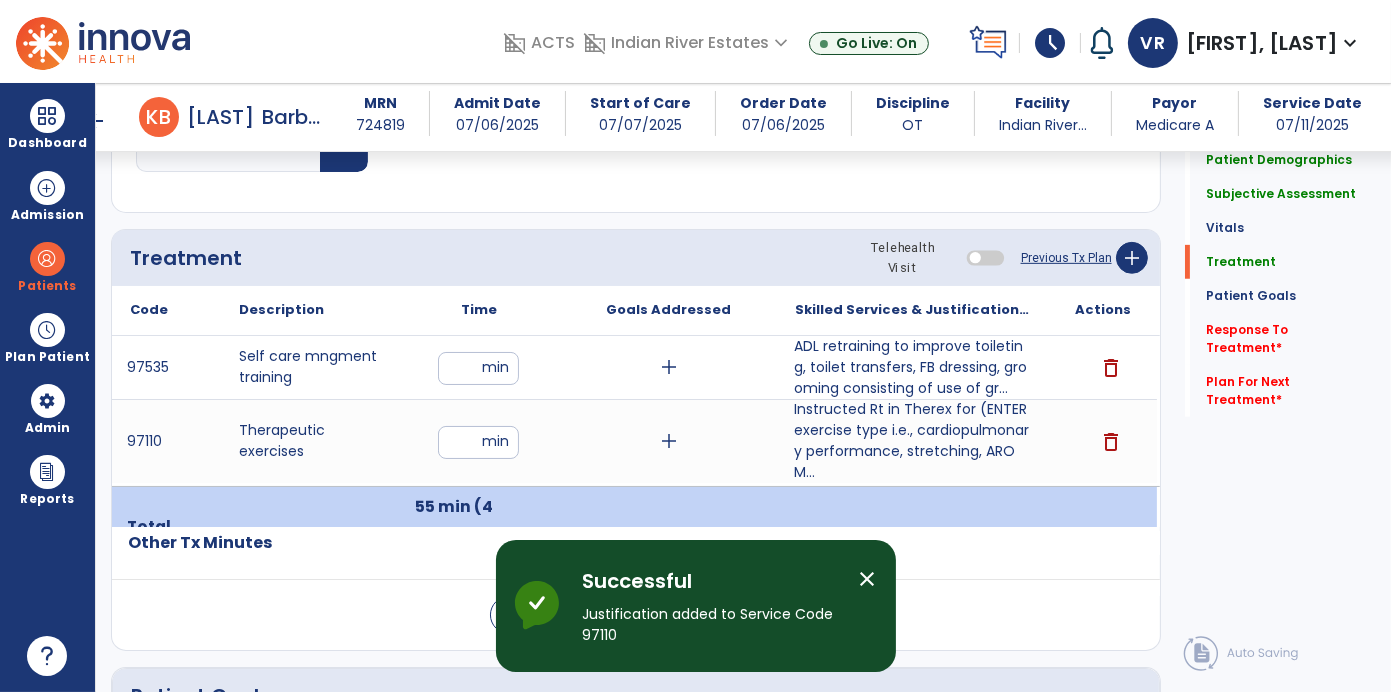 click on "ADL retraining to improve toileting, toilet transfers, FB dressing, grooming consisting of use of gr..." at bounding box center [912, 367] 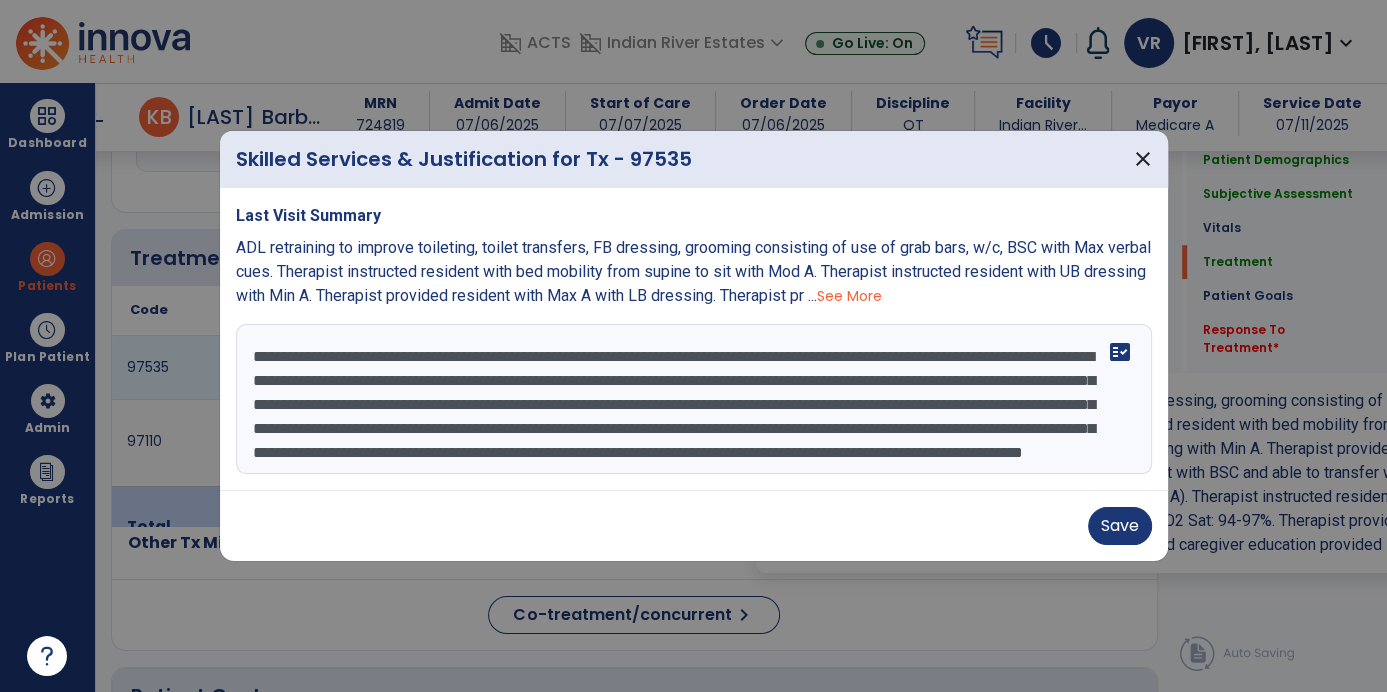 scroll, scrollTop: 1130, scrollLeft: 0, axis: vertical 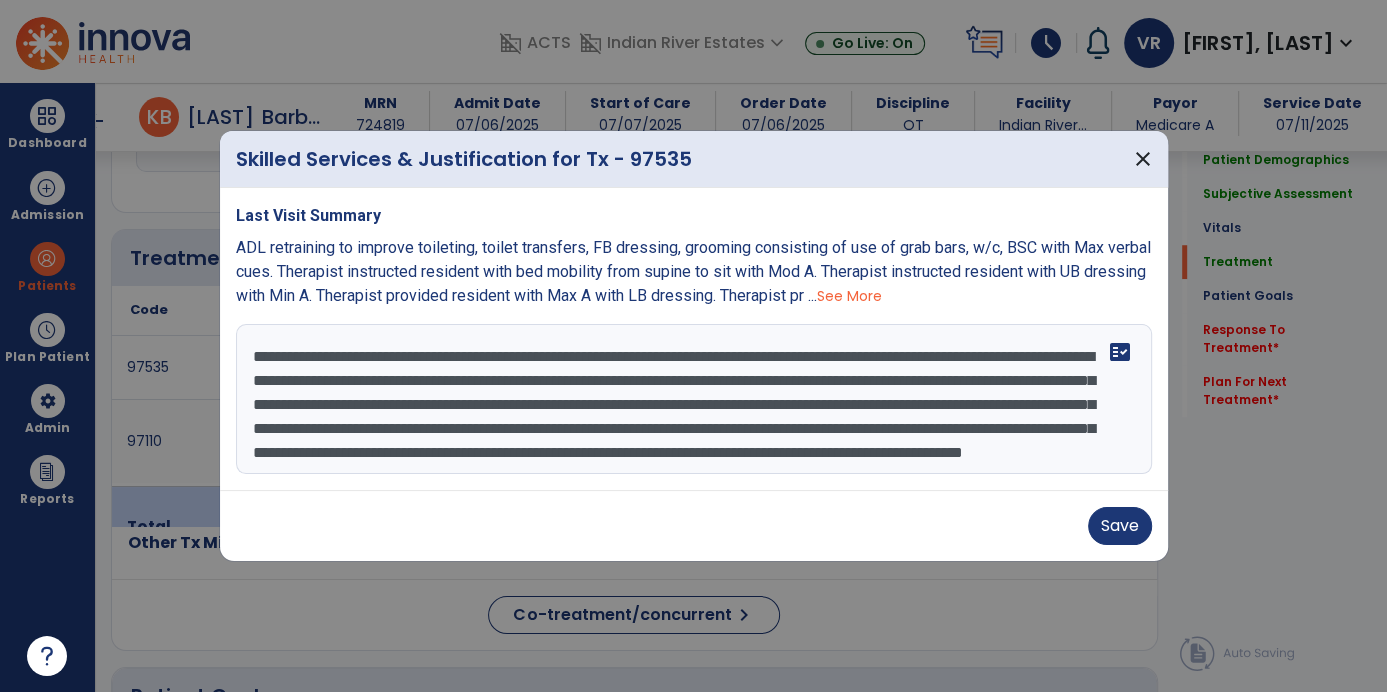 click on "**********" at bounding box center [694, 399] 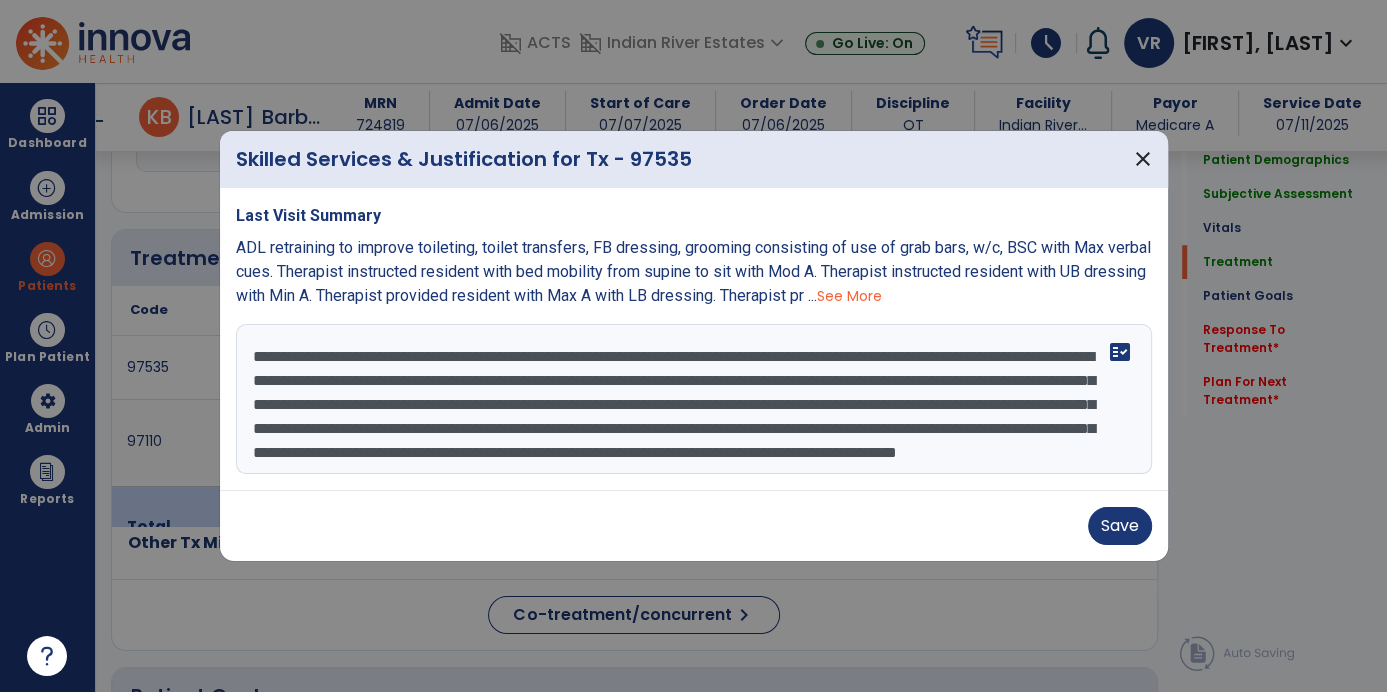 click on "**********" at bounding box center (694, 399) 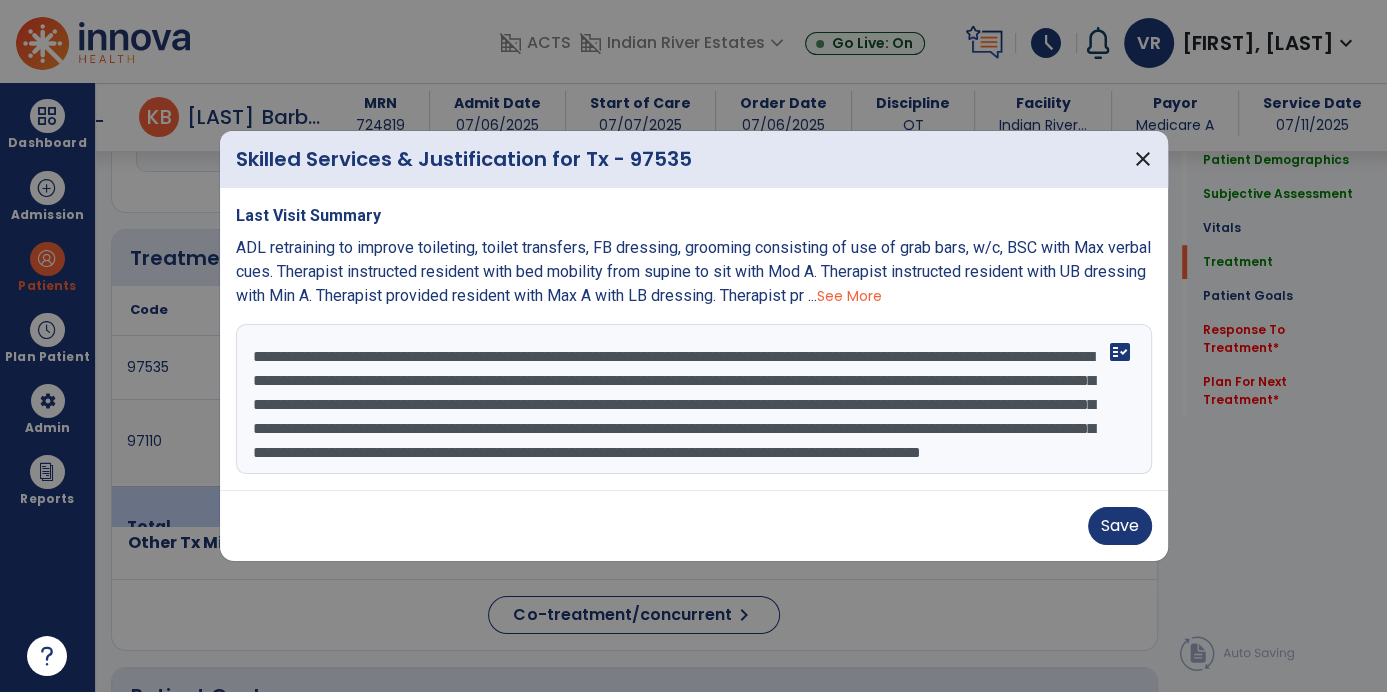 click on "**********" at bounding box center [694, 399] 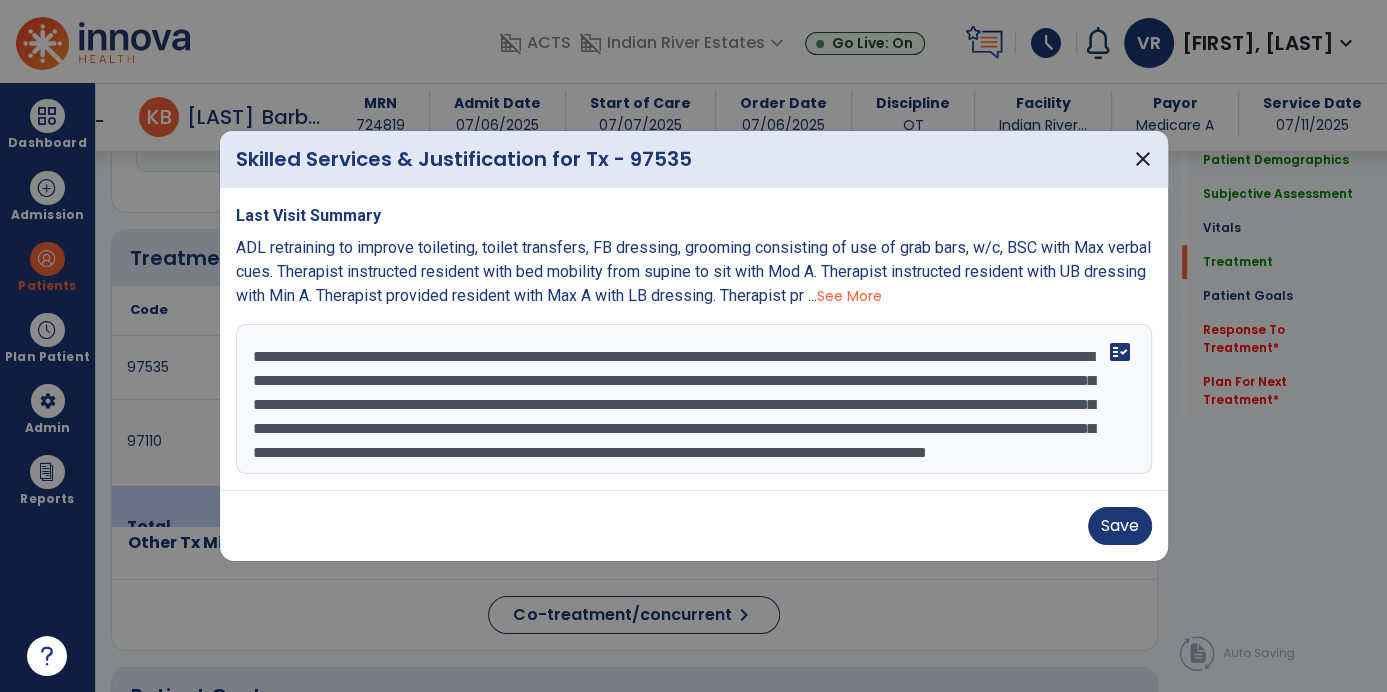 click on "**********" at bounding box center [694, 399] 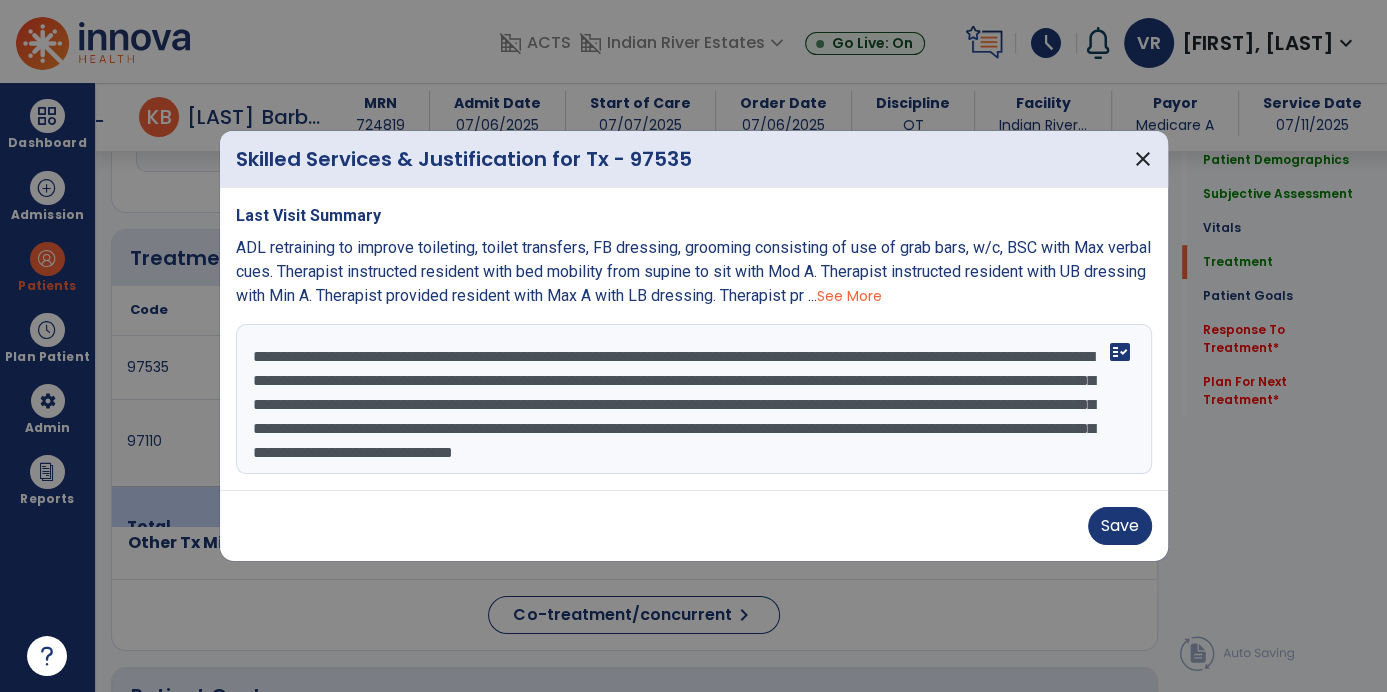 scroll, scrollTop: 24, scrollLeft: 0, axis: vertical 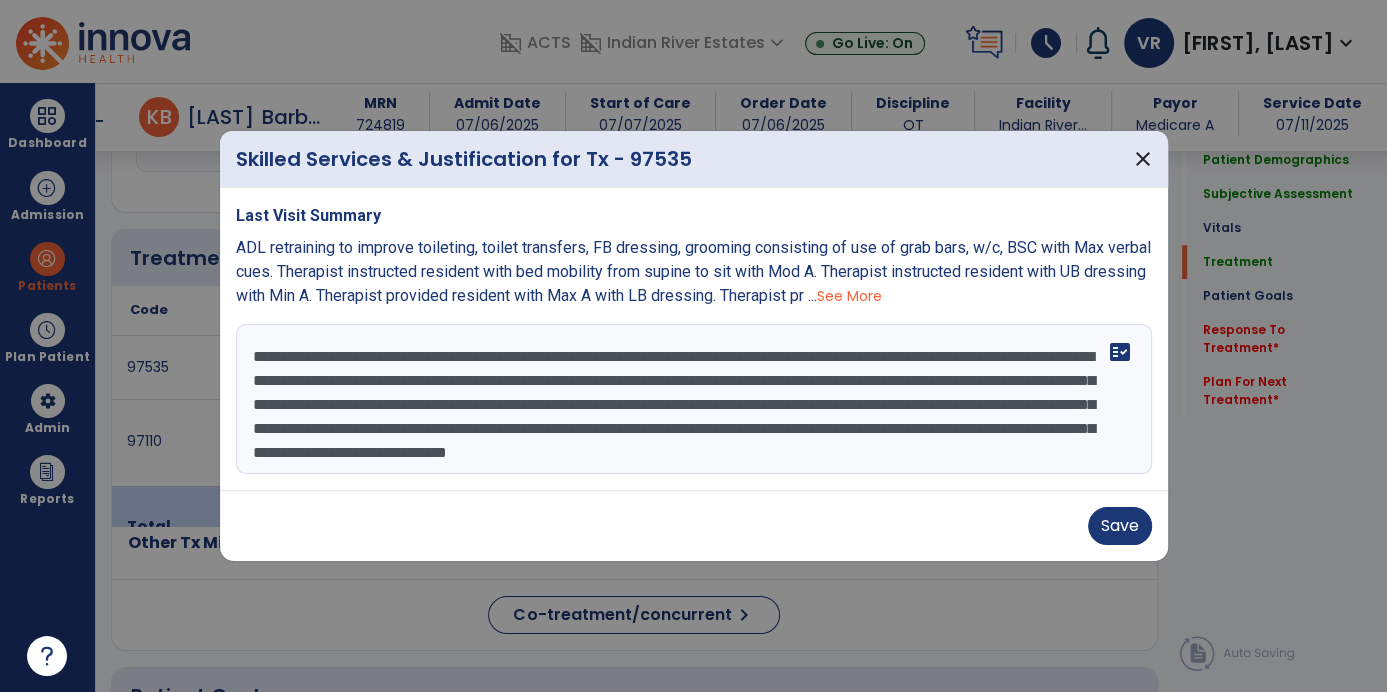 click on "**********" at bounding box center (694, 399) 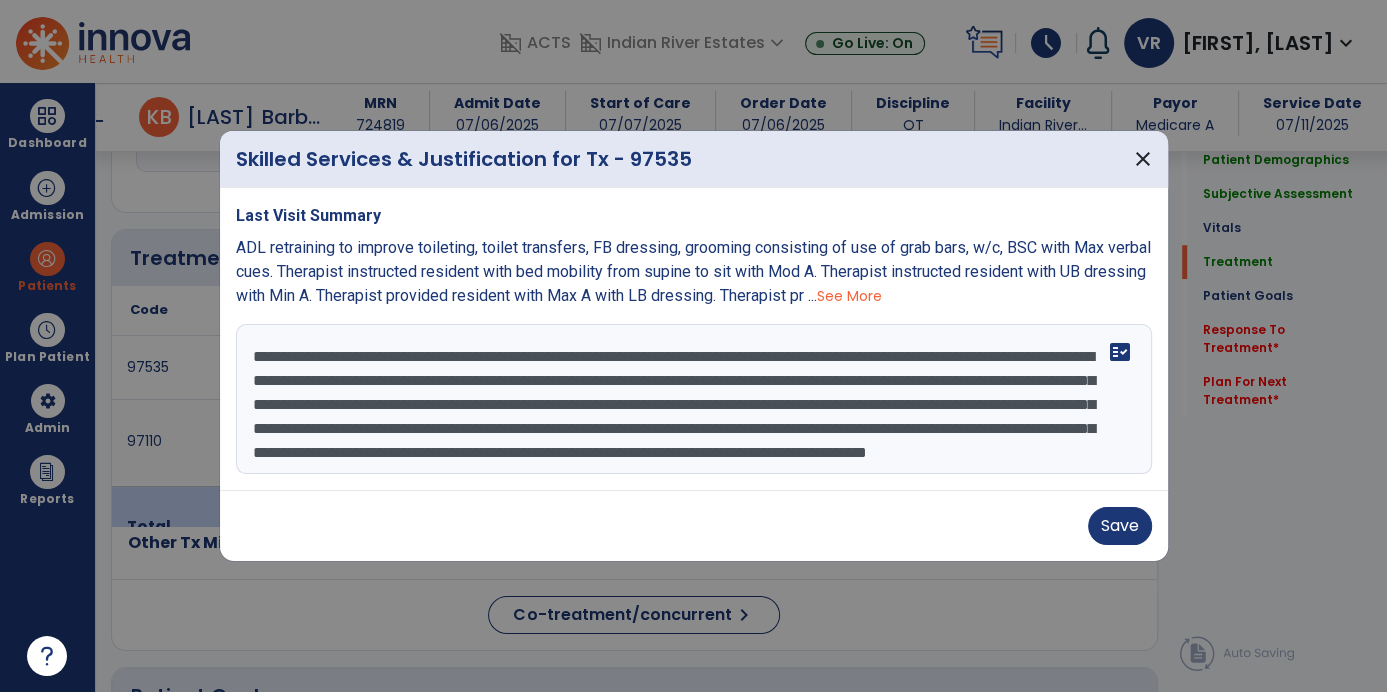 click on "**********" at bounding box center [694, 399] 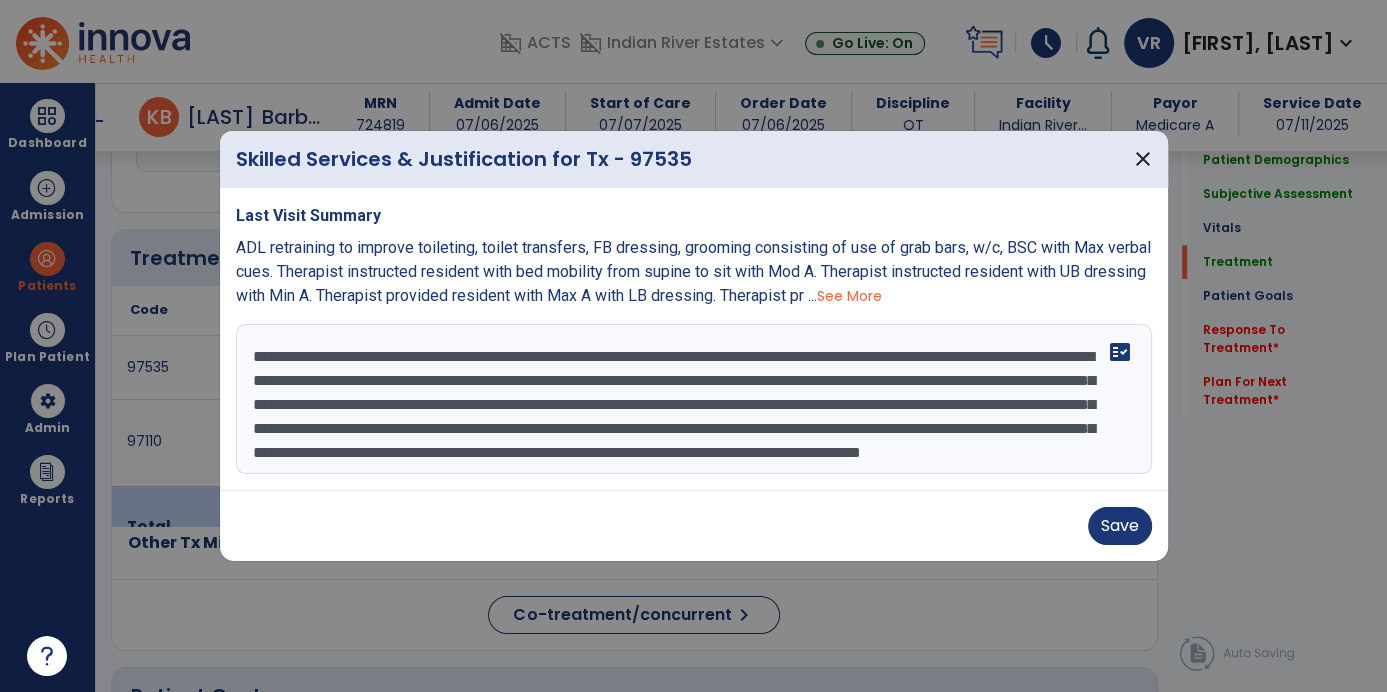 click on "**********" at bounding box center [694, 399] 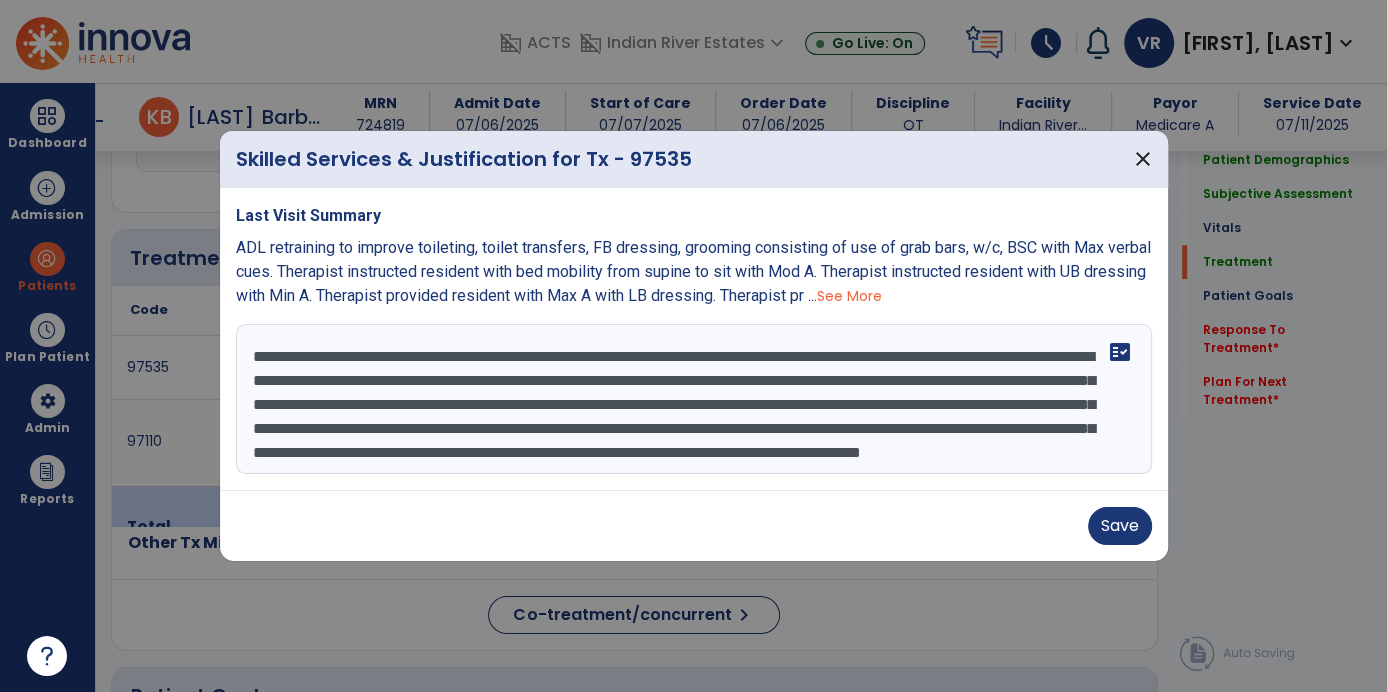 click on "**********" at bounding box center (694, 399) 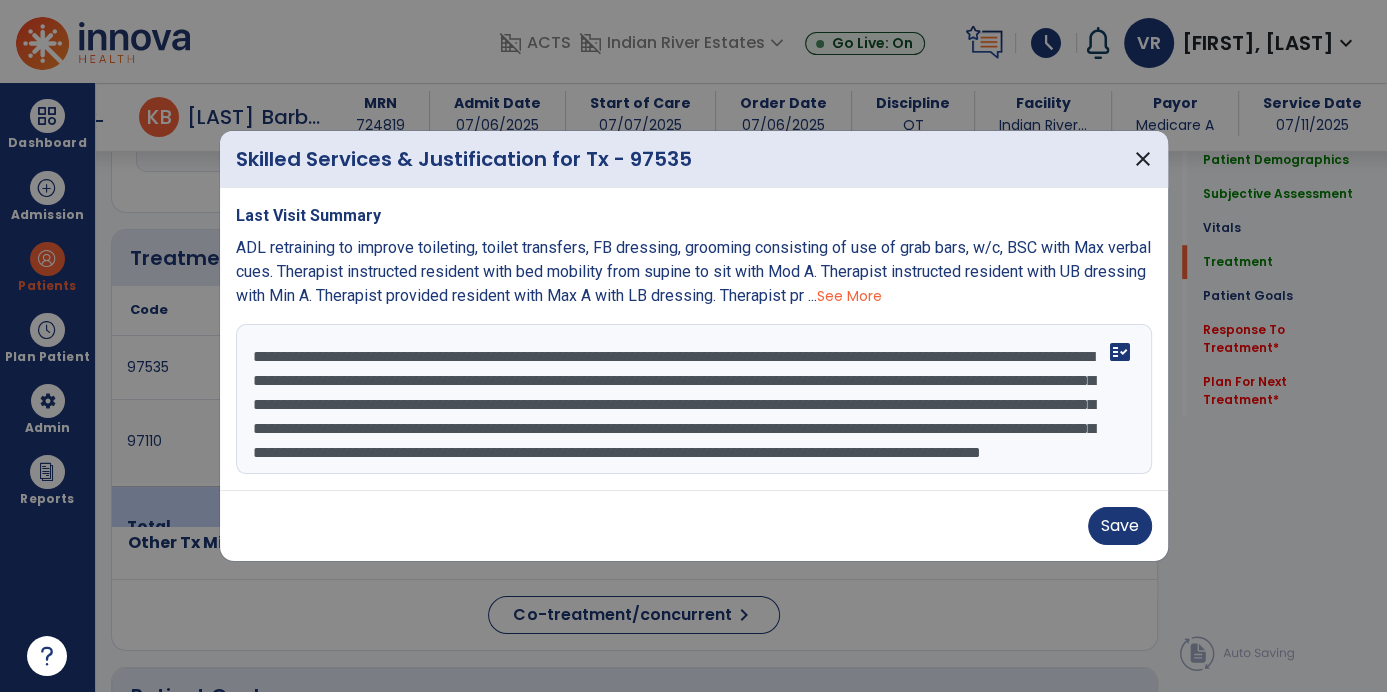 scroll, scrollTop: 0, scrollLeft: 0, axis: both 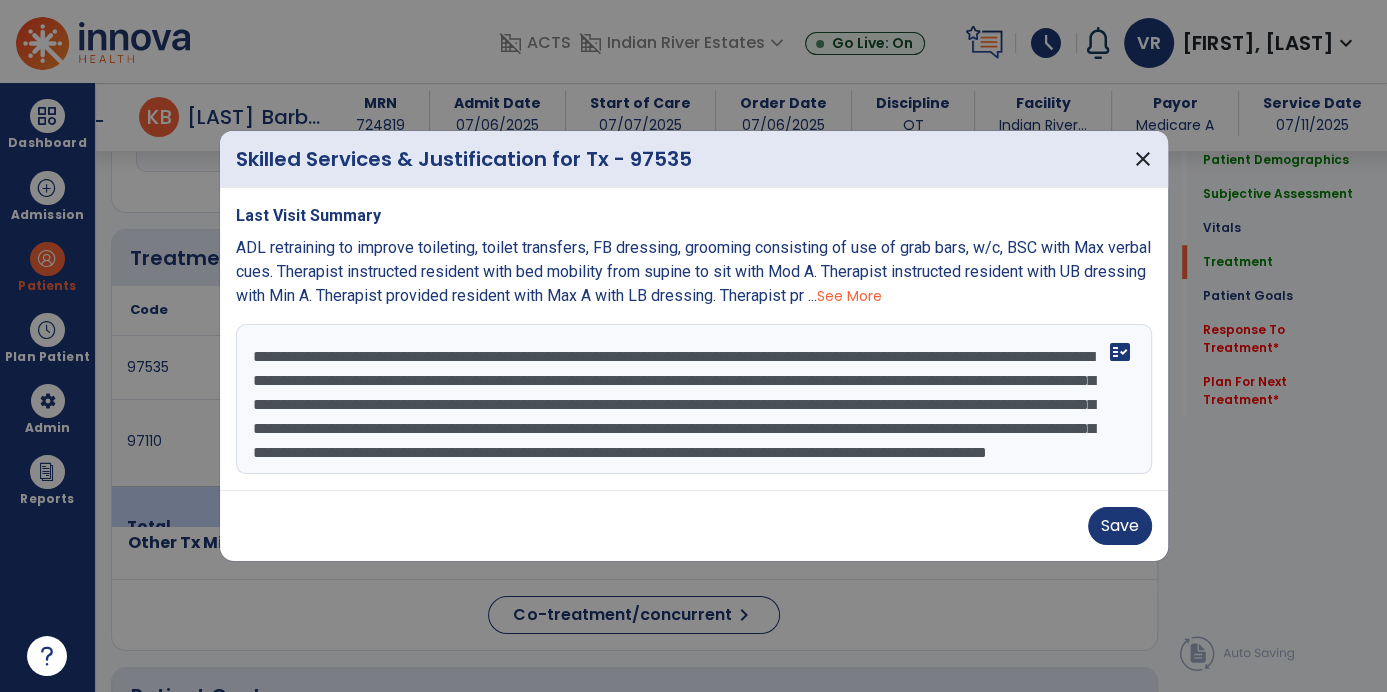 click on "**********" at bounding box center [694, 399] 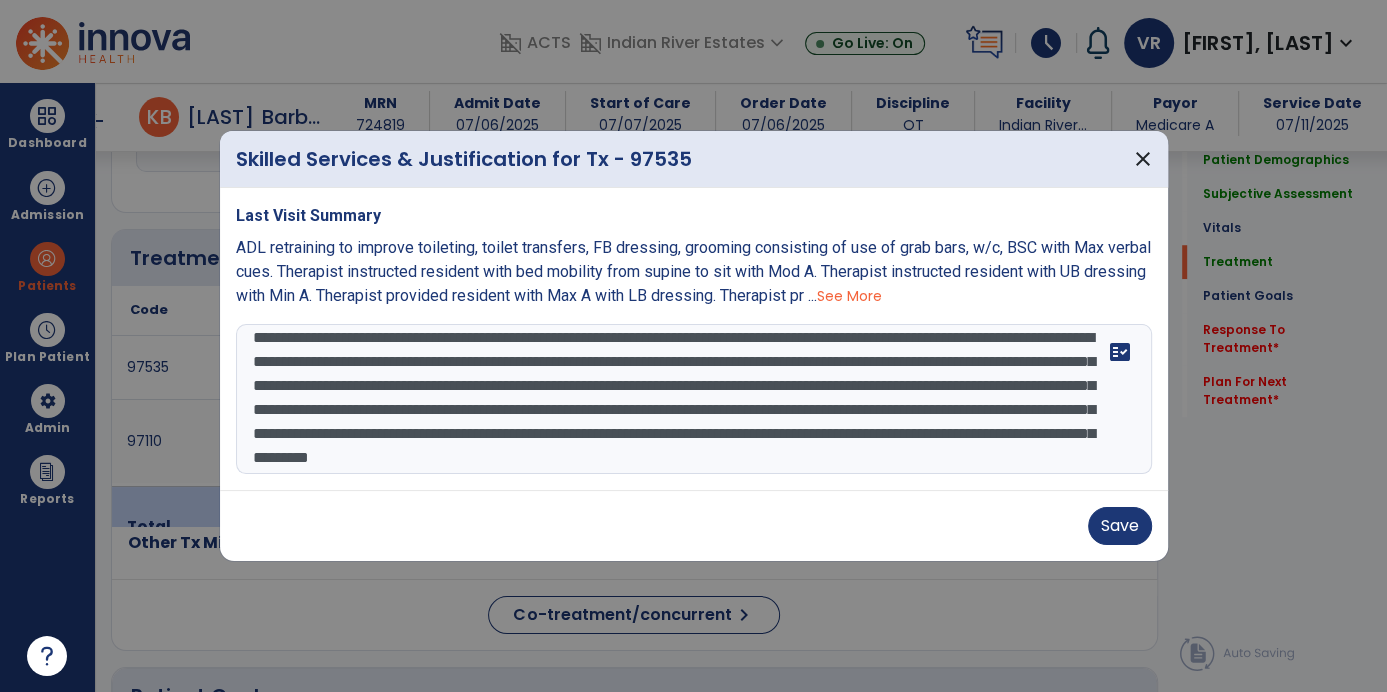 click on "**********" at bounding box center [694, 399] 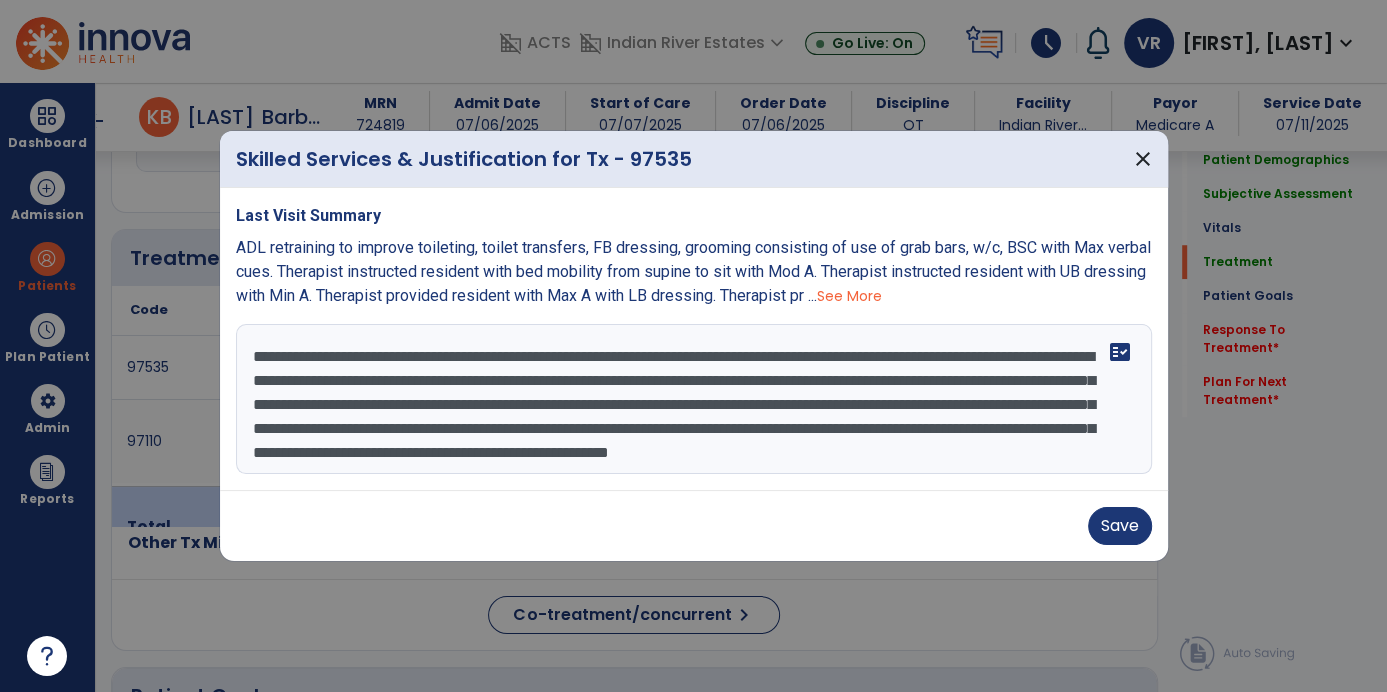 click on "**********" at bounding box center [694, 399] 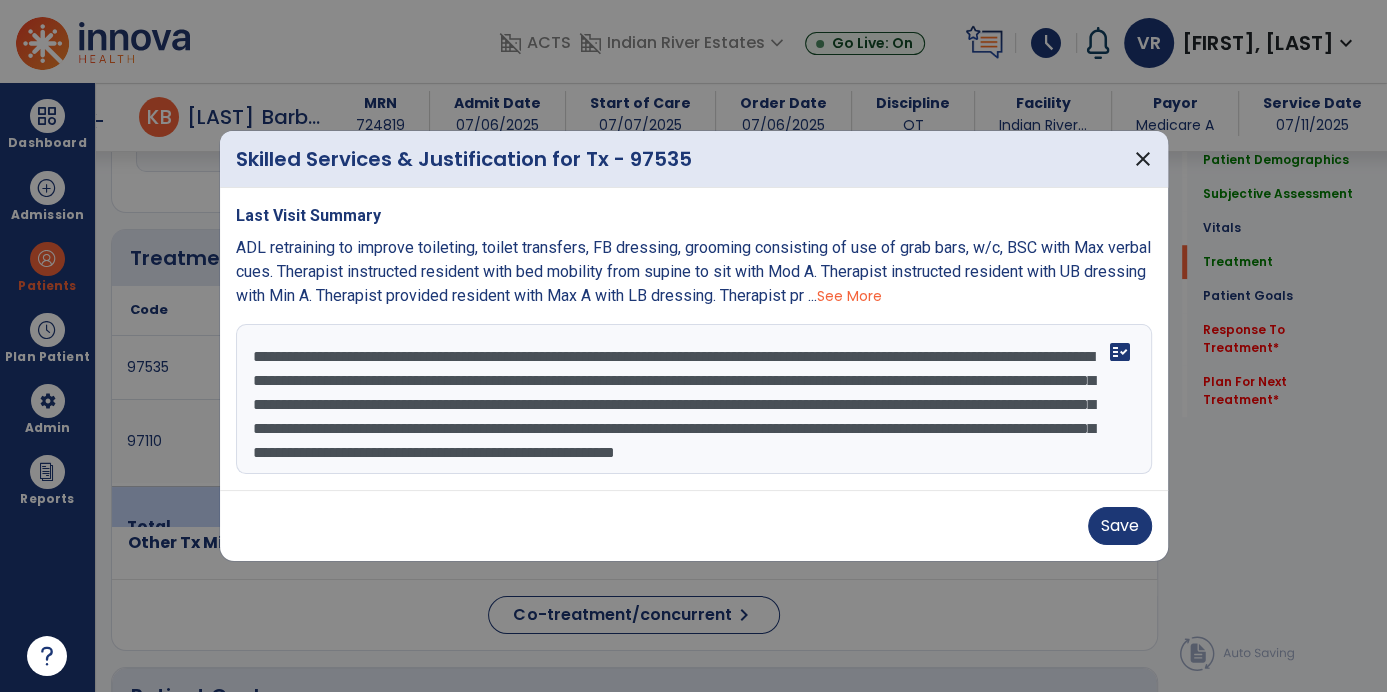 click on "**********" at bounding box center [694, 399] 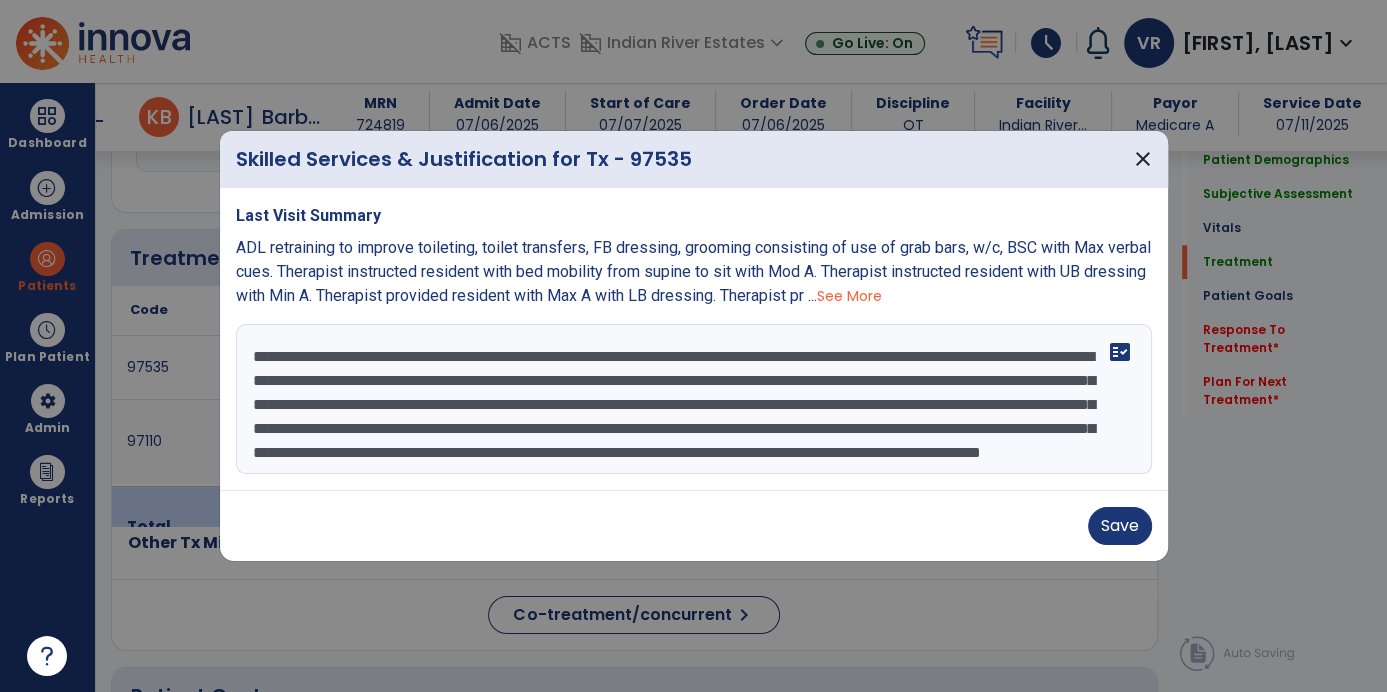 click on "**********" at bounding box center [694, 399] 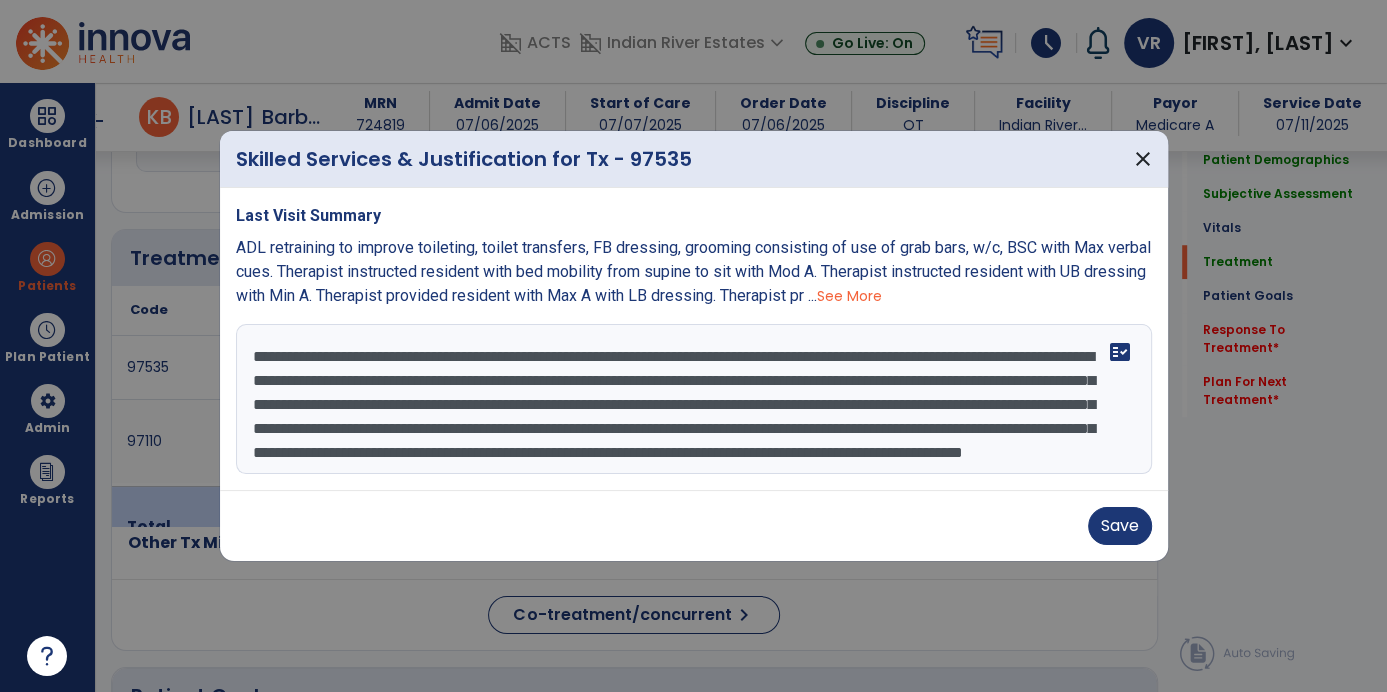 click on "**********" at bounding box center (694, 399) 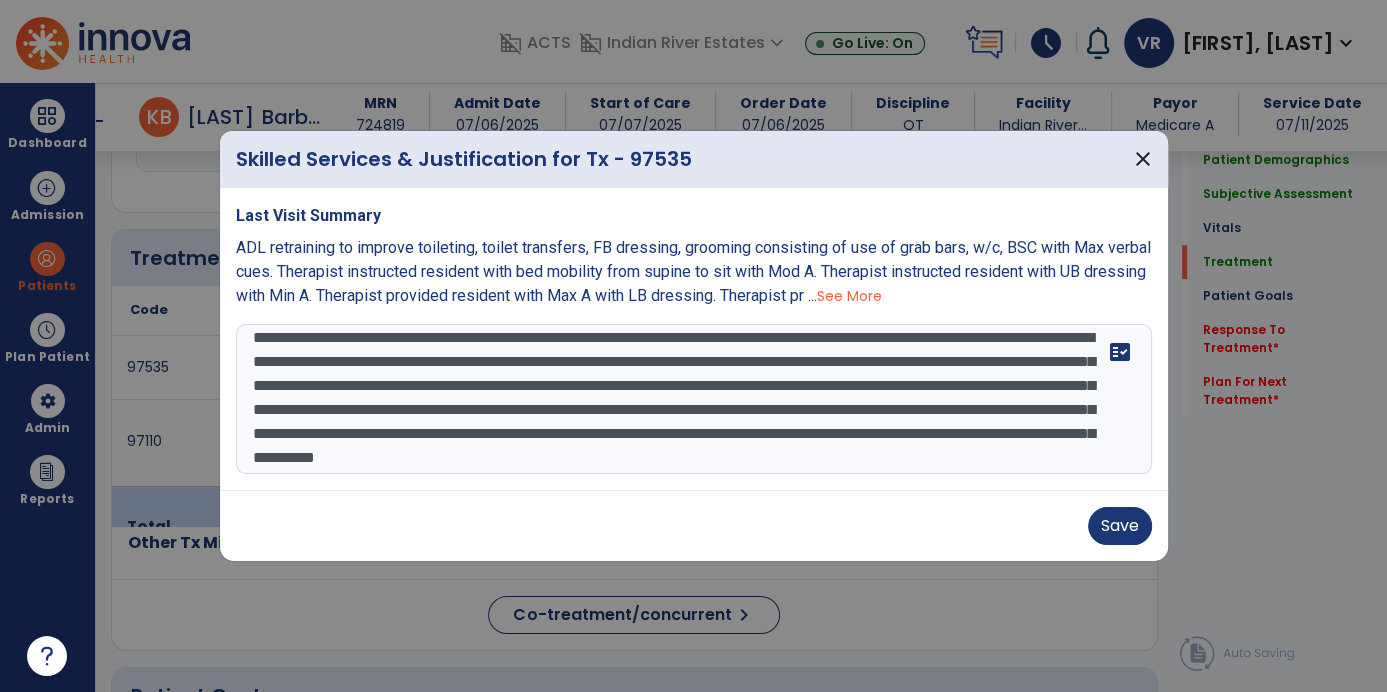 click on "**********" at bounding box center [694, 399] 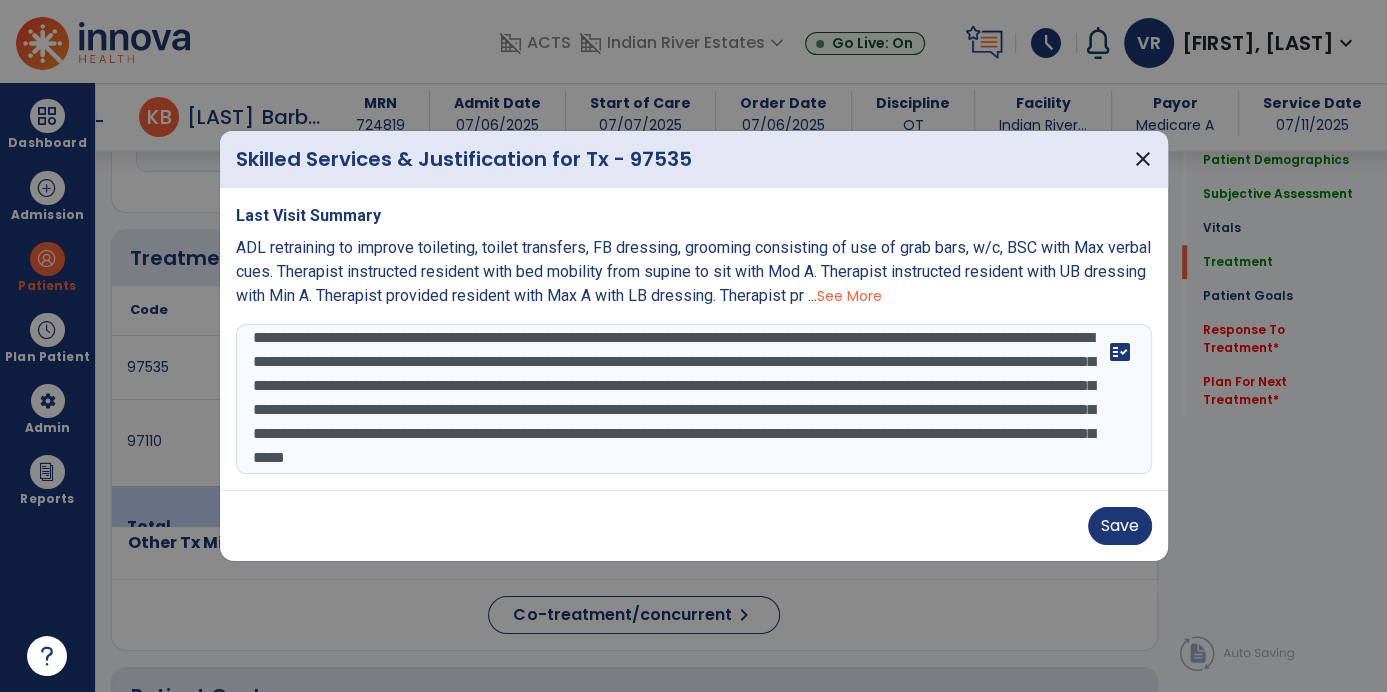 click on "**********" at bounding box center [694, 399] 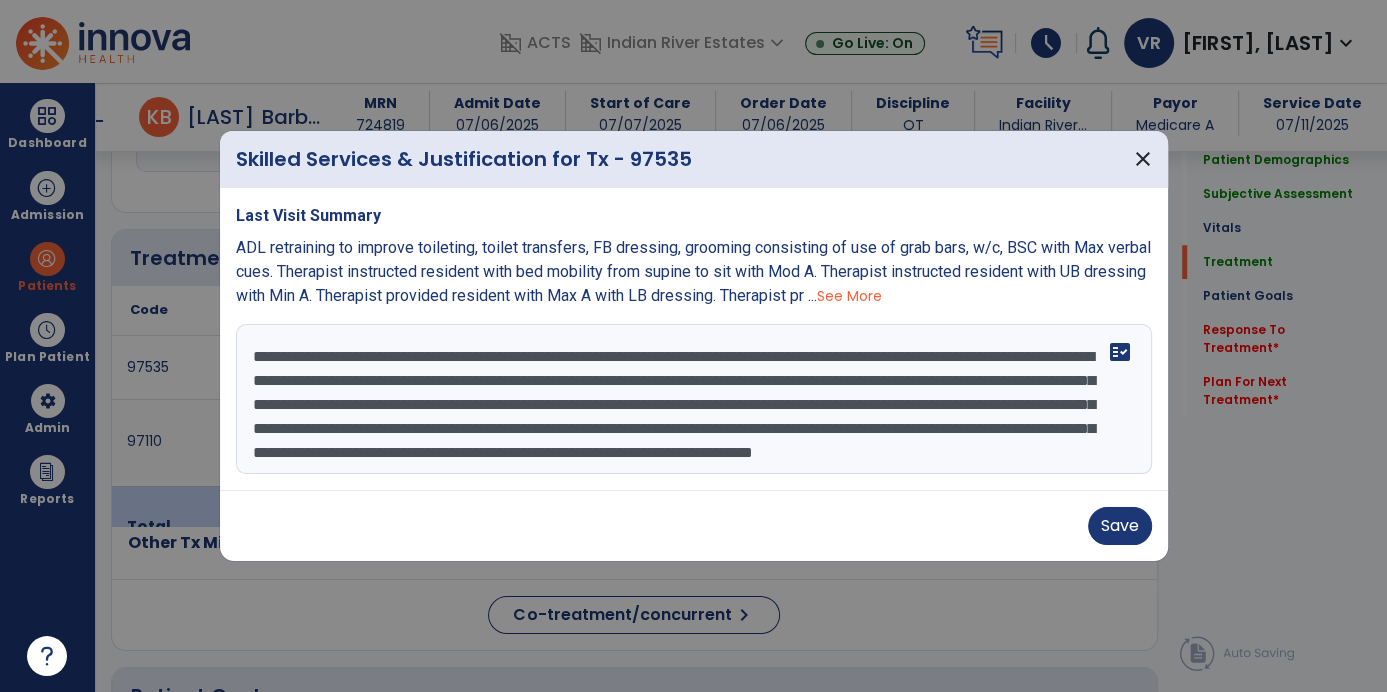 scroll, scrollTop: 48, scrollLeft: 0, axis: vertical 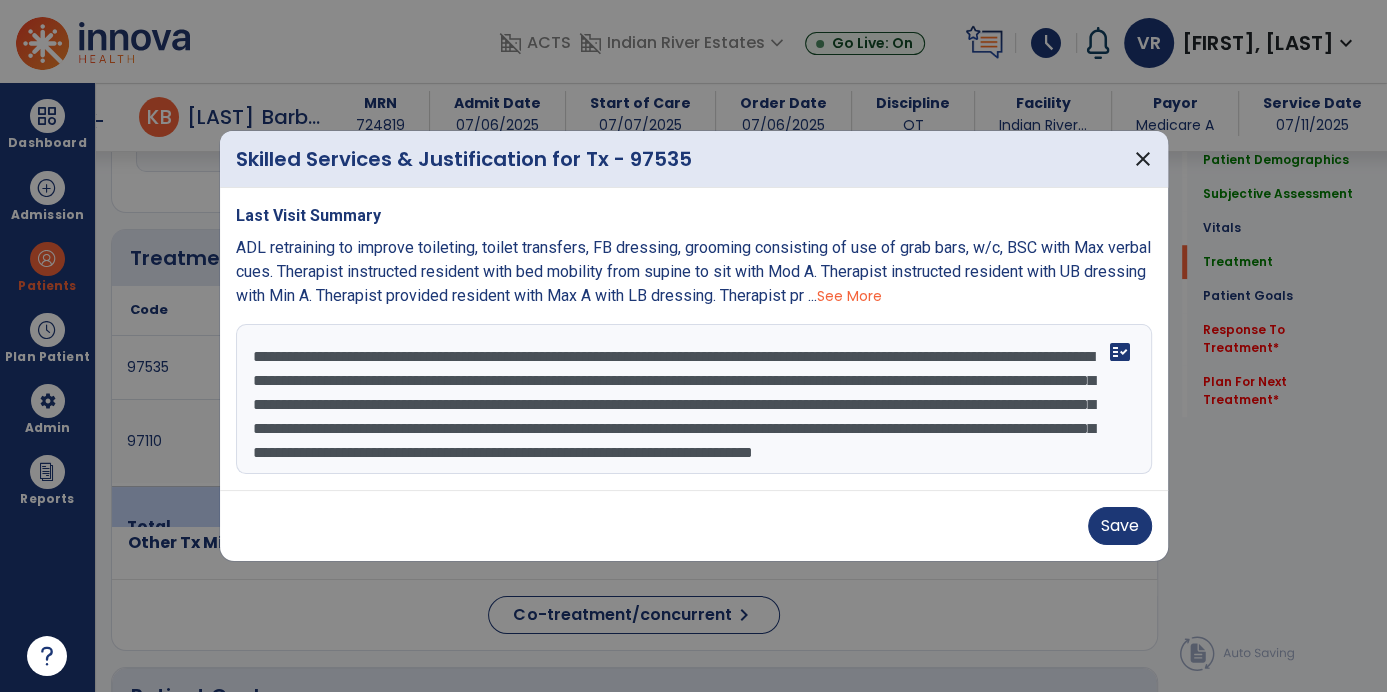 click on "**********" at bounding box center [694, 399] 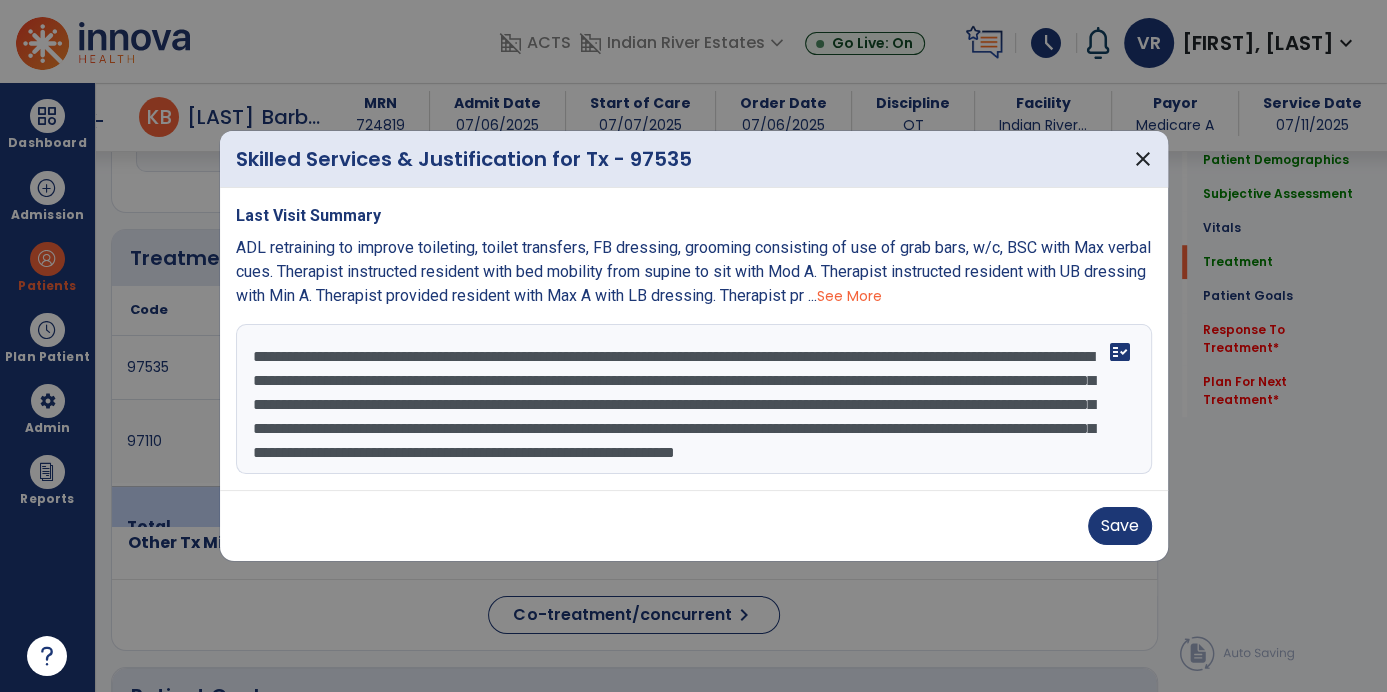 scroll, scrollTop: 24, scrollLeft: 0, axis: vertical 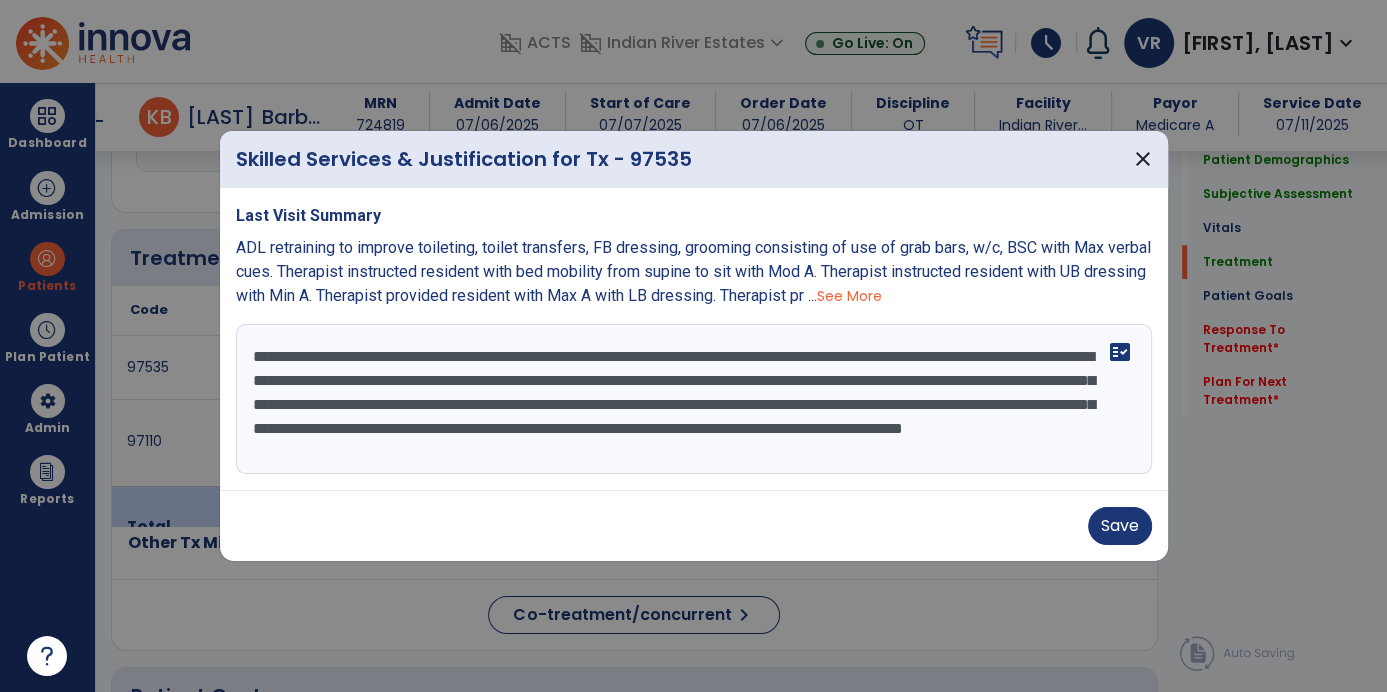 click on "**********" at bounding box center (694, 399) 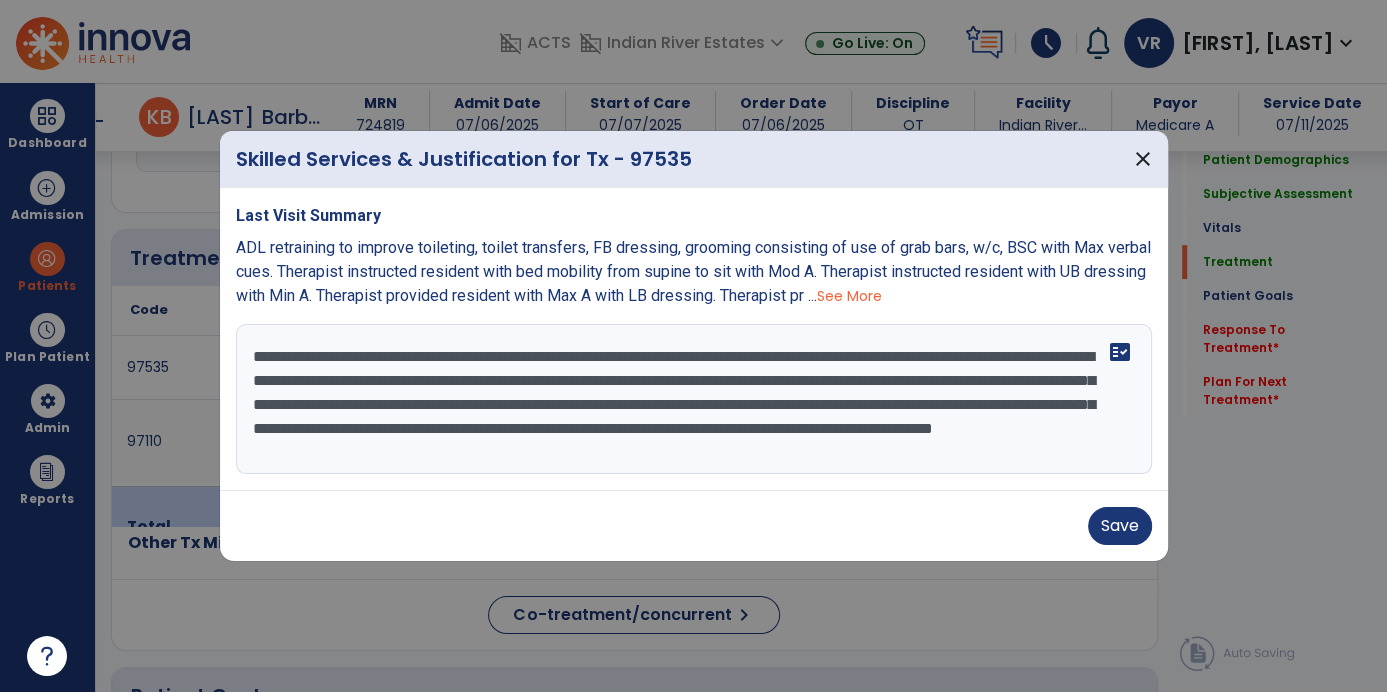 scroll, scrollTop: 24, scrollLeft: 0, axis: vertical 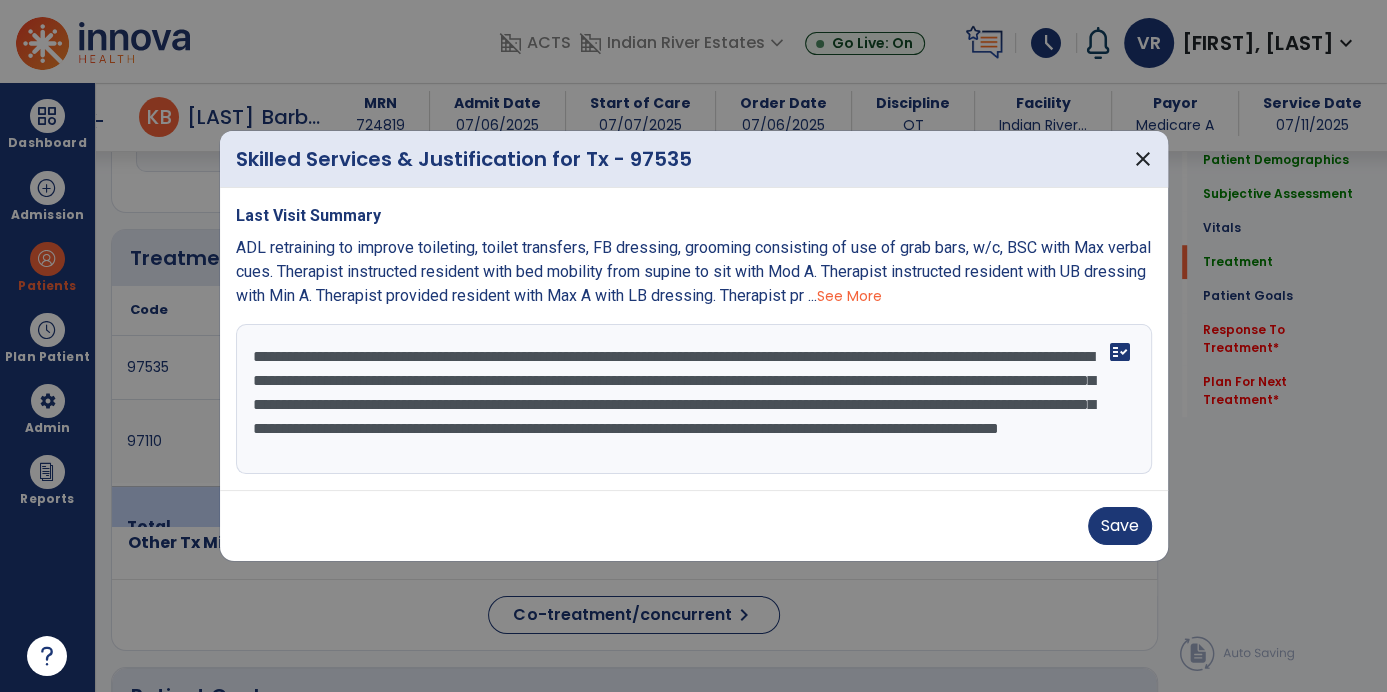 click on "**********" at bounding box center [694, 399] 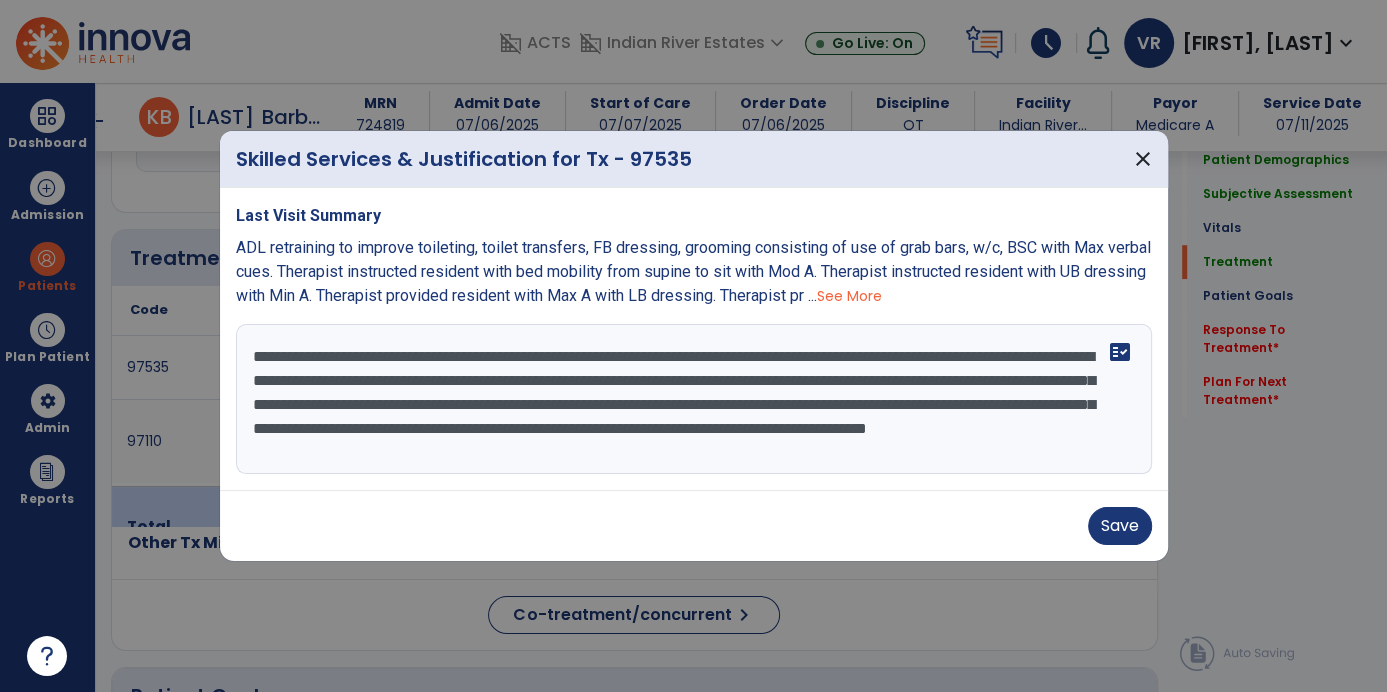 scroll, scrollTop: 0, scrollLeft: 0, axis: both 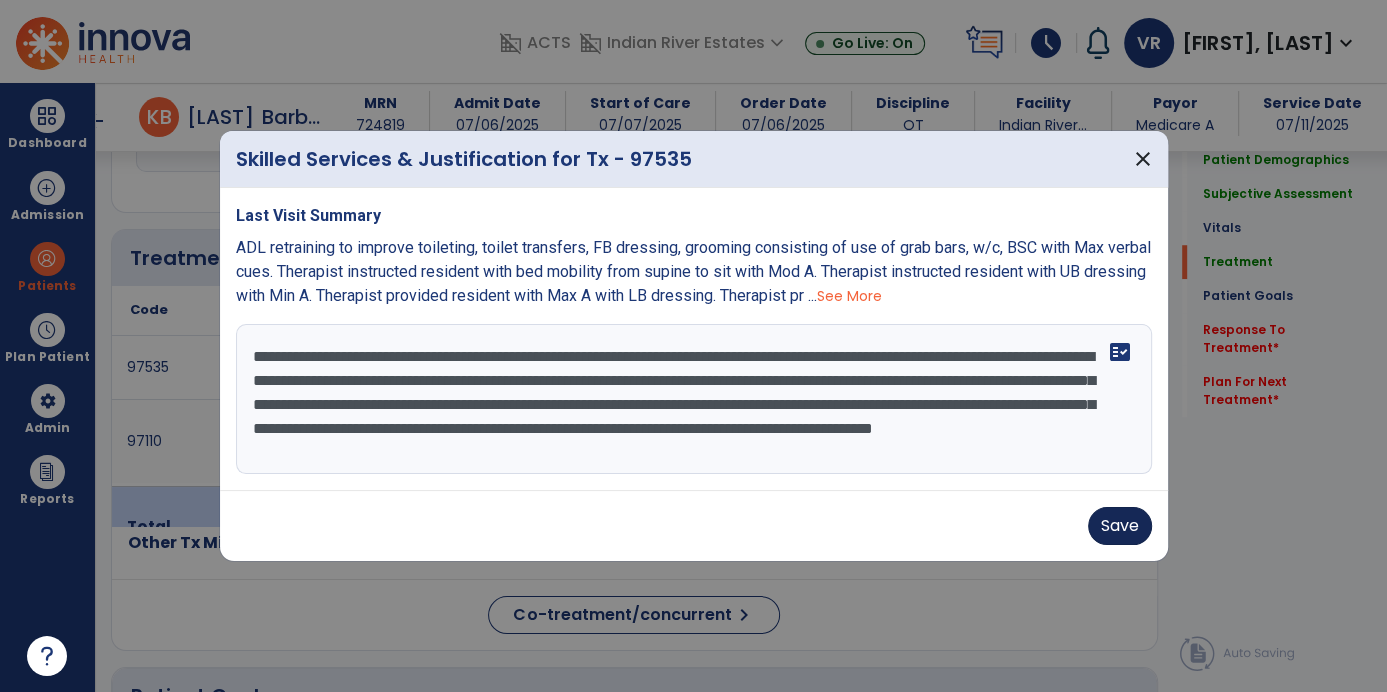 type on "**********" 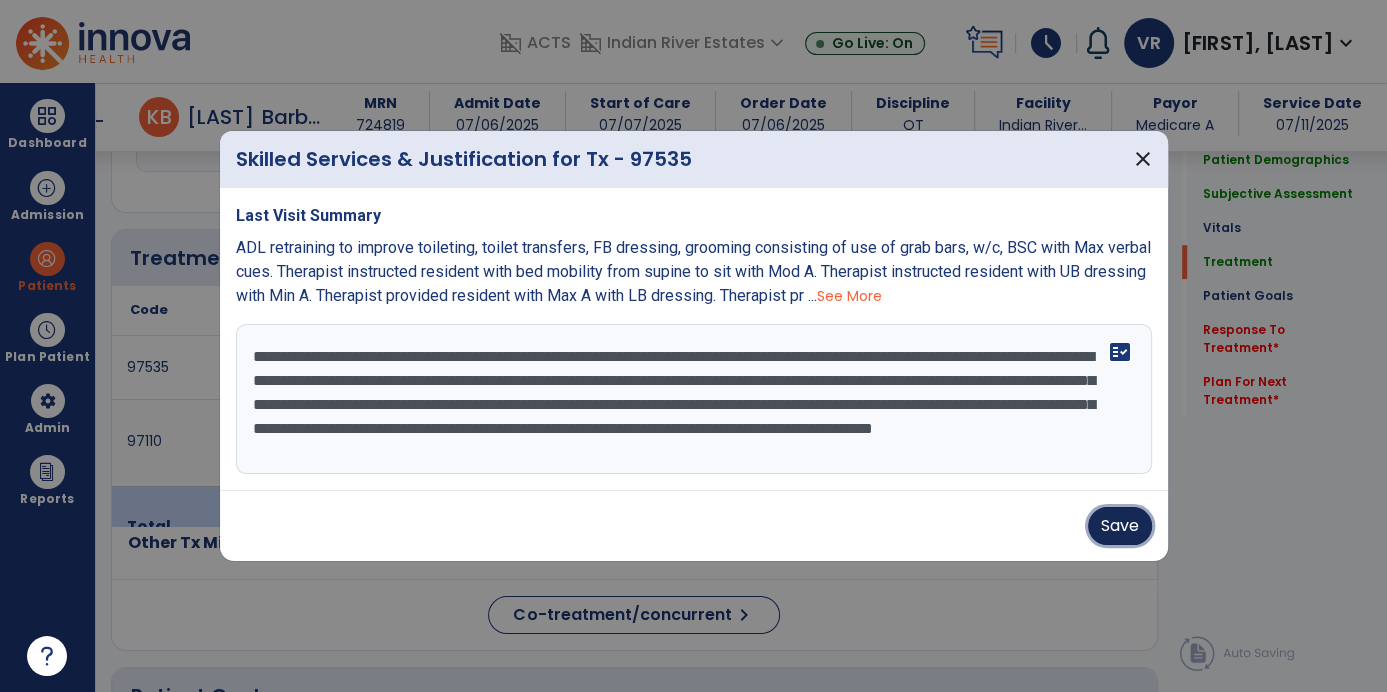 click on "Save" at bounding box center [1120, 526] 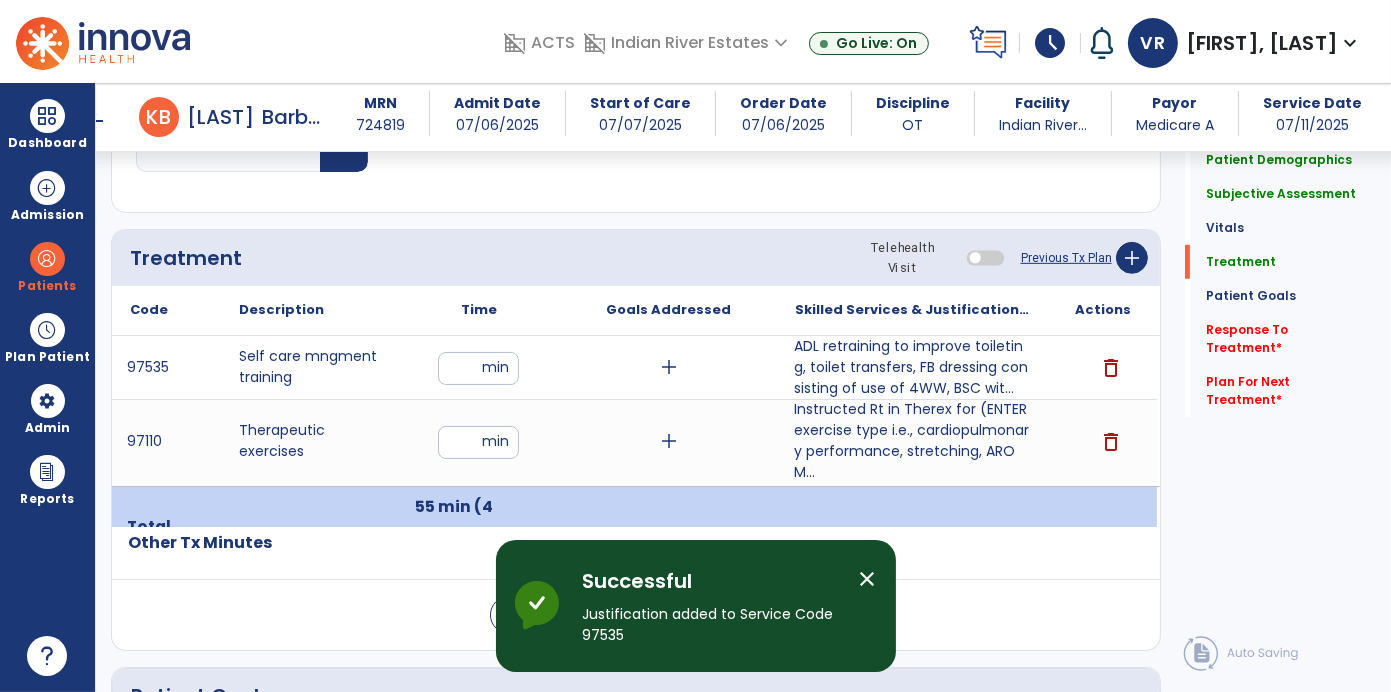click on "Instructed Rt in Therex for (ENTER exercise type i.e., cardiopulmonary performance, stretching, AROM..." at bounding box center [912, 441] 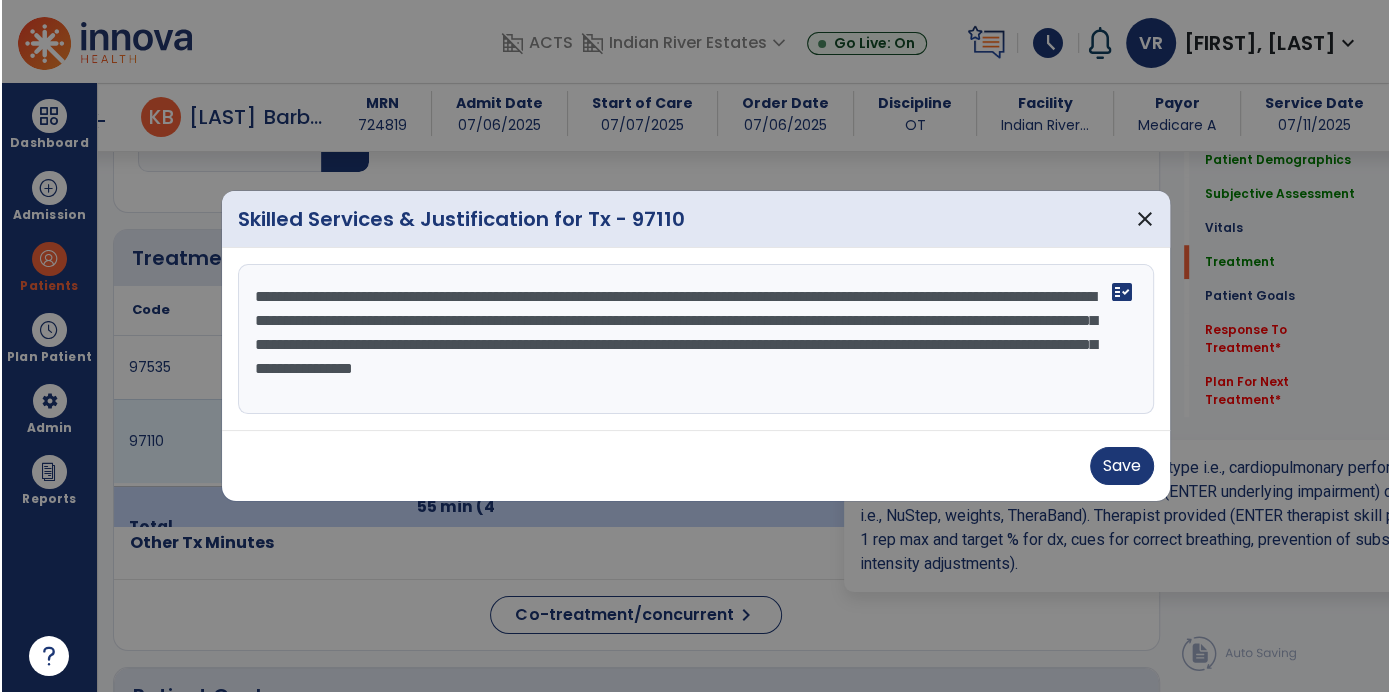 scroll, scrollTop: 1130, scrollLeft: 0, axis: vertical 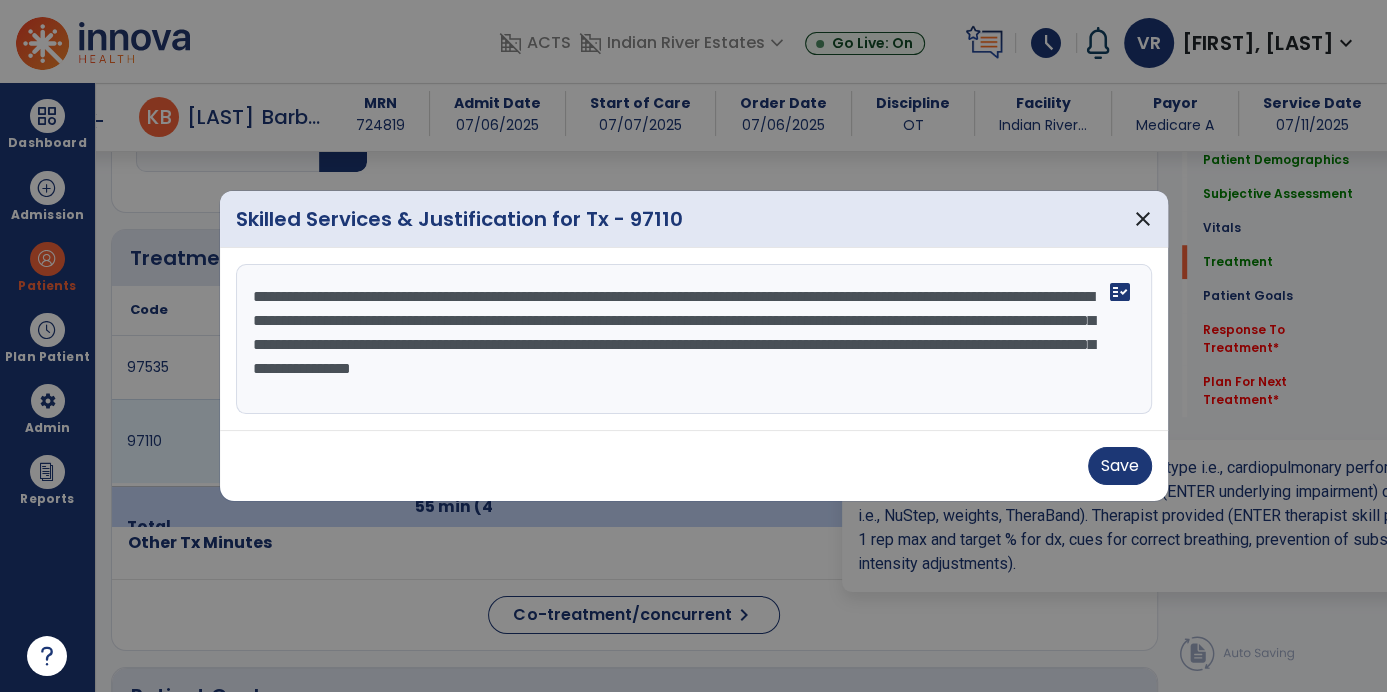 click on "**********" at bounding box center [694, 339] 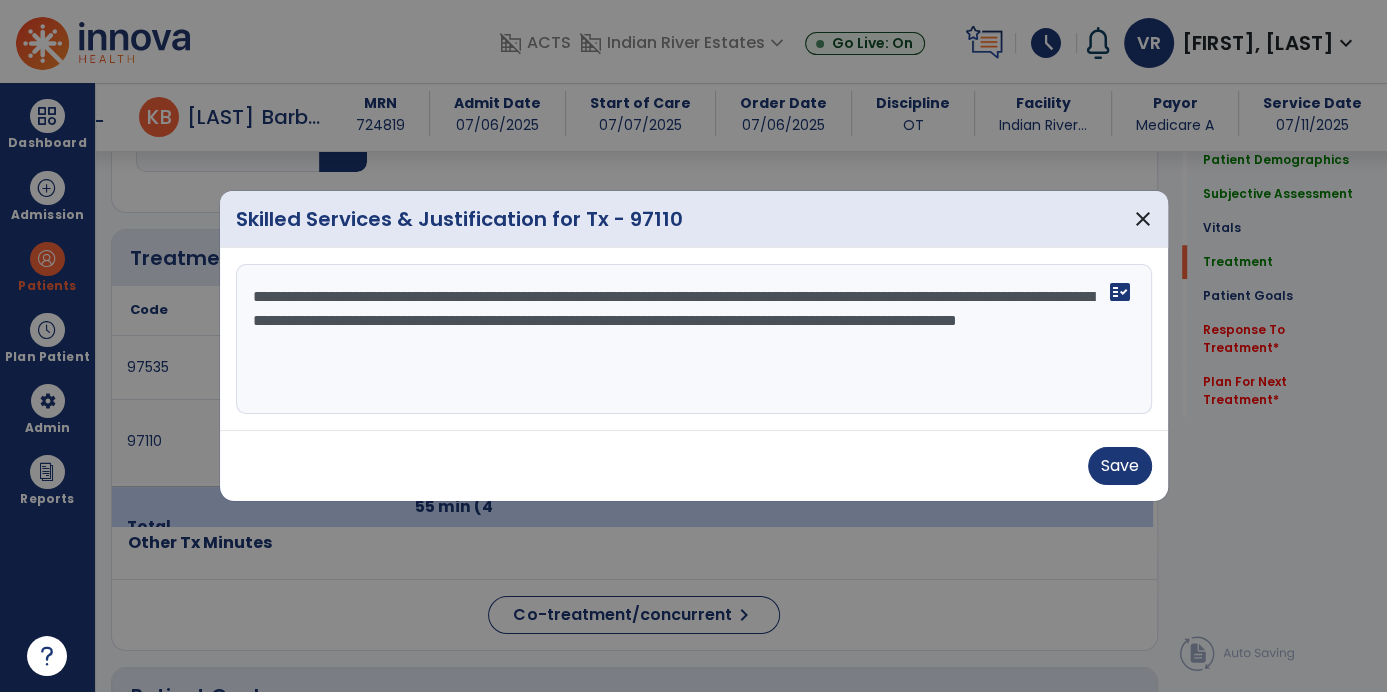 click on "**********" at bounding box center (694, 339) 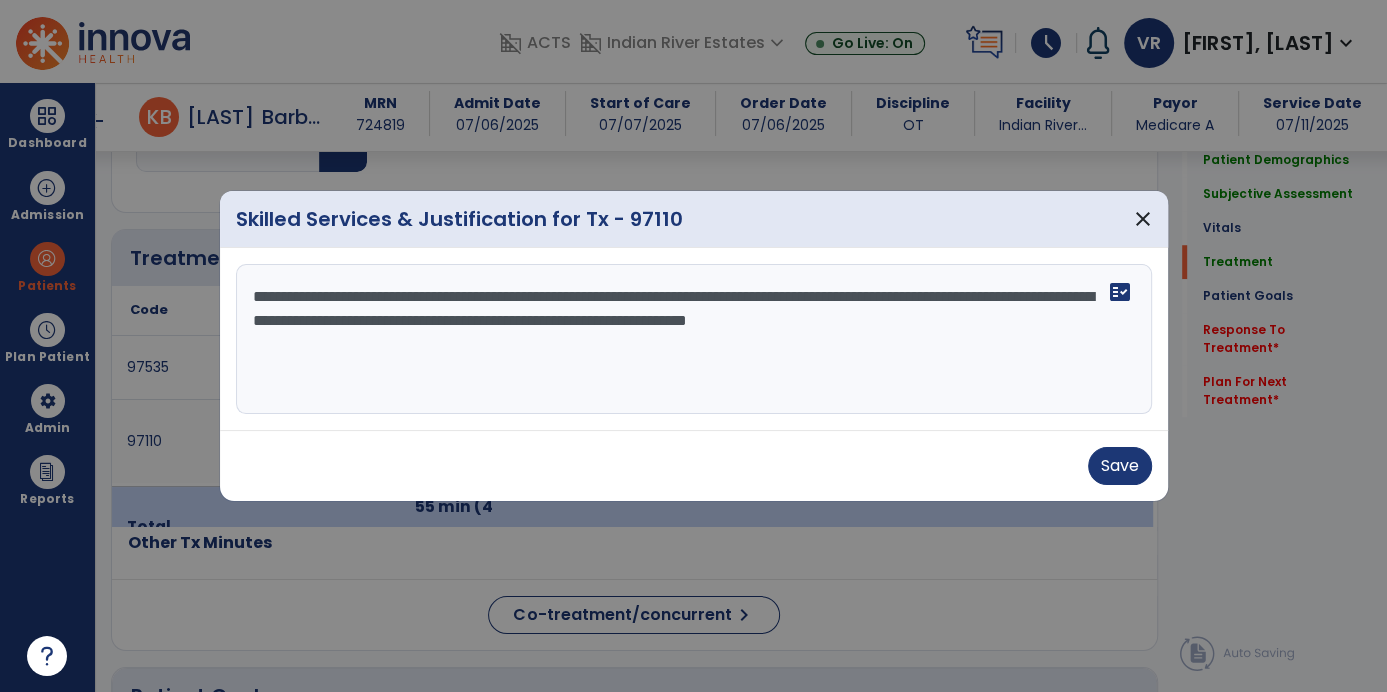 click on "**********" at bounding box center [694, 339] 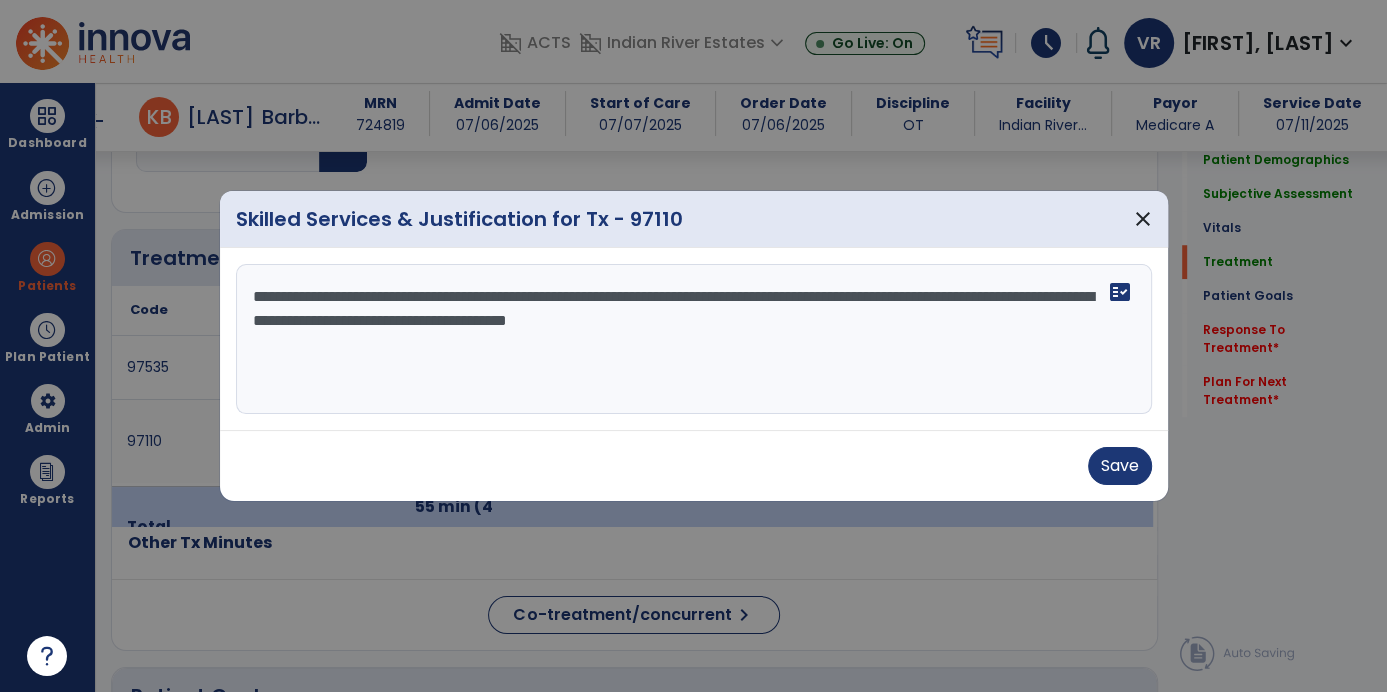 click on "**********" at bounding box center (694, 339) 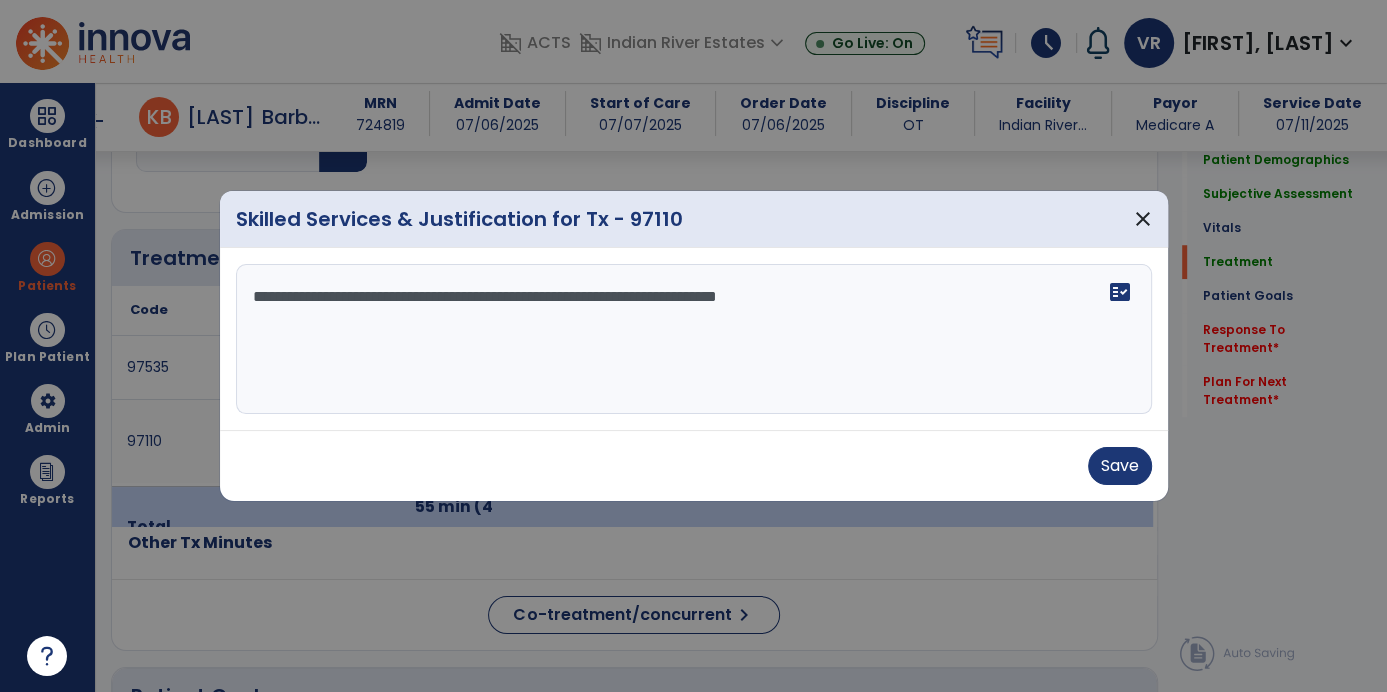 click on "**********" at bounding box center [694, 339] 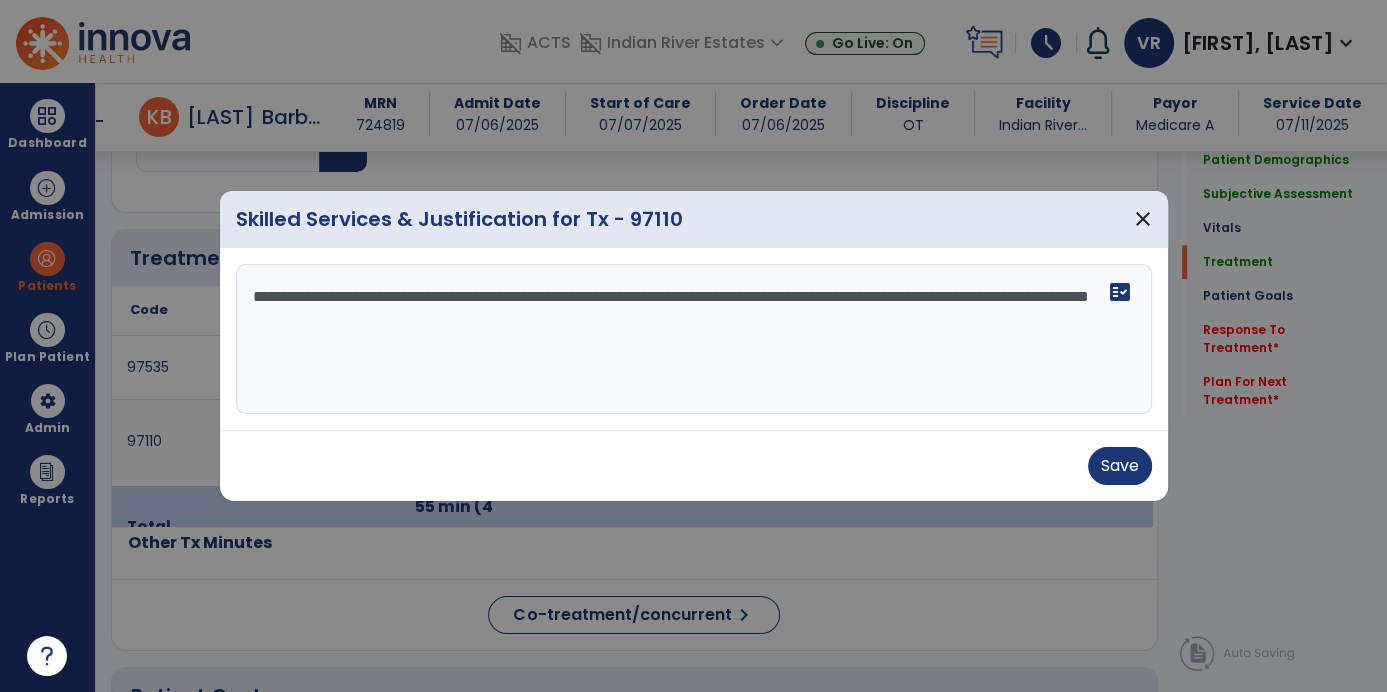 click on "**********" at bounding box center [694, 339] 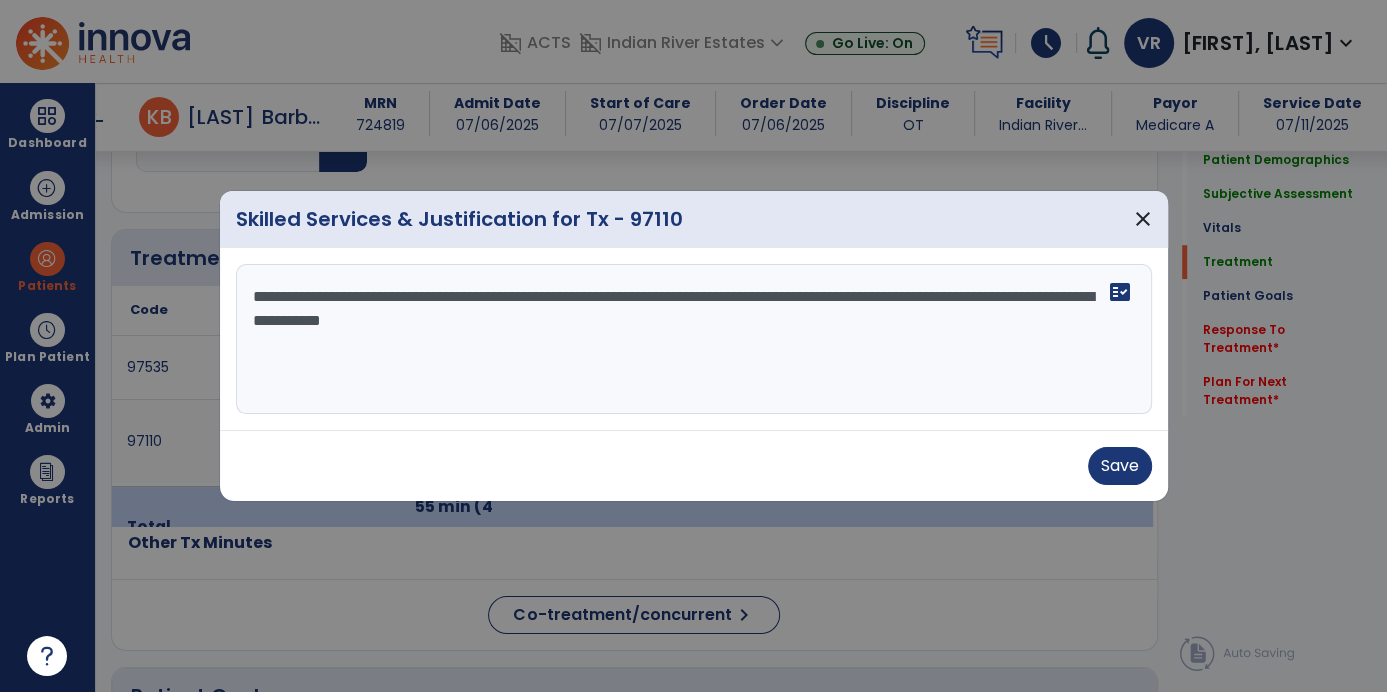 click on "**********" at bounding box center (694, 339) 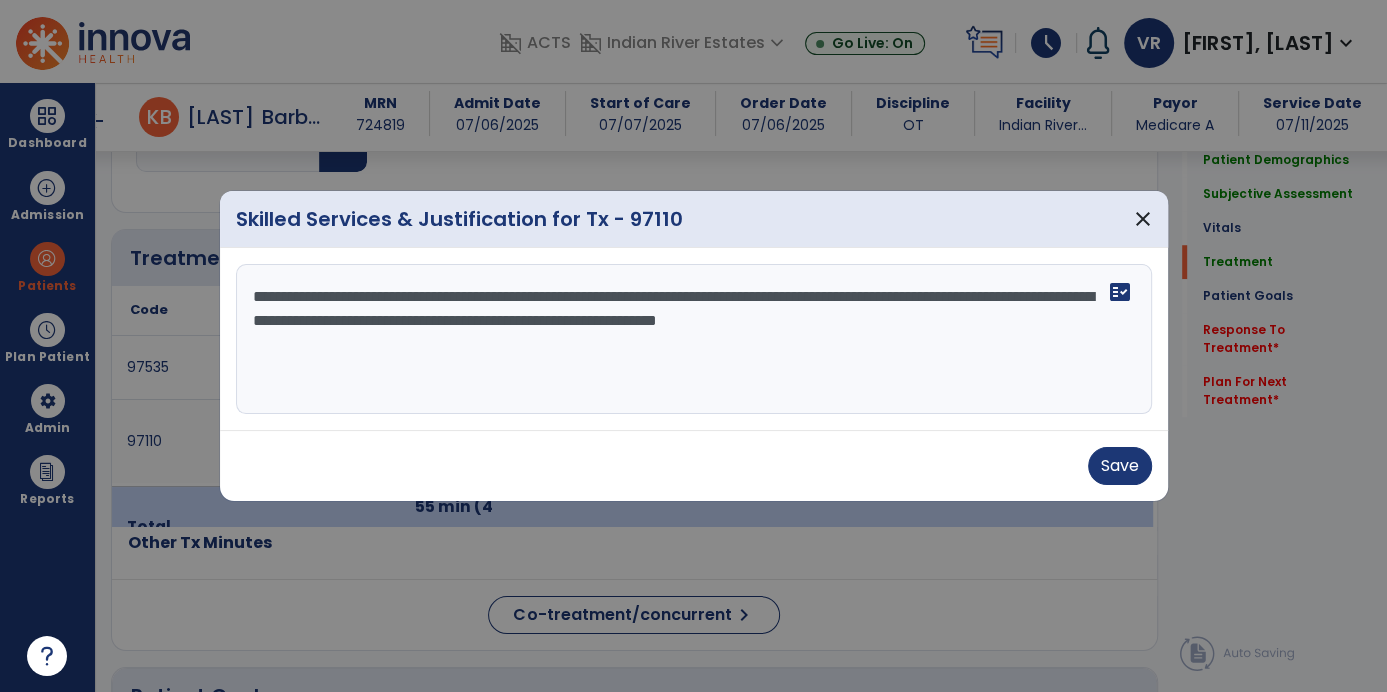 type on "**********" 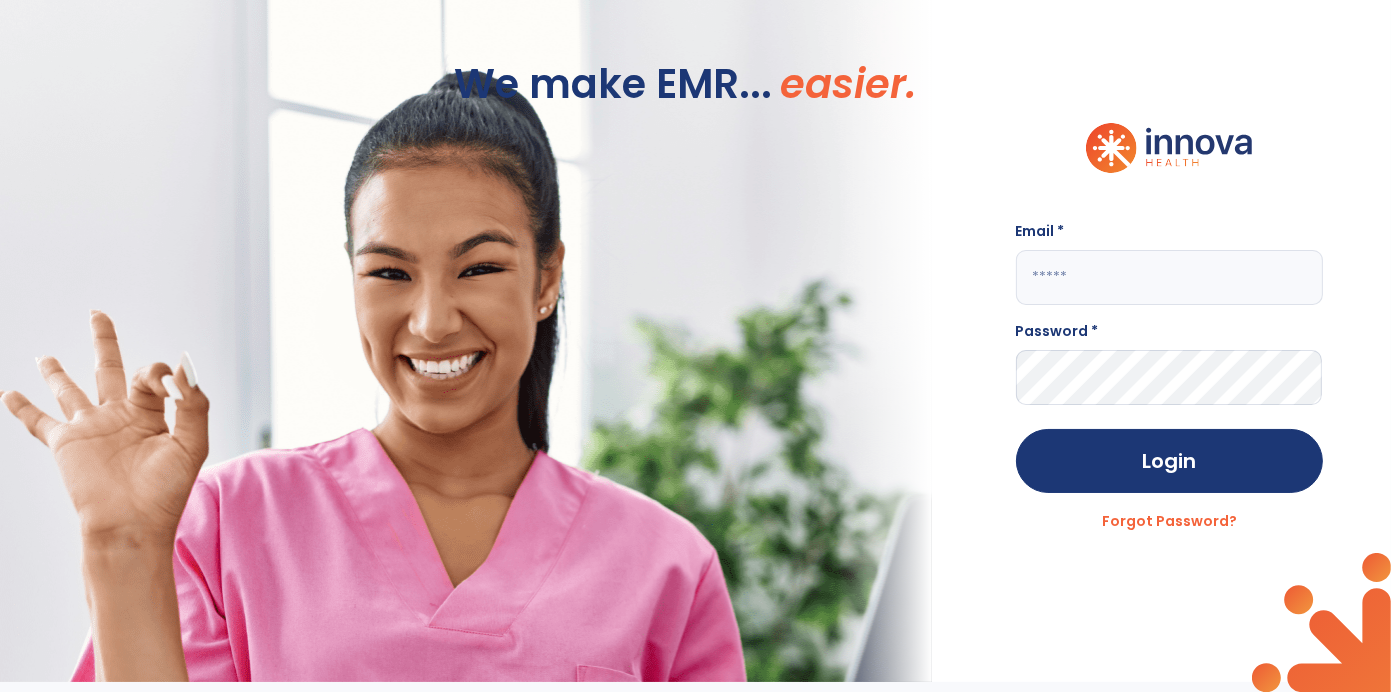 scroll, scrollTop: 0, scrollLeft: 0, axis: both 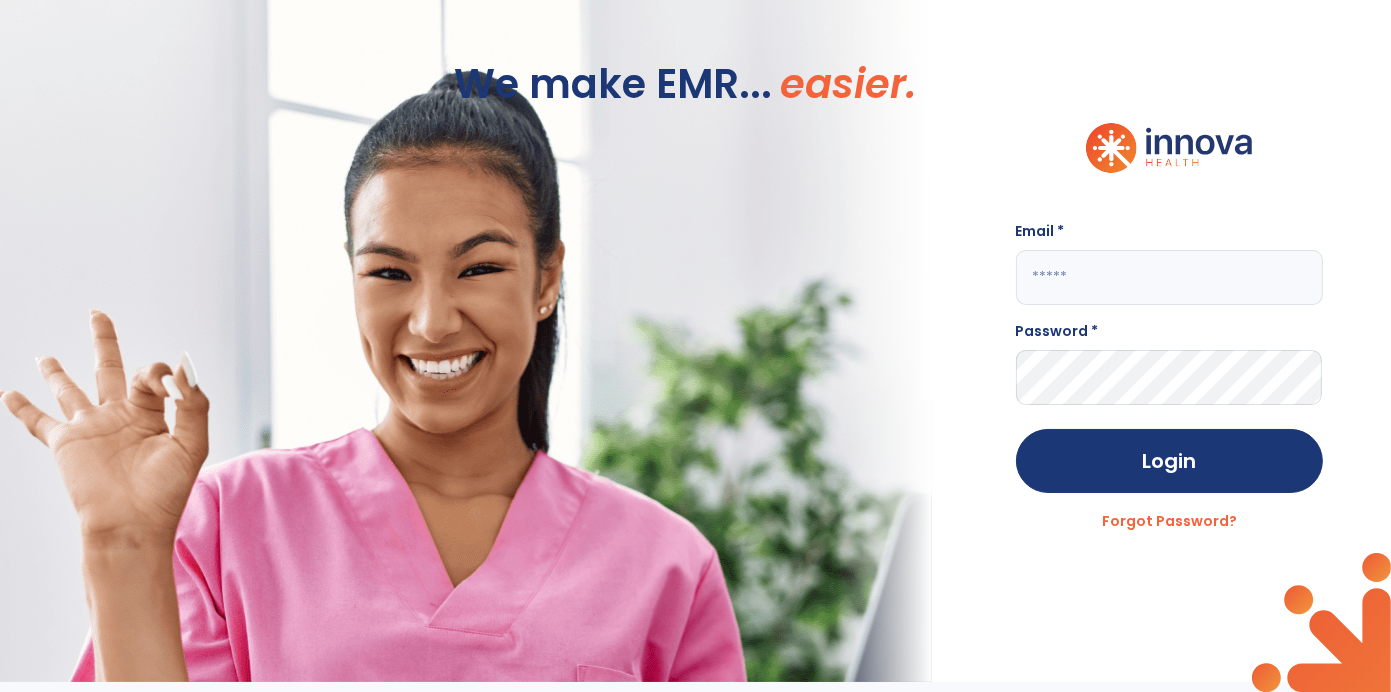 type on "**********" 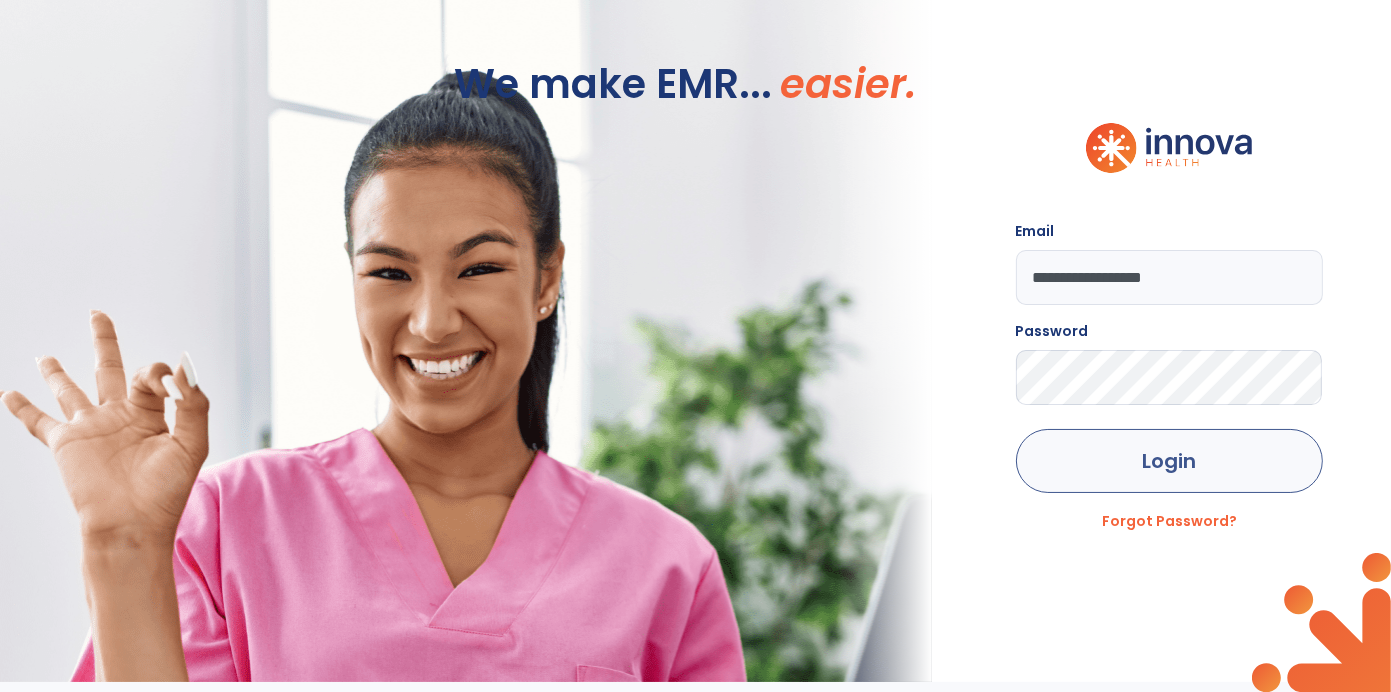 click on "Login" 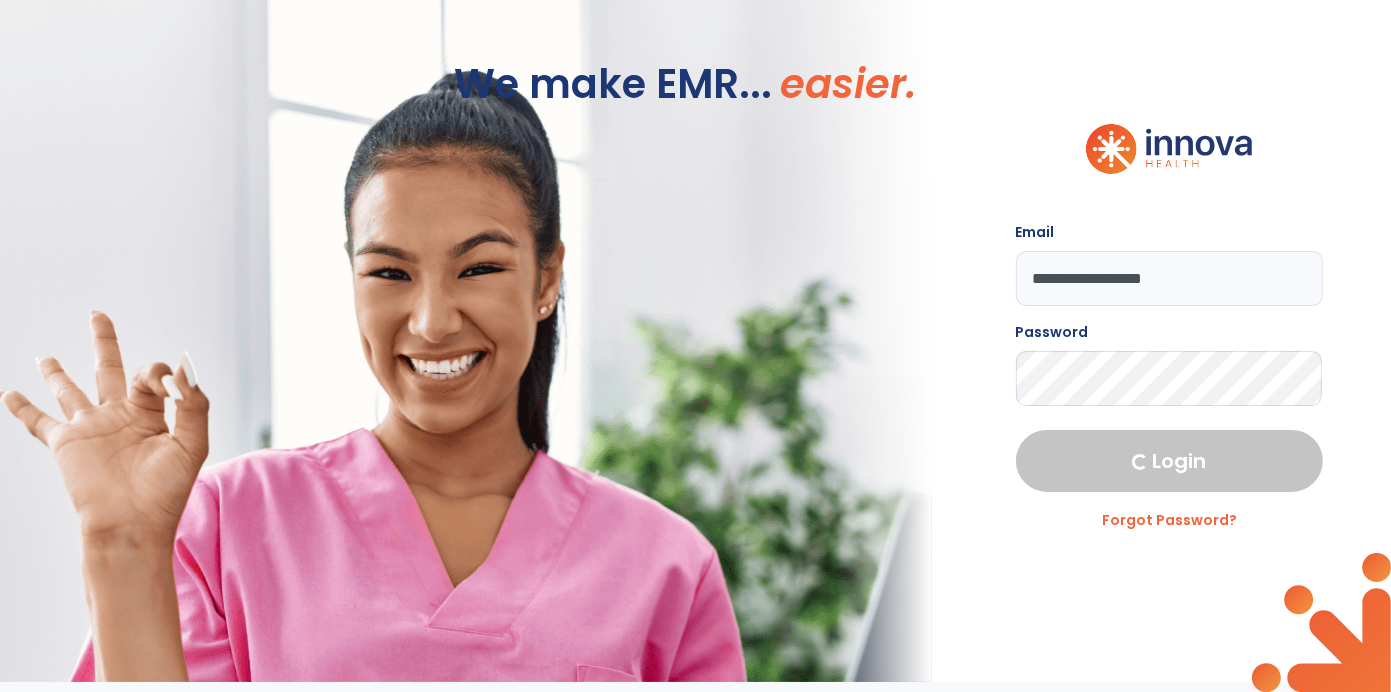 select on "****" 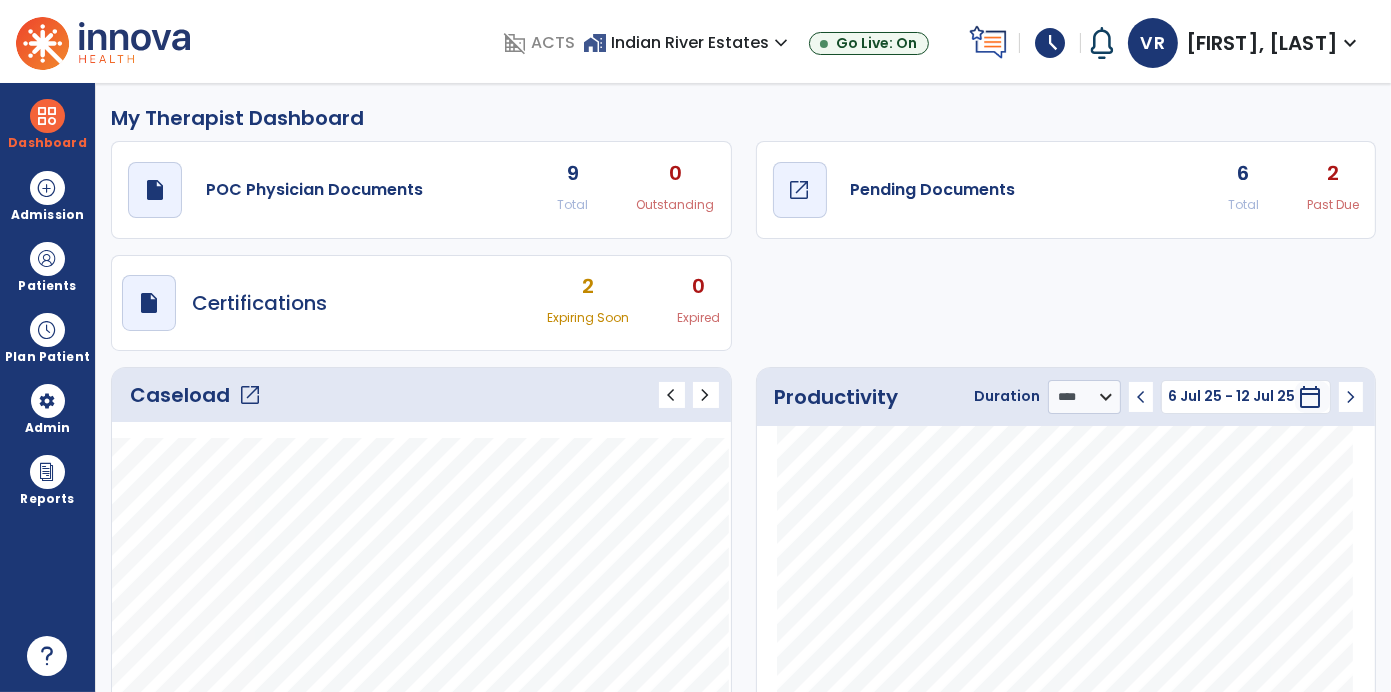 click on "Pending Documents" 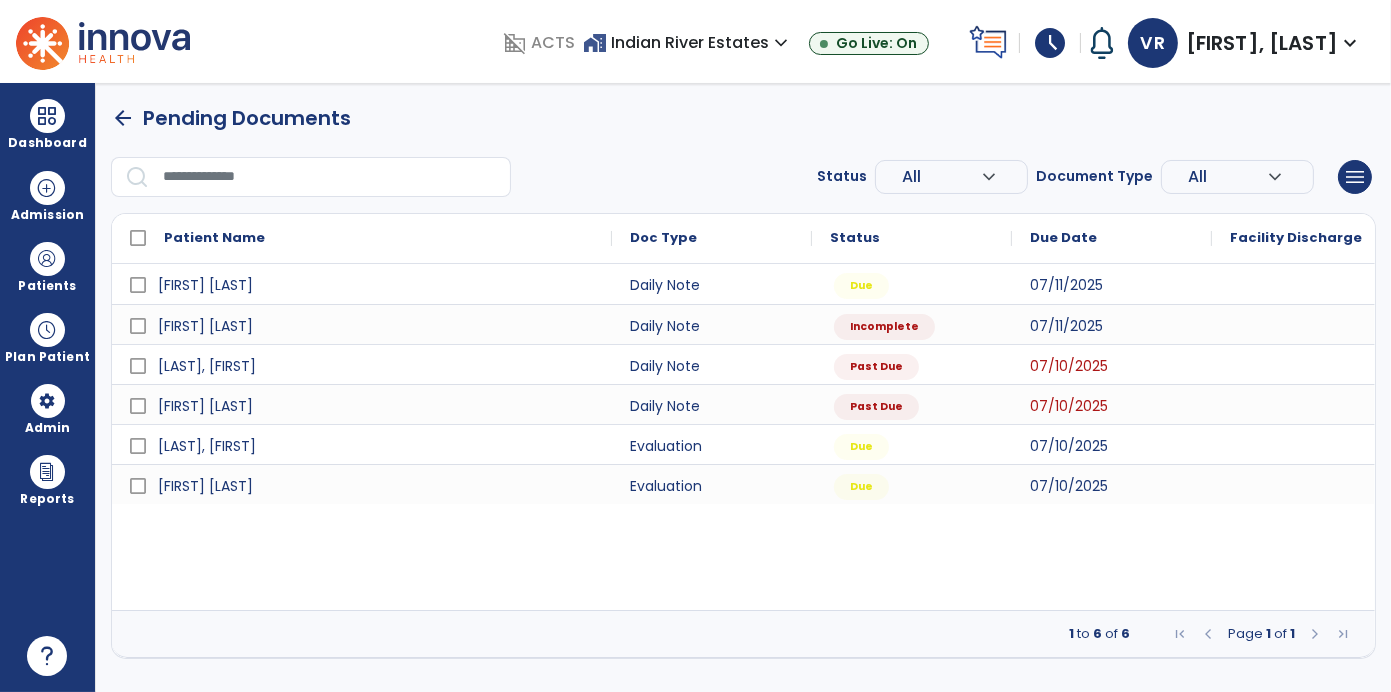 scroll, scrollTop: 0, scrollLeft: 0, axis: both 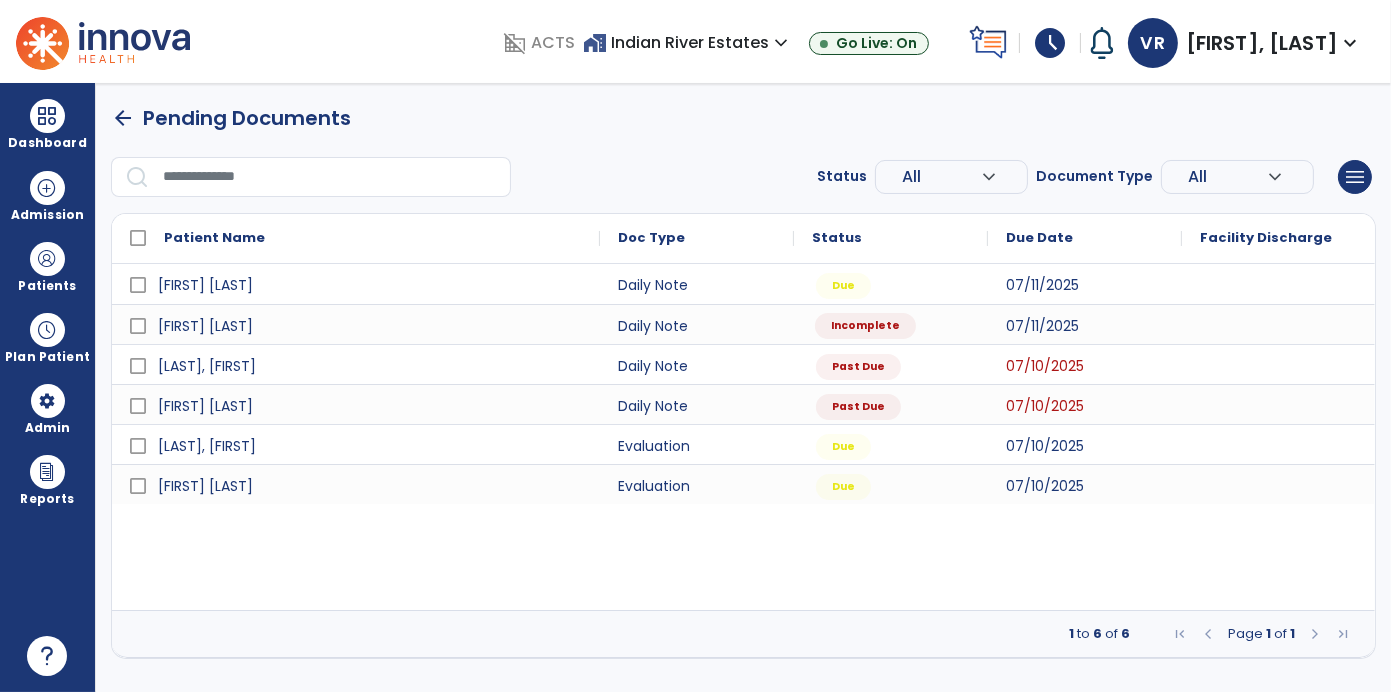 click on "Incomplete" at bounding box center [865, 326] 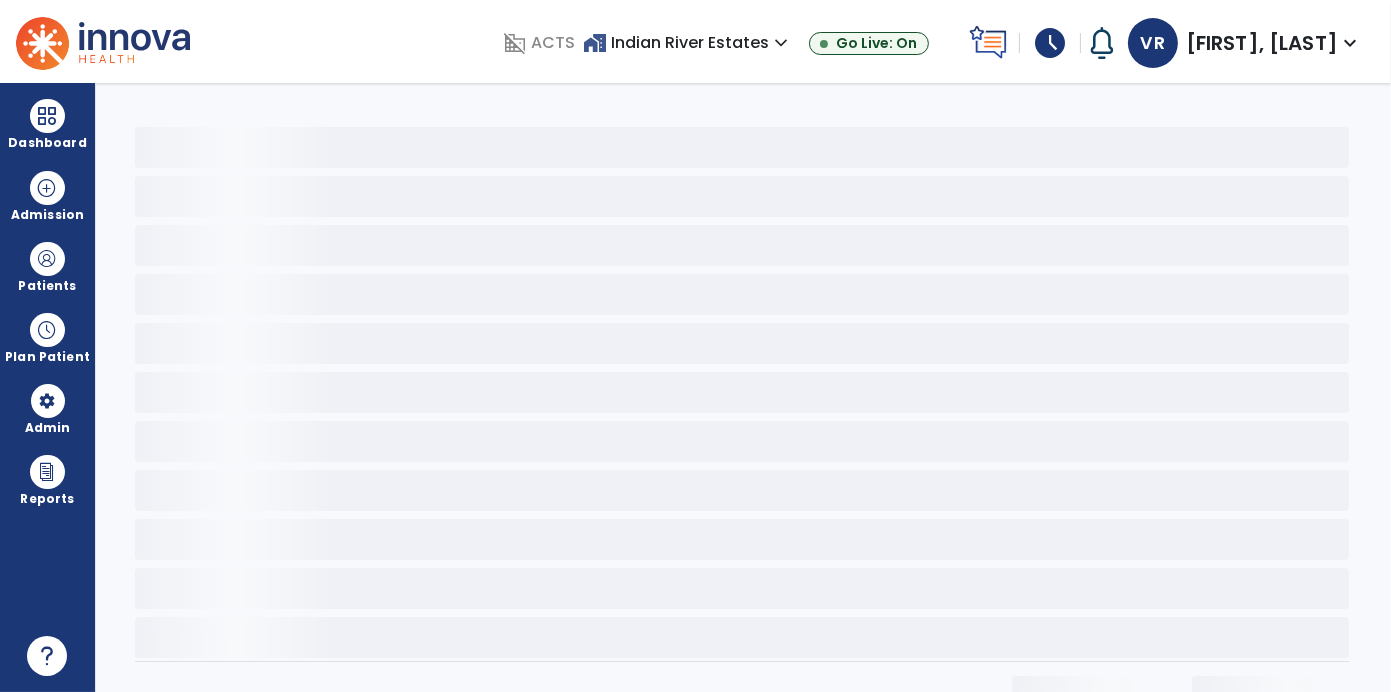 select on "*" 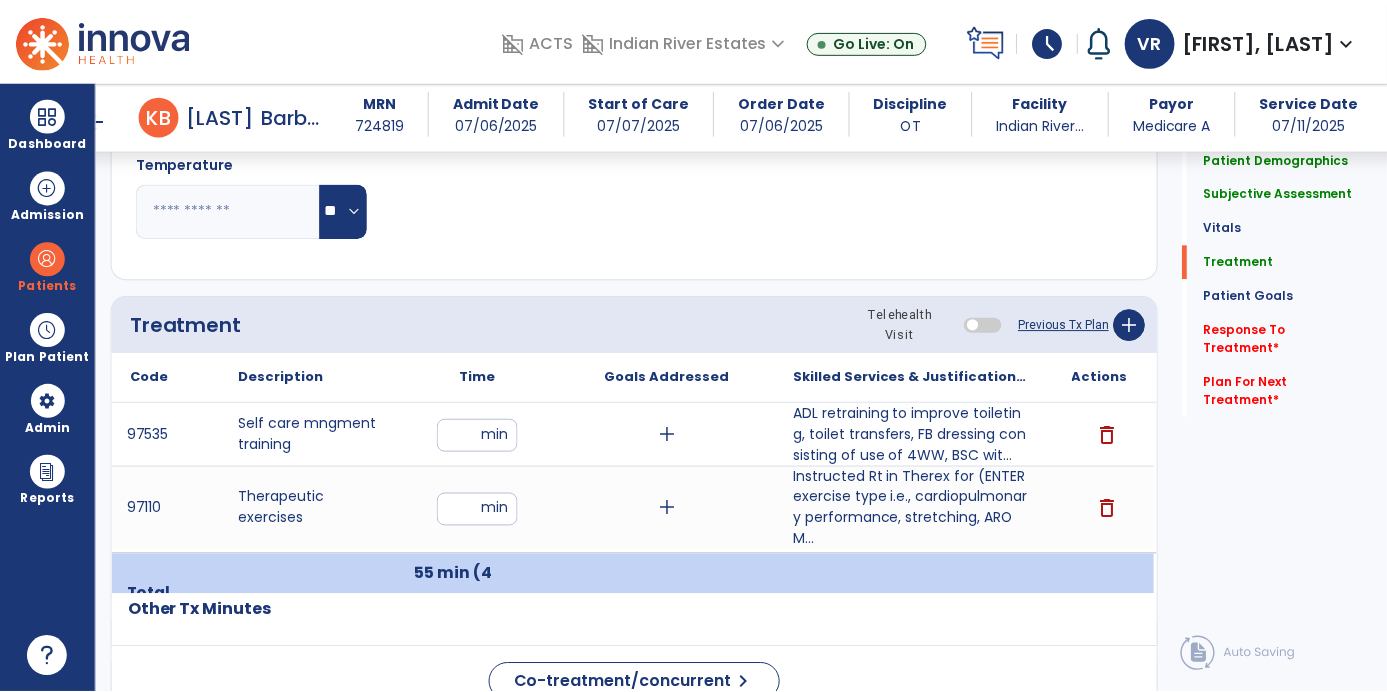 scroll, scrollTop: 1067, scrollLeft: 0, axis: vertical 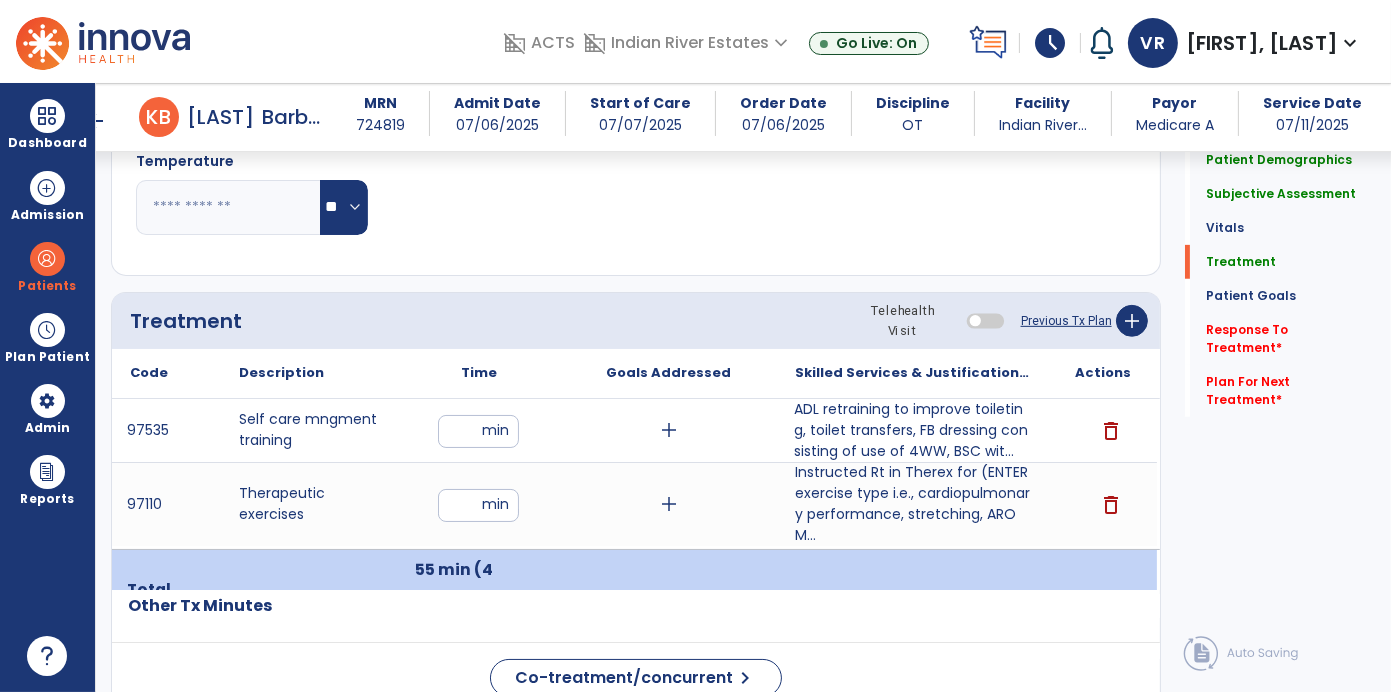 click on "ADL retraining to improve toileting, toilet transfers, FB dressing consisting of use of 4WW, BSC wit..." at bounding box center [912, 430] 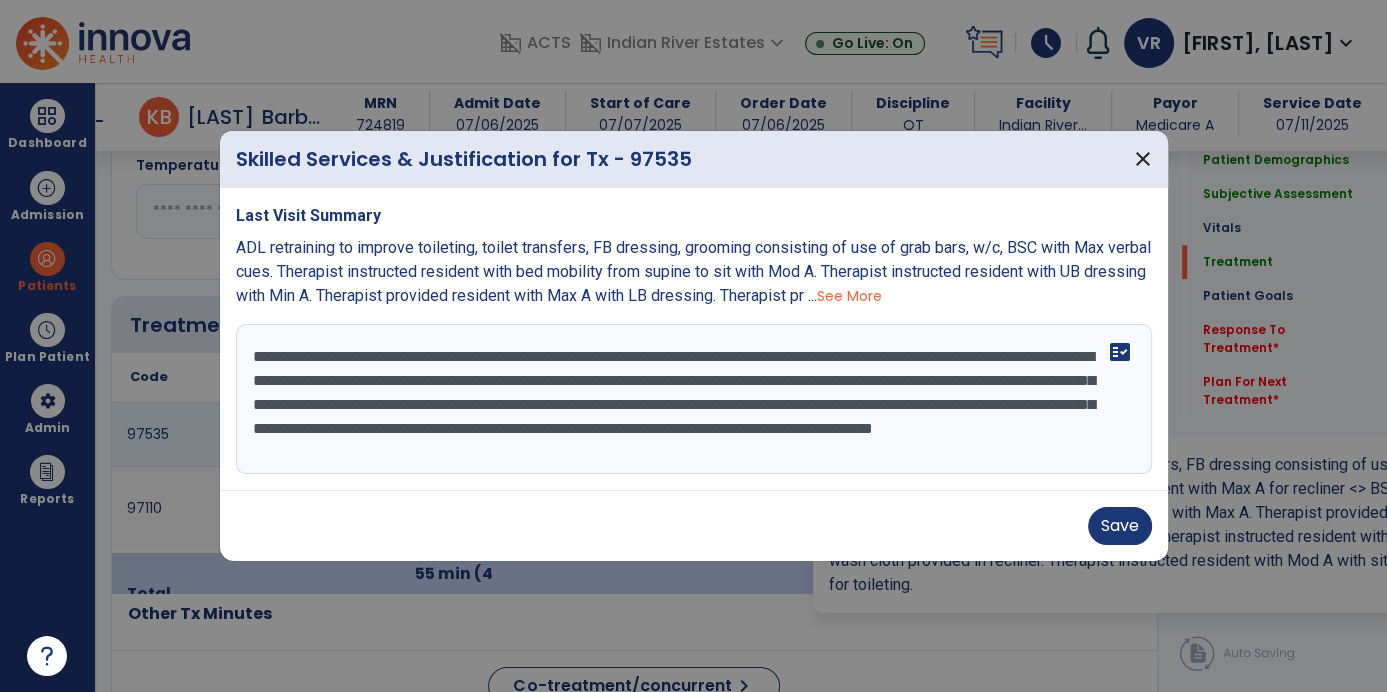 scroll, scrollTop: 1067, scrollLeft: 0, axis: vertical 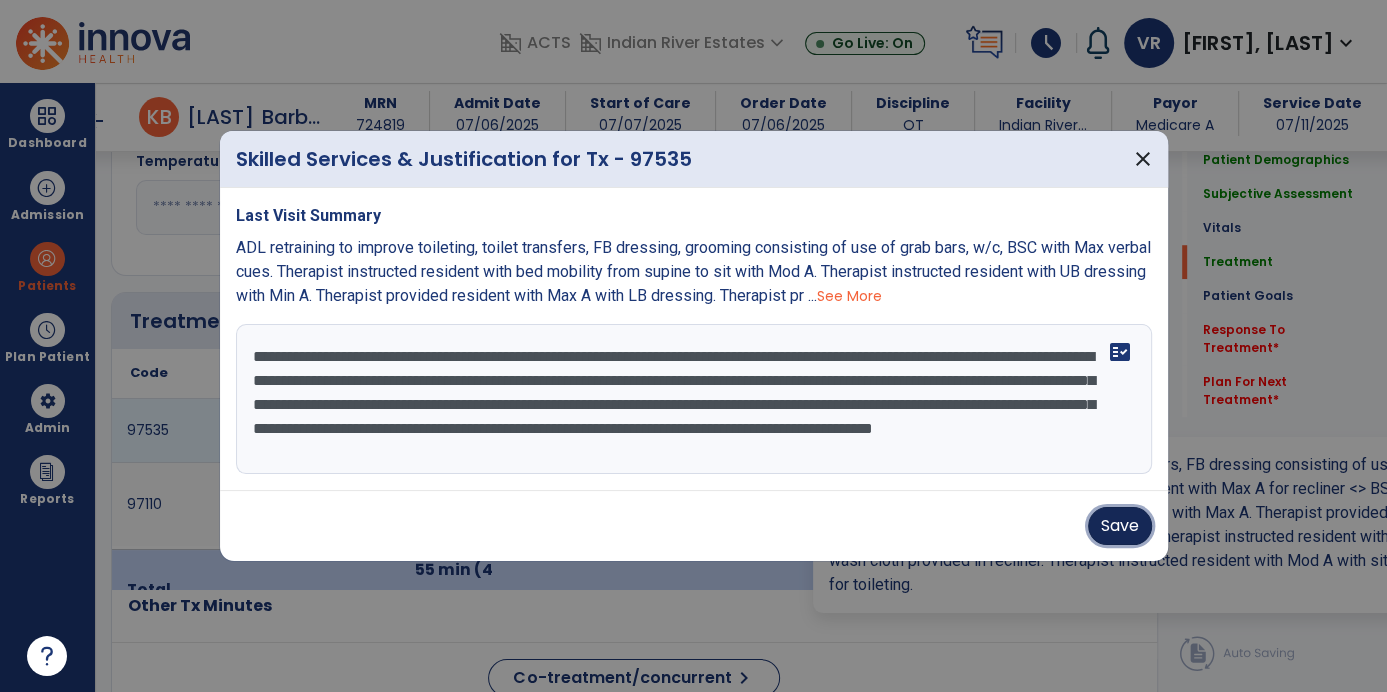 click on "Save" at bounding box center [1120, 526] 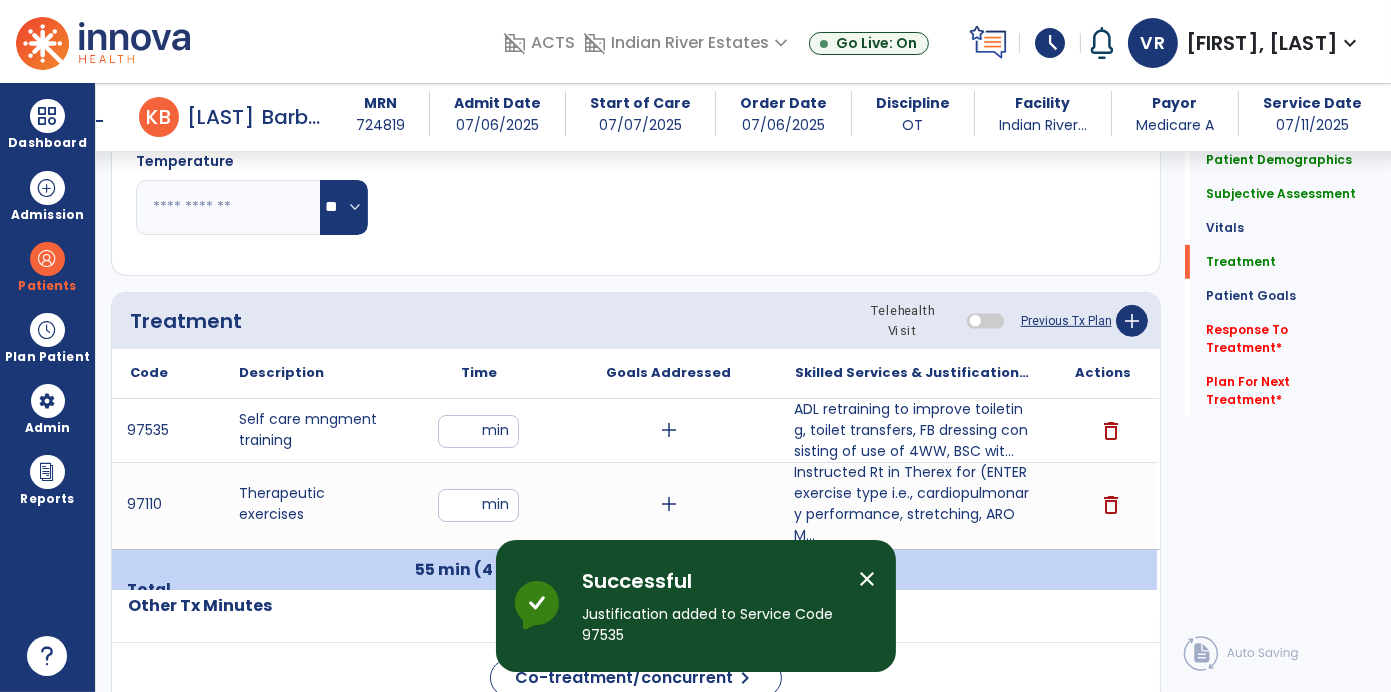 click on "Instructed Rt in Therex for (ENTER exercise type i.e., cardiopulmonary performance, stretching, AROM..." at bounding box center [912, 504] 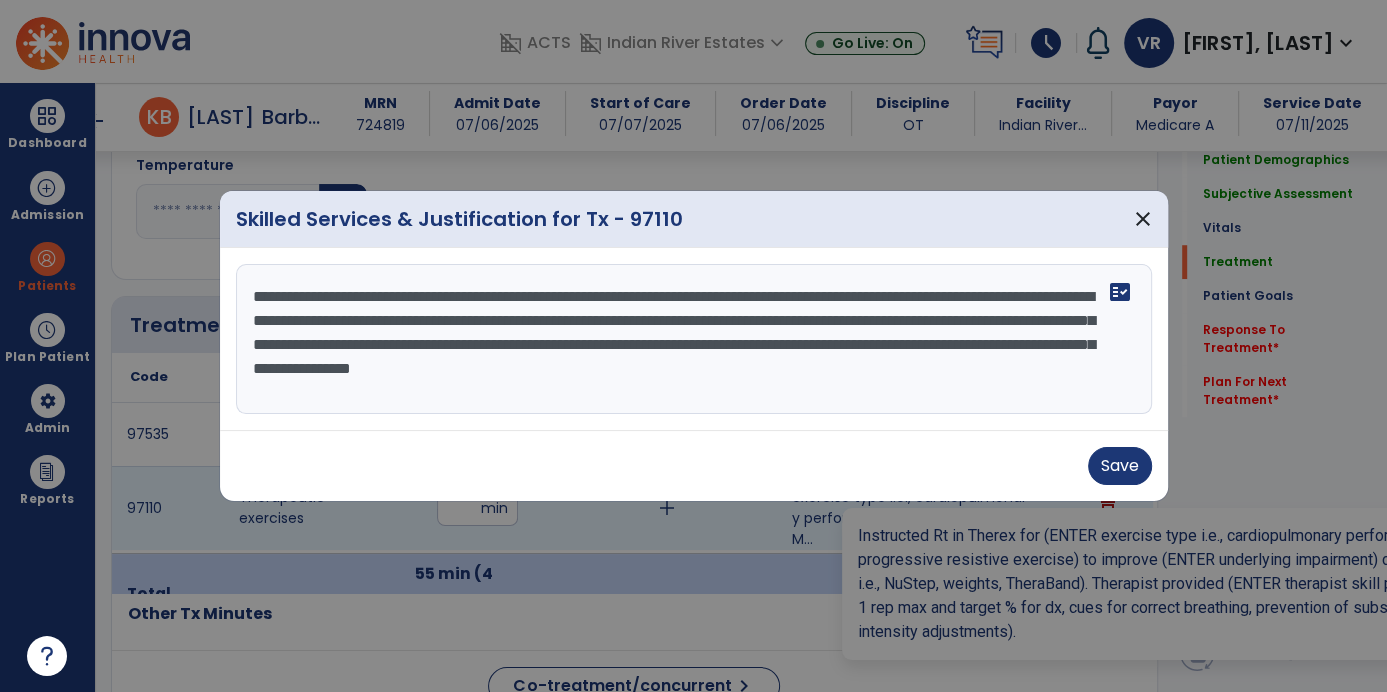 scroll, scrollTop: 1067, scrollLeft: 0, axis: vertical 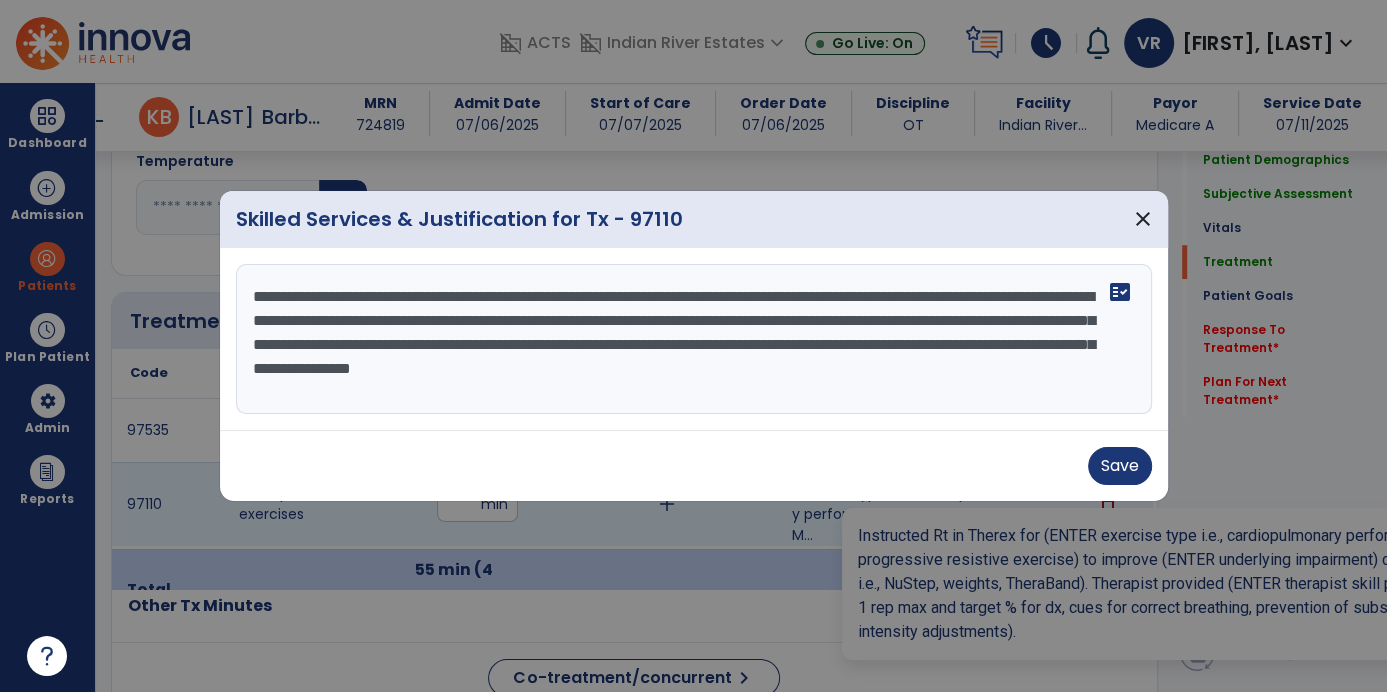 click on "**********" at bounding box center [694, 339] 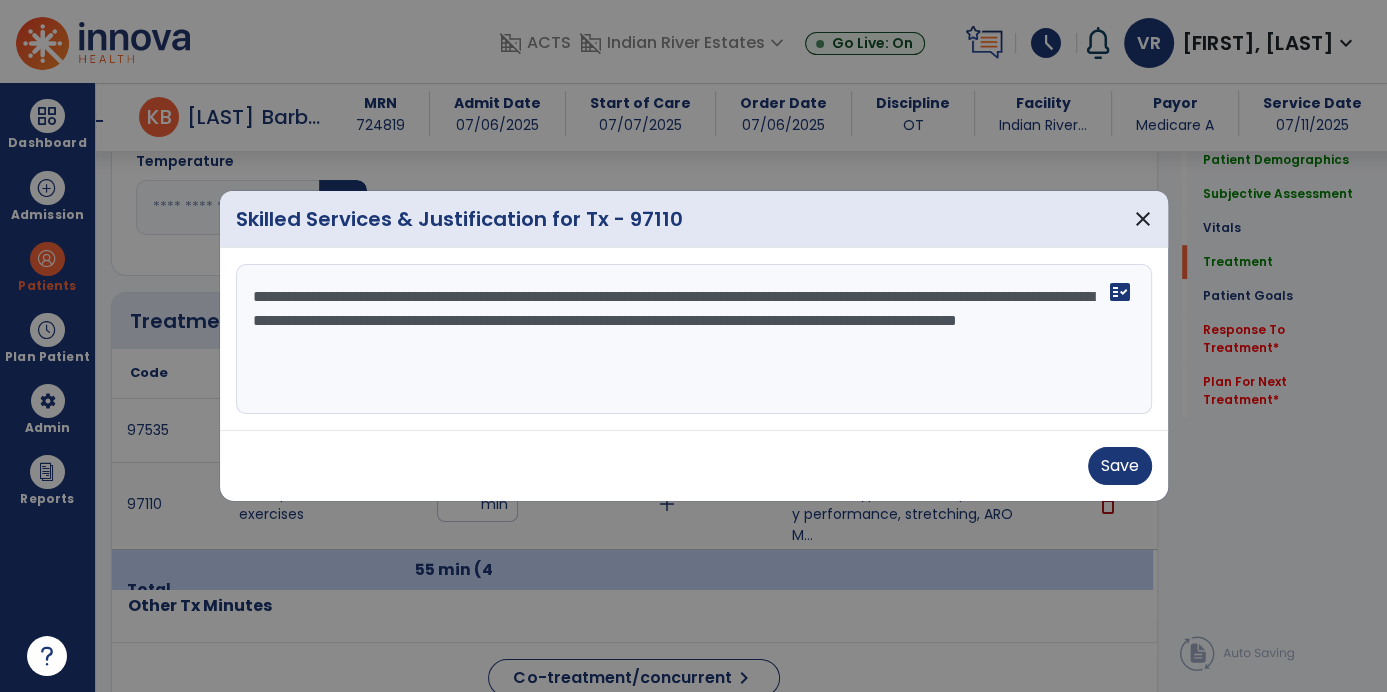 click on "**********" at bounding box center (694, 339) 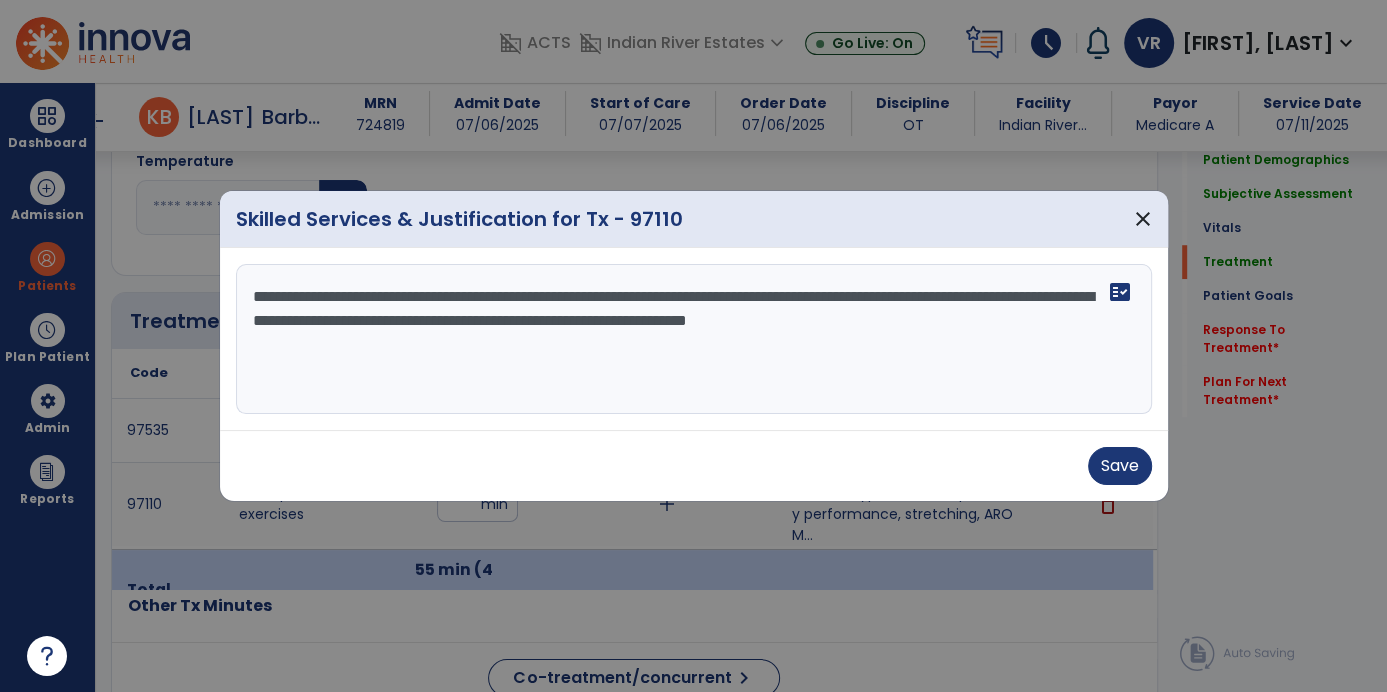 click on "**********" at bounding box center [694, 339] 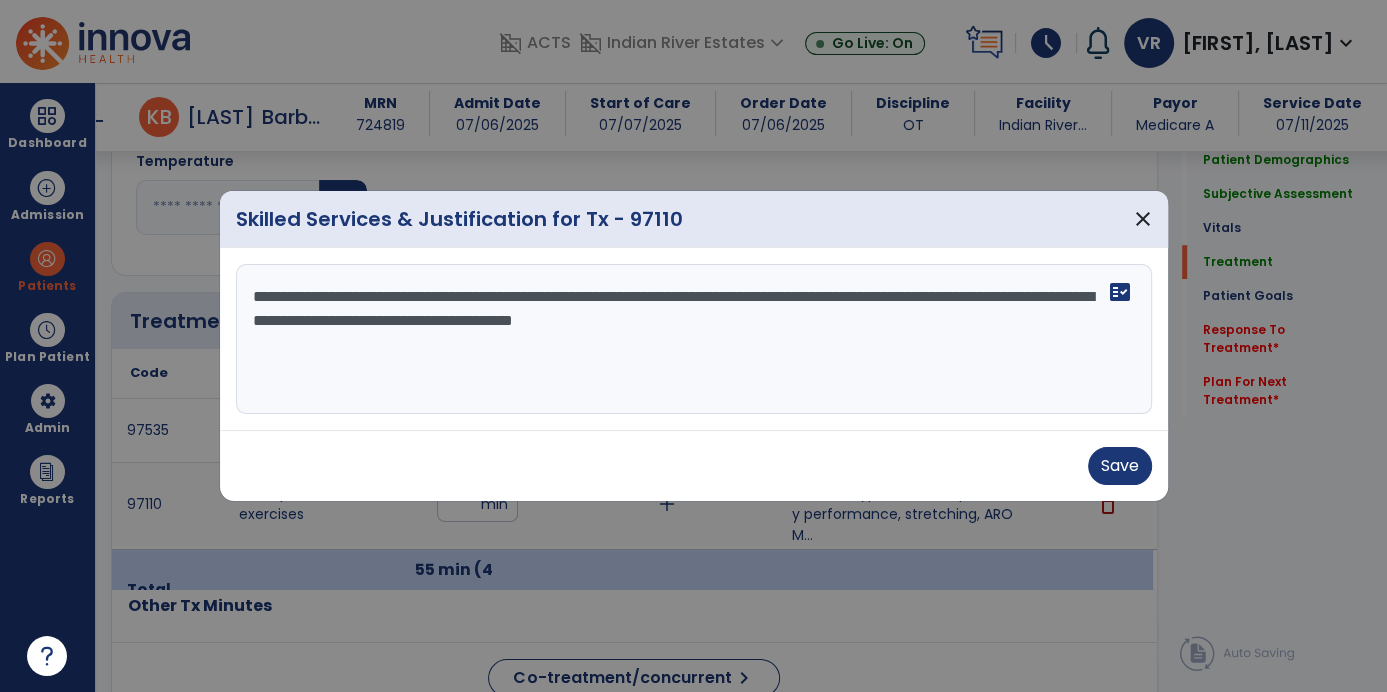 click on "**********" at bounding box center (694, 339) 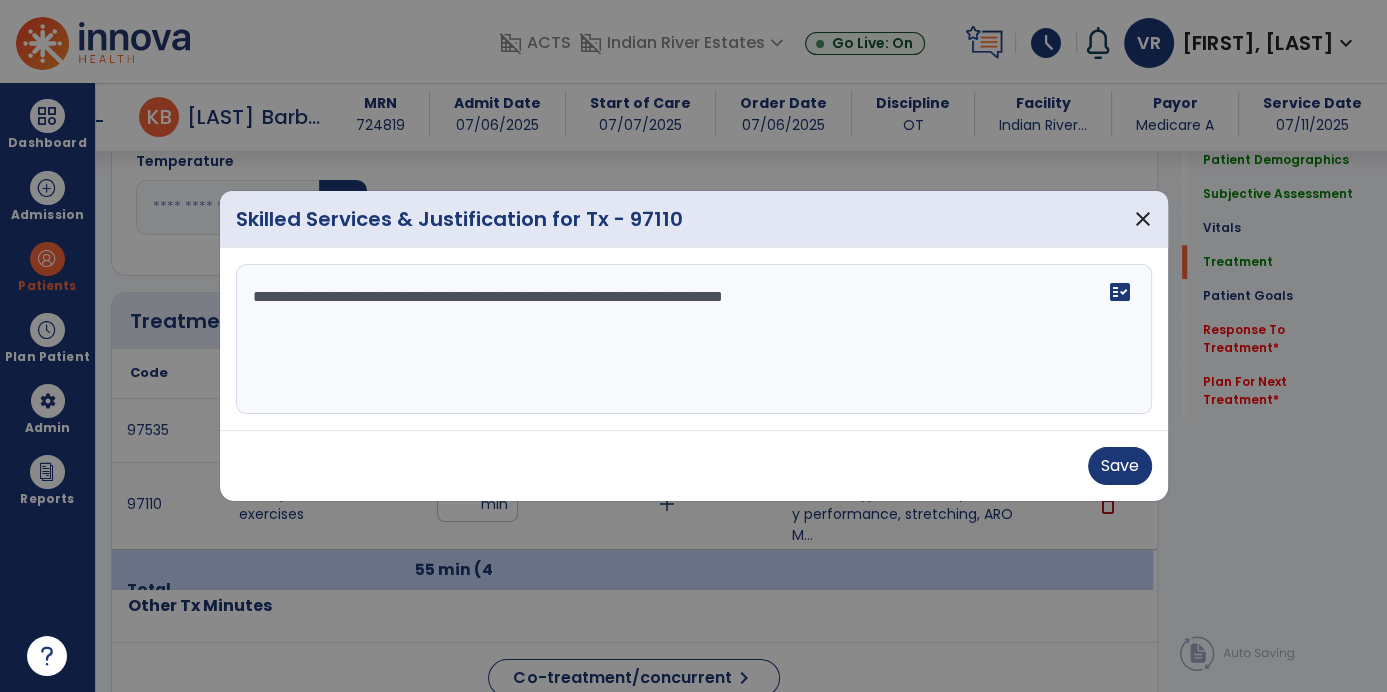 click on "**********" at bounding box center (694, 339) 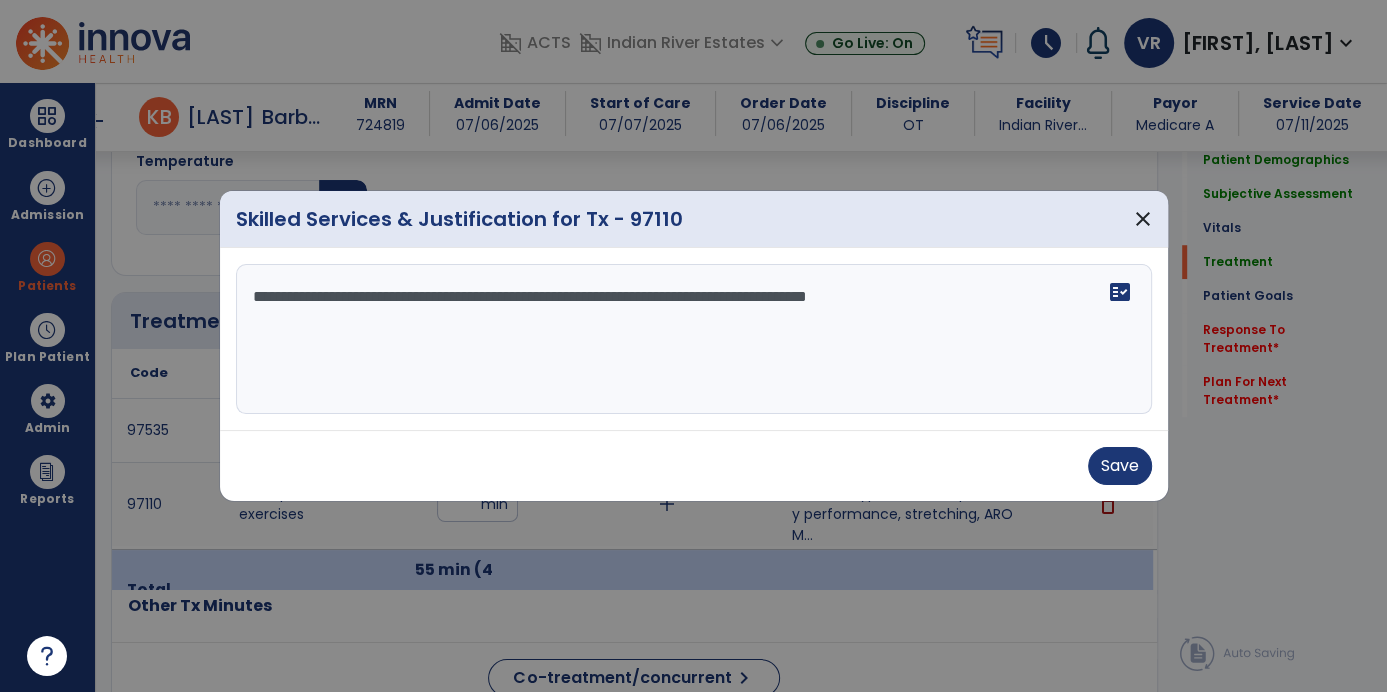 click on "**********" at bounding box center [694, 339] 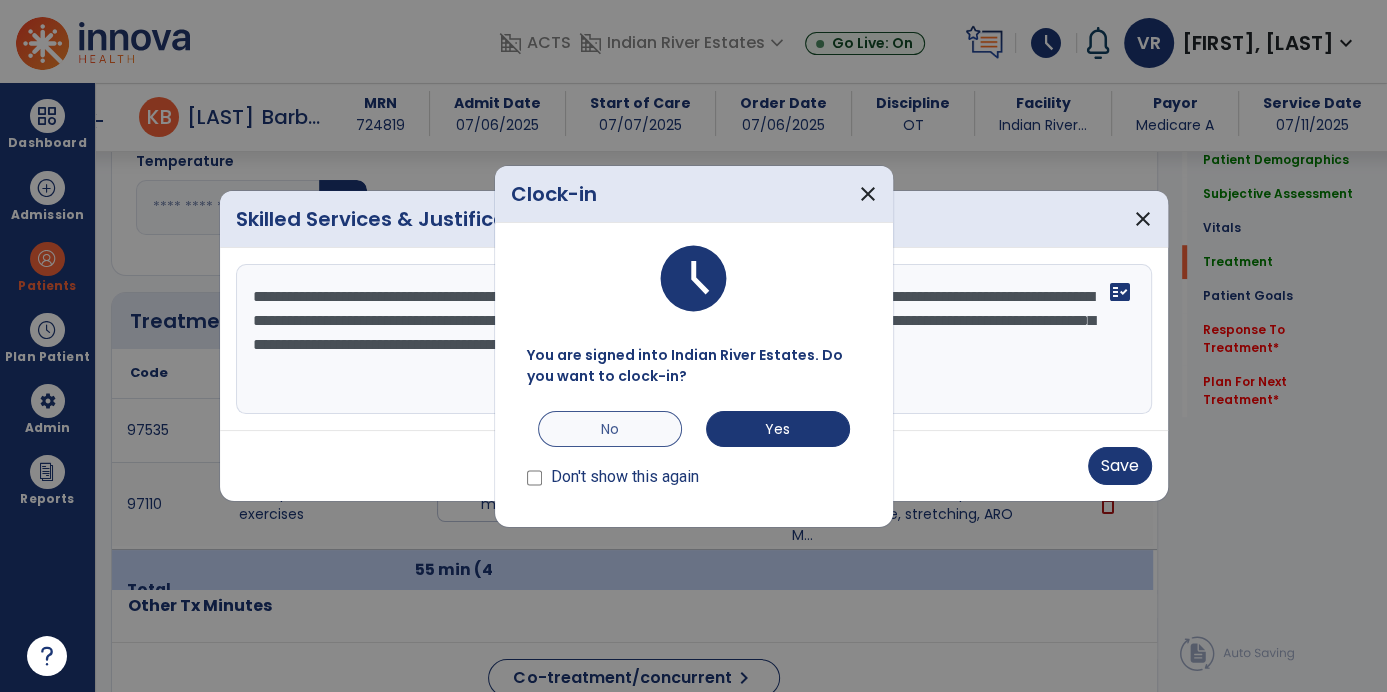 click on "No" at bounding box center (610, 429) 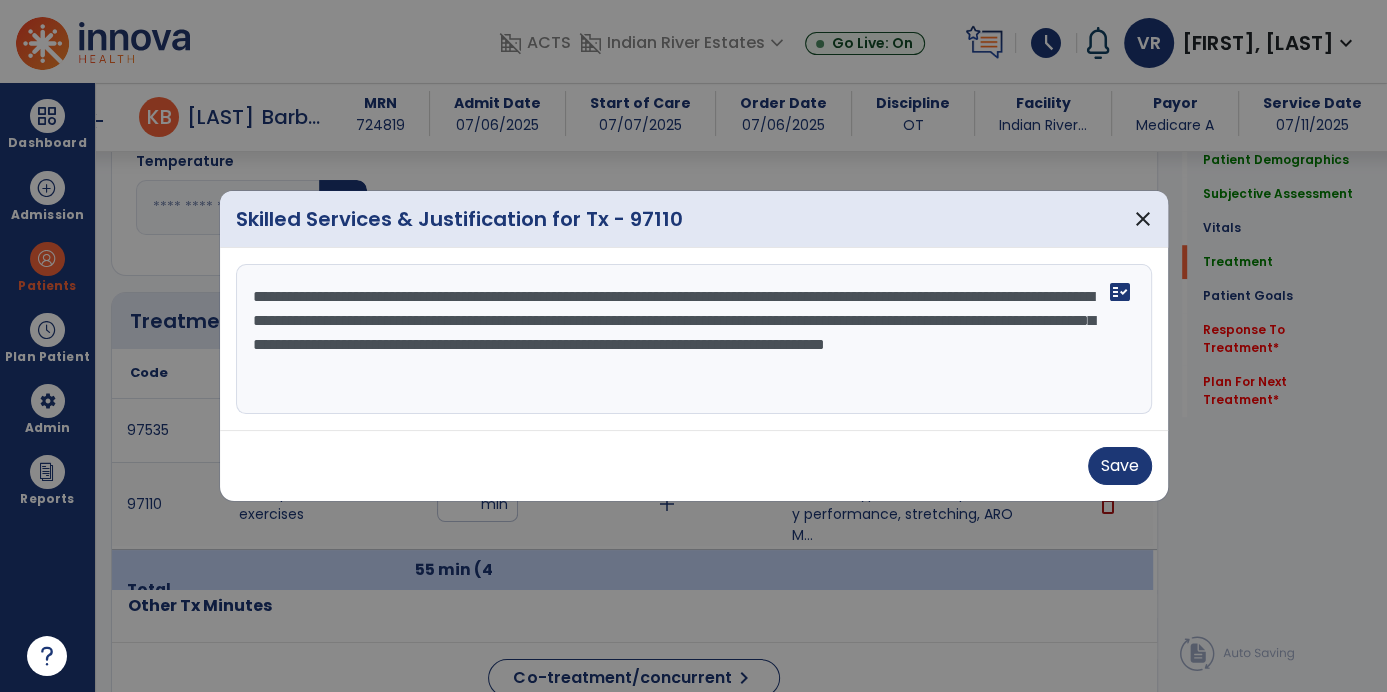 click on "**********" at bounding box center (694, 339) 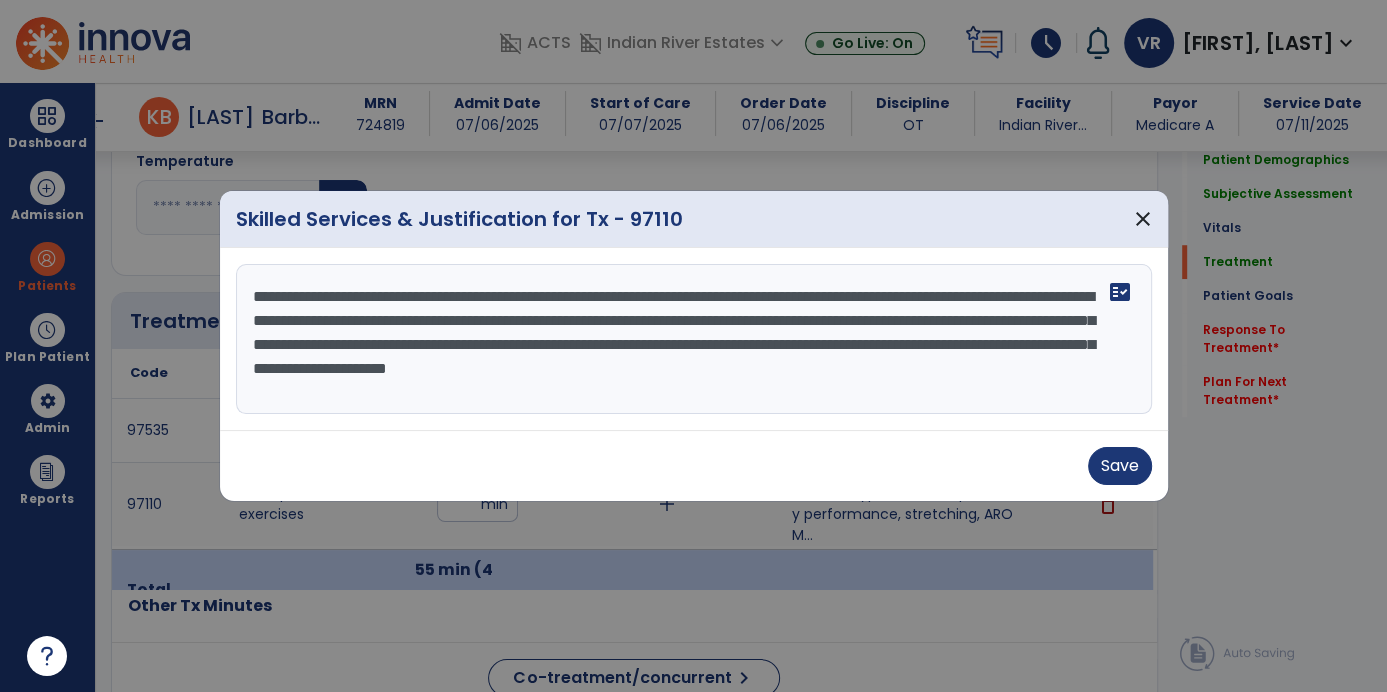 click on "**********" at bounding box center [694, 339] 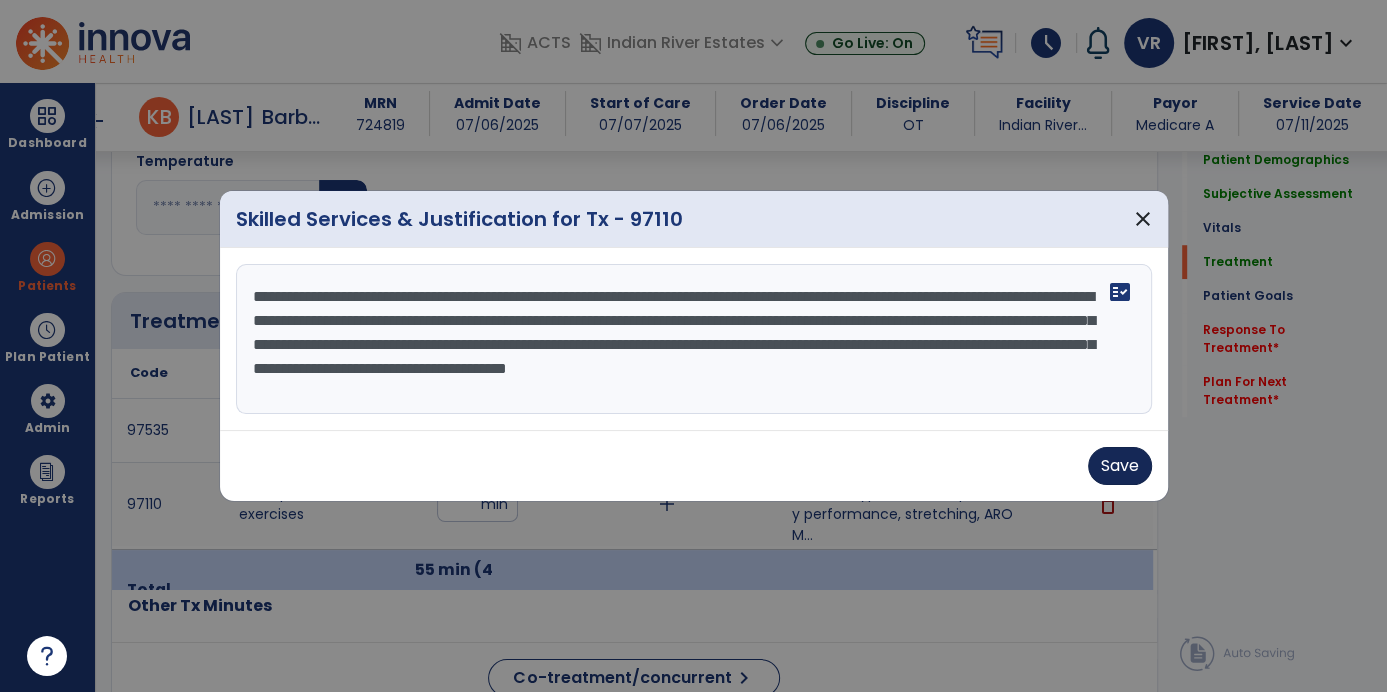 type on "**********" 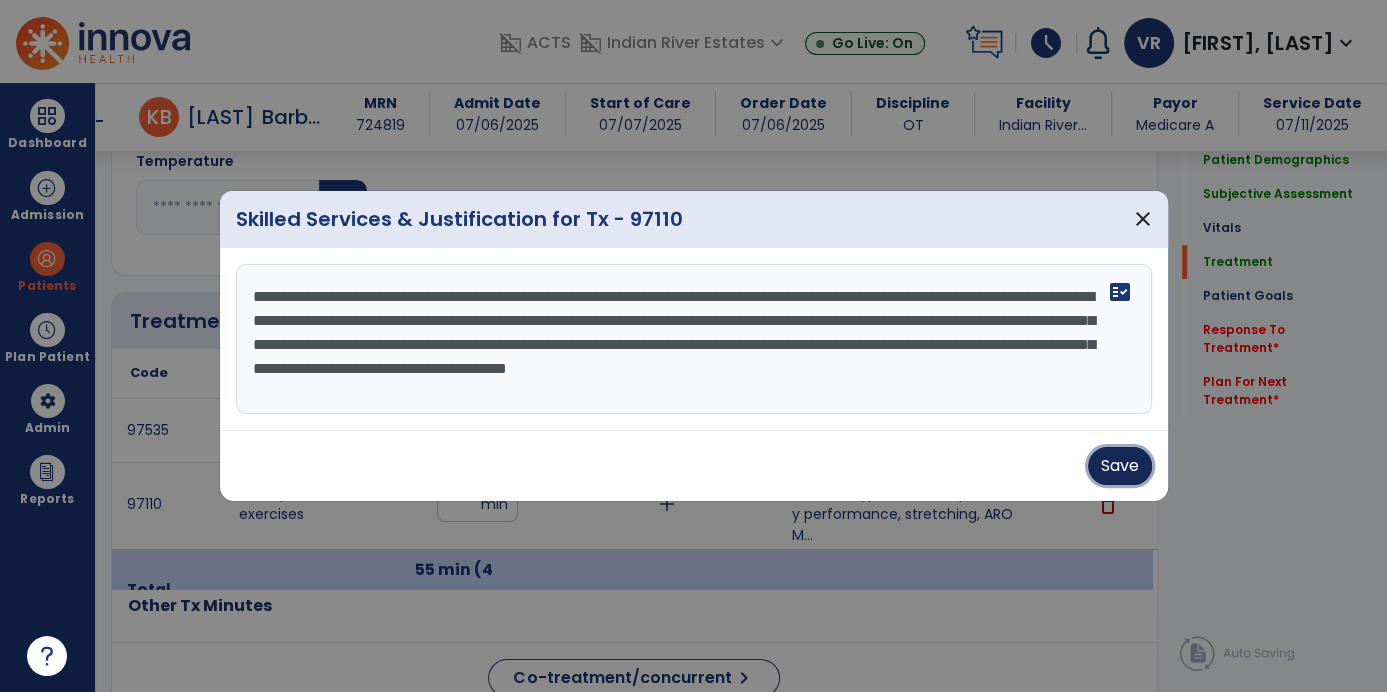 click on "Save" at bounding box center (1120, 466) 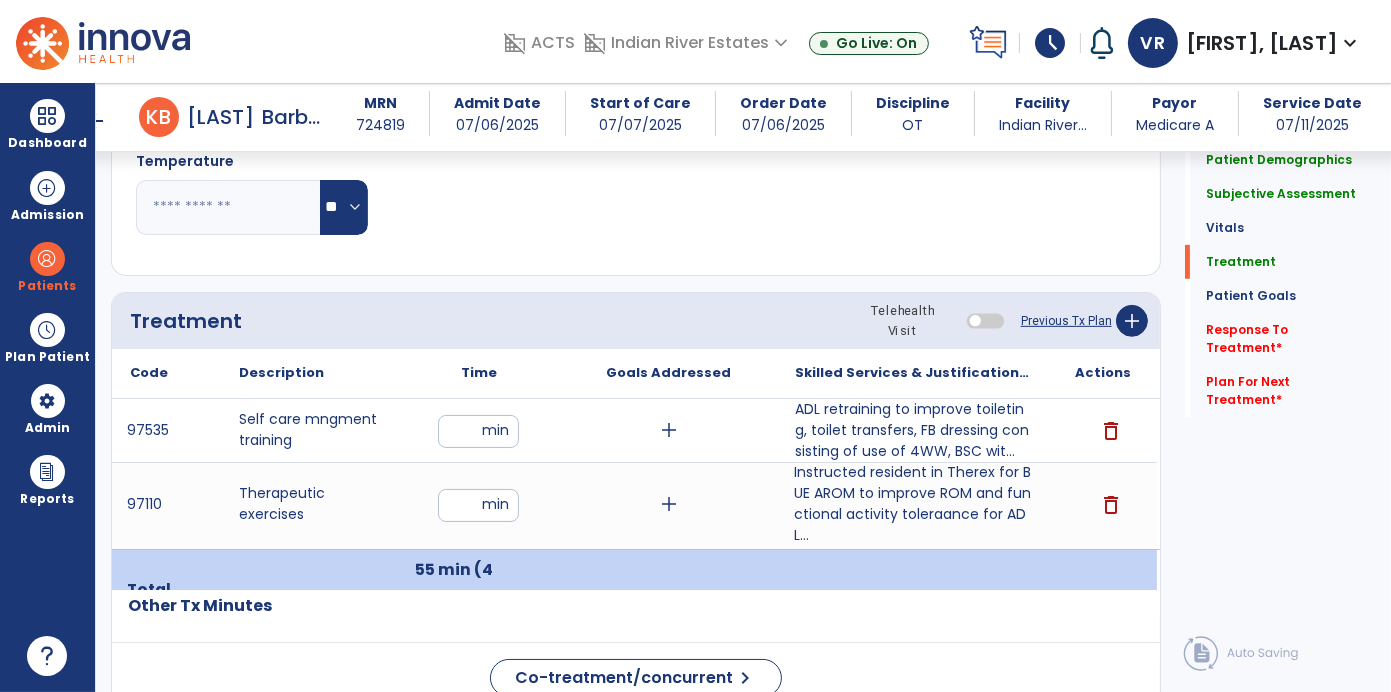 click on "Instructed resident in Therex for BUE AROM to improve ROM and functional activity toleraance for ADL..." at bounding box center (912, 504) 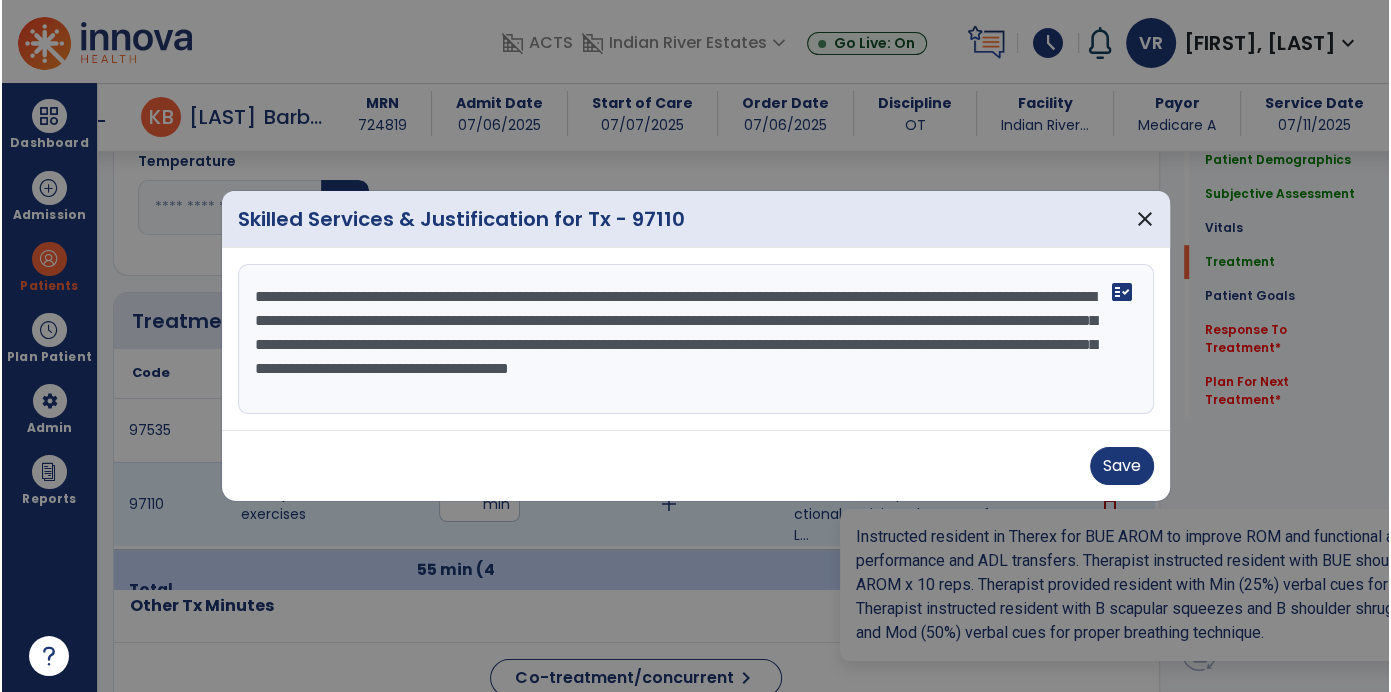 scroll, scrollTop: 1067, scrollLeft: 0, axis: vertical 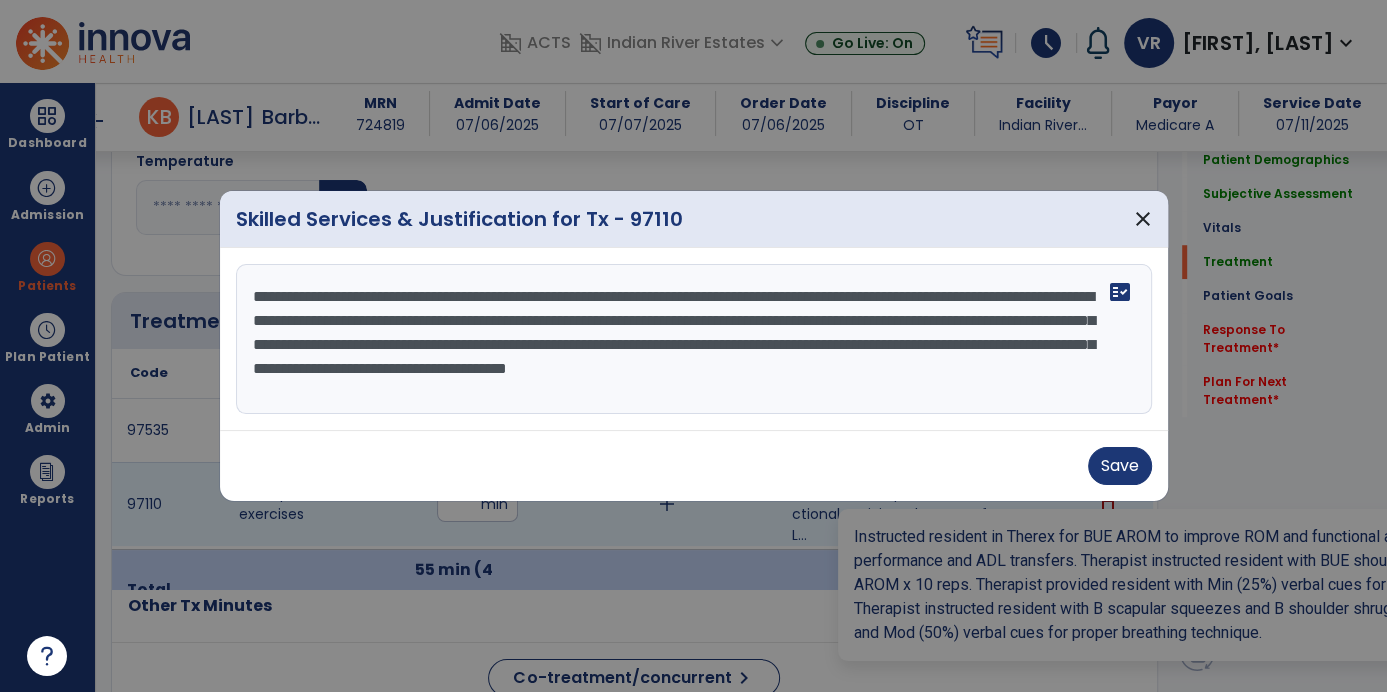 click at bounding box center (693, 346) 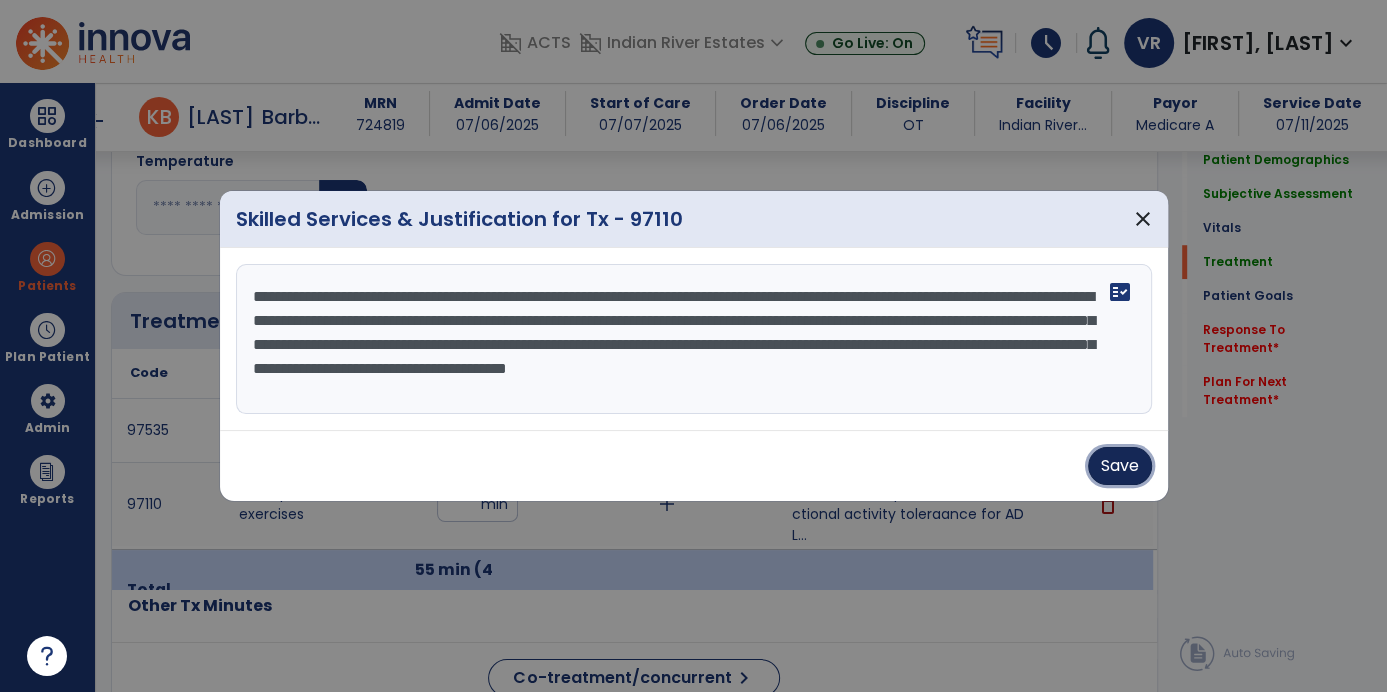 click on "Save" at bounding box center [1120, 466] 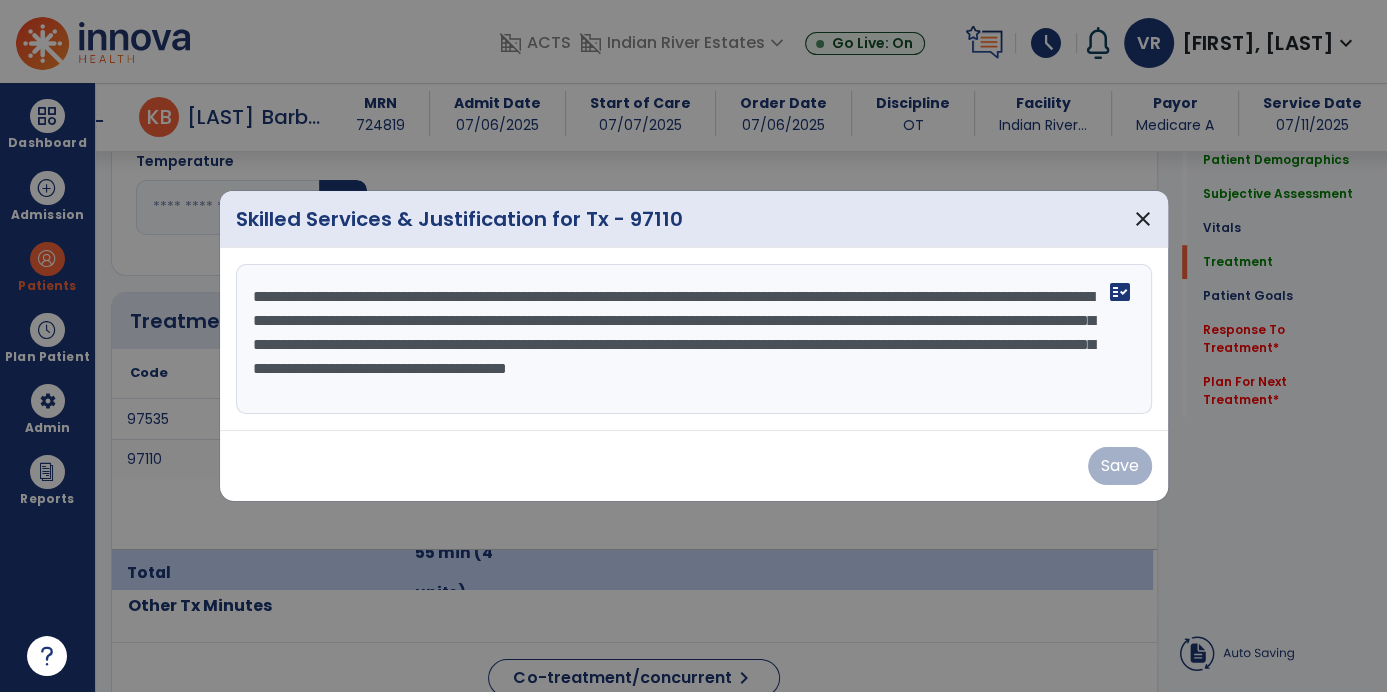 click on "Save" at bounding box center [694, 466] 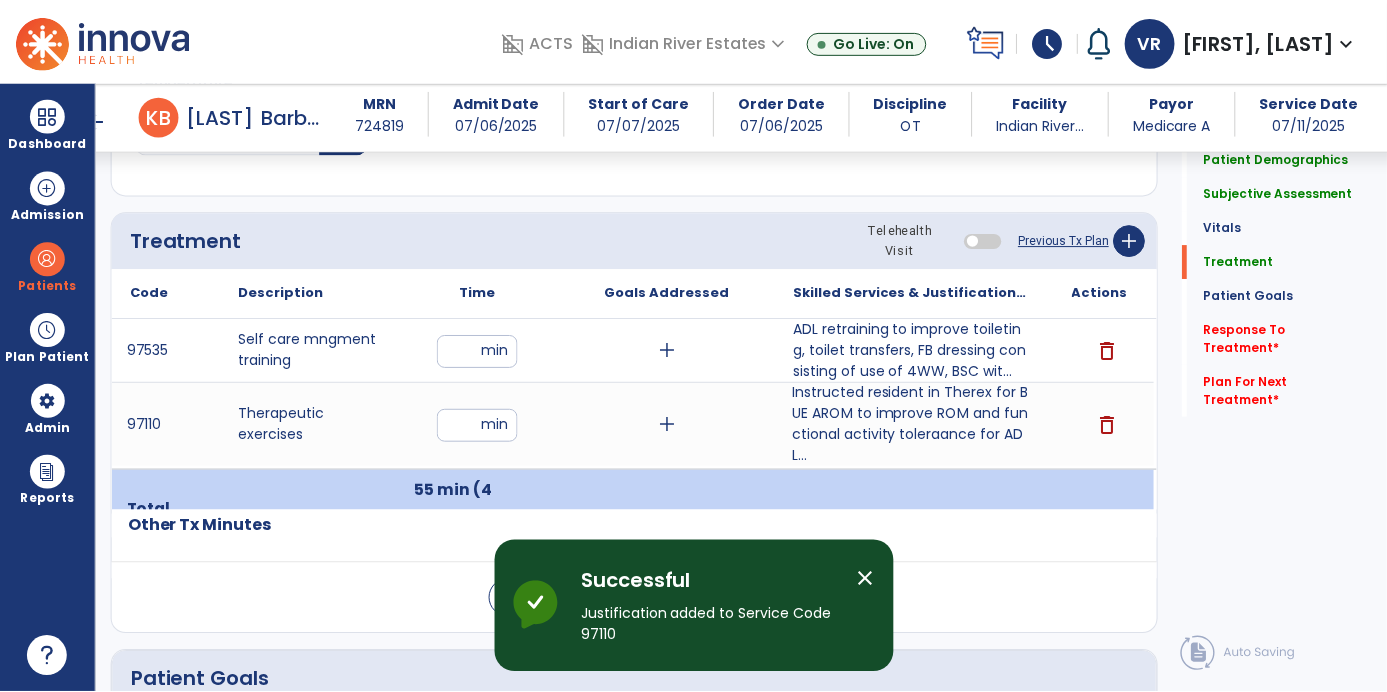 scroll, scrollTop: 1149, scrollLeft: 0, axis: vertical 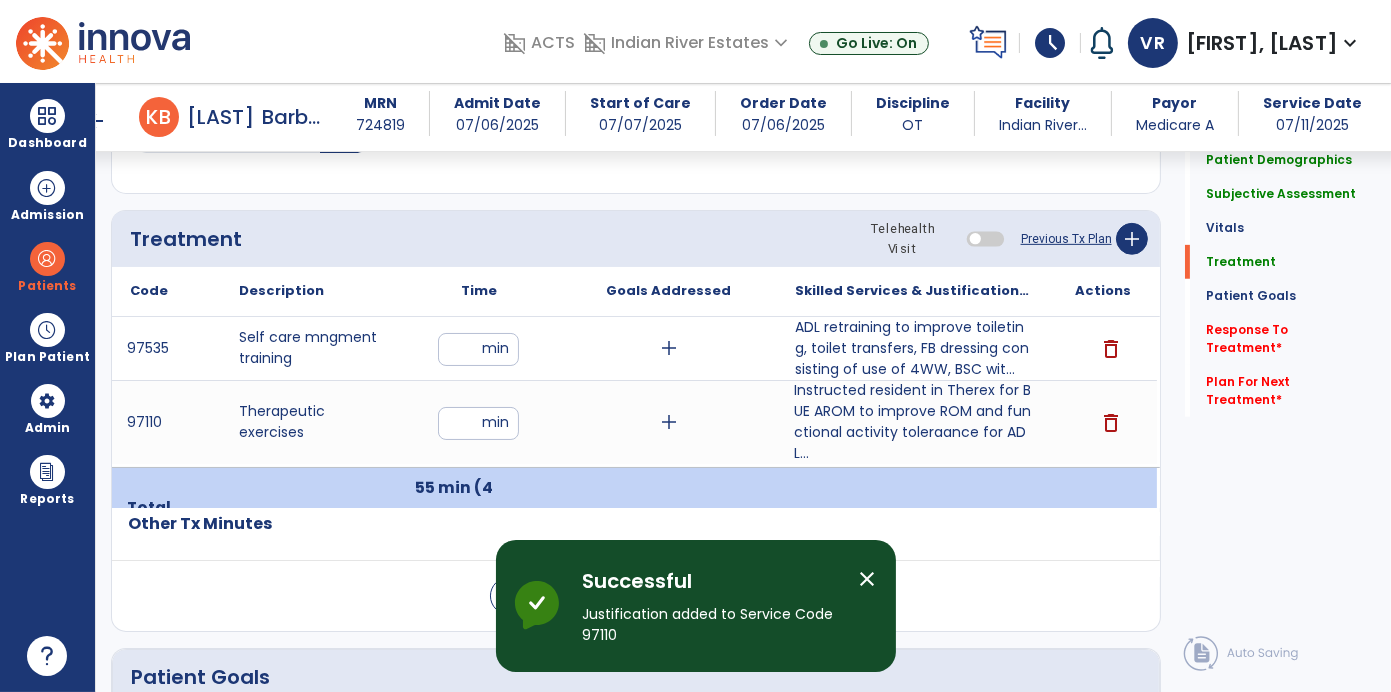 click on "Instructed resident in Therex for BUE AROM to improve ROM and functional activity toleraance for ADL..." at bounding box center [912, 422] 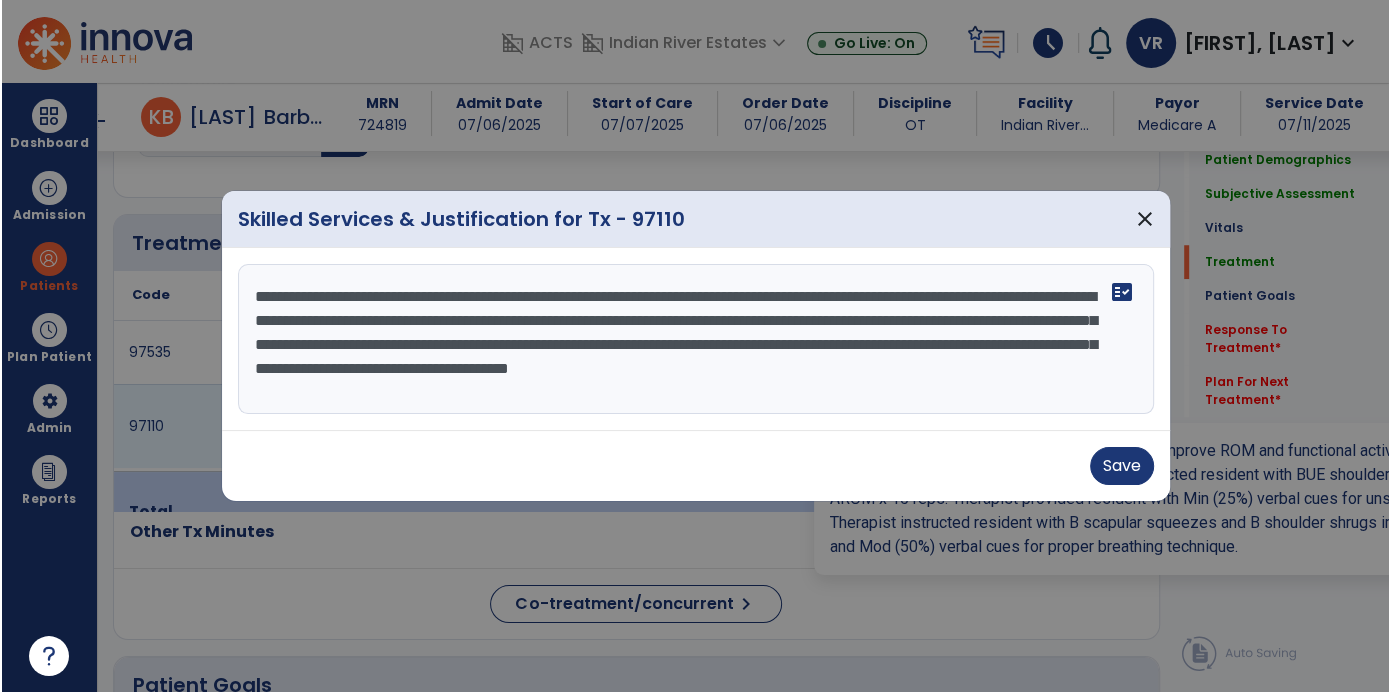 scroll, scrollTop: 1149, scrollLeft: 0, axis: vertical 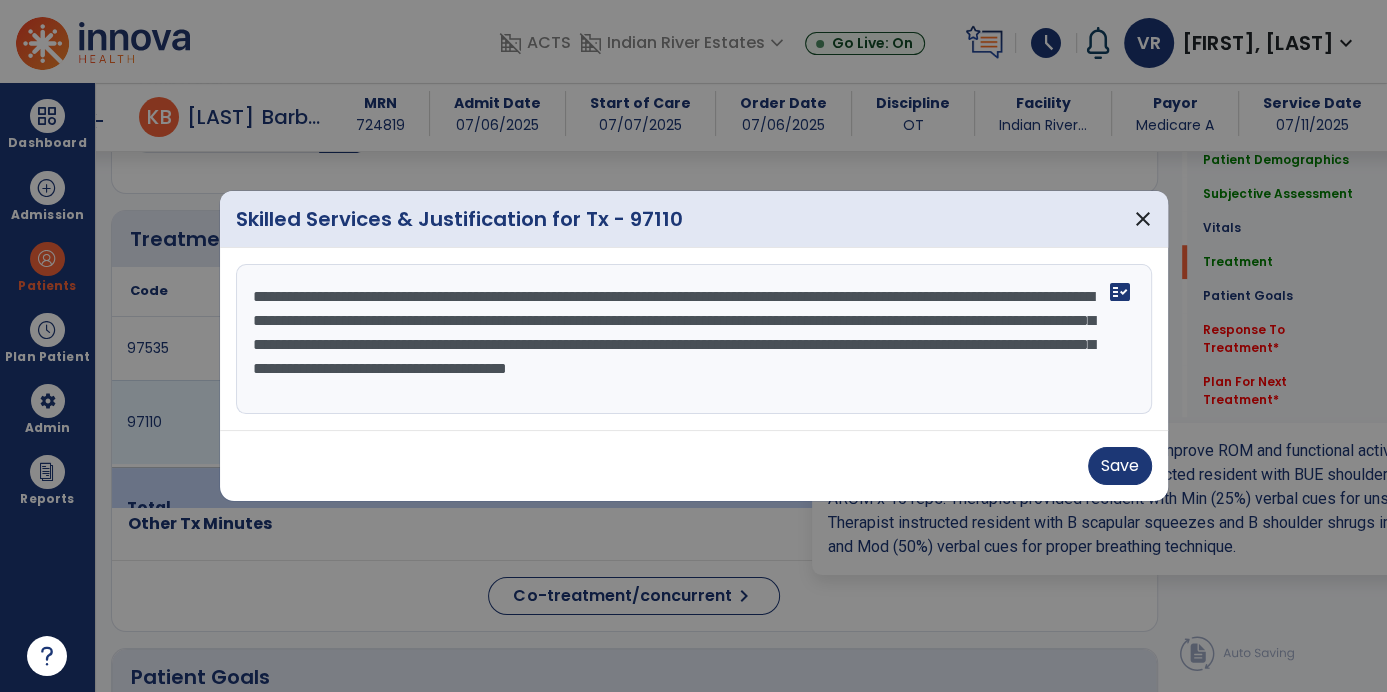 click on "**********" at bounding box center (694, 339) 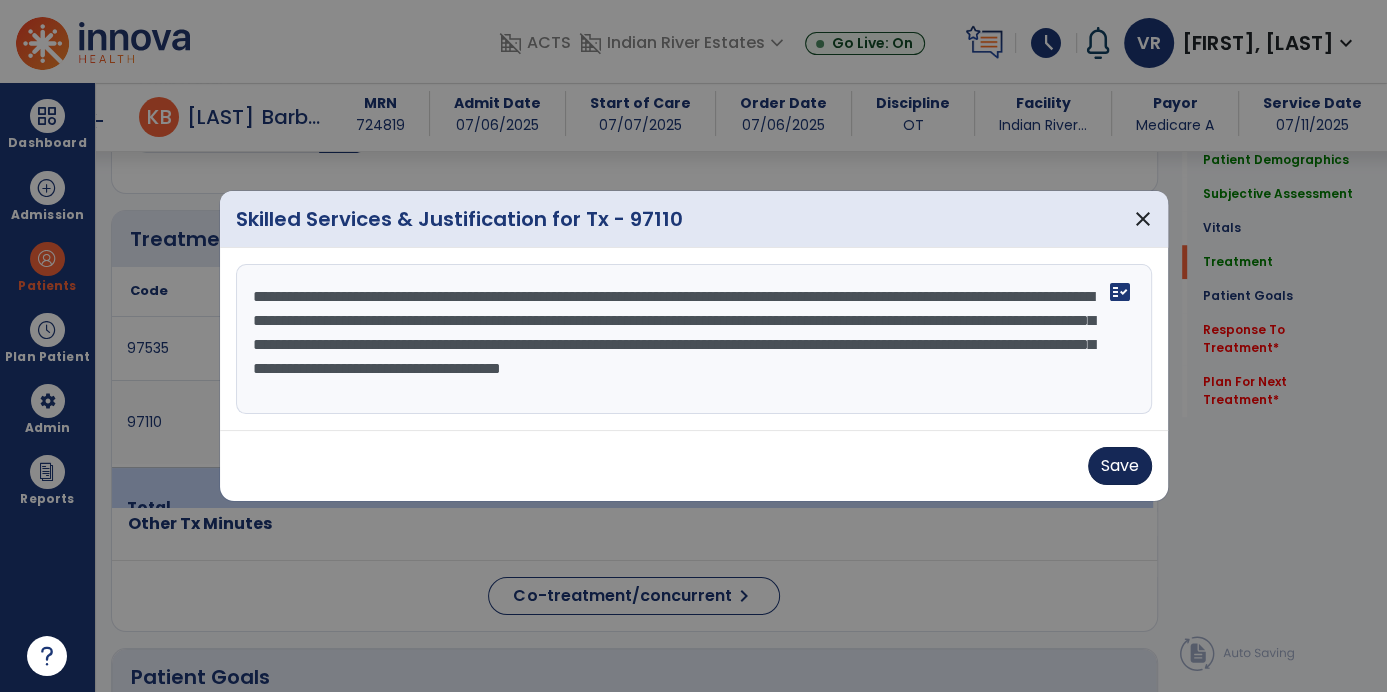 type on "**********" 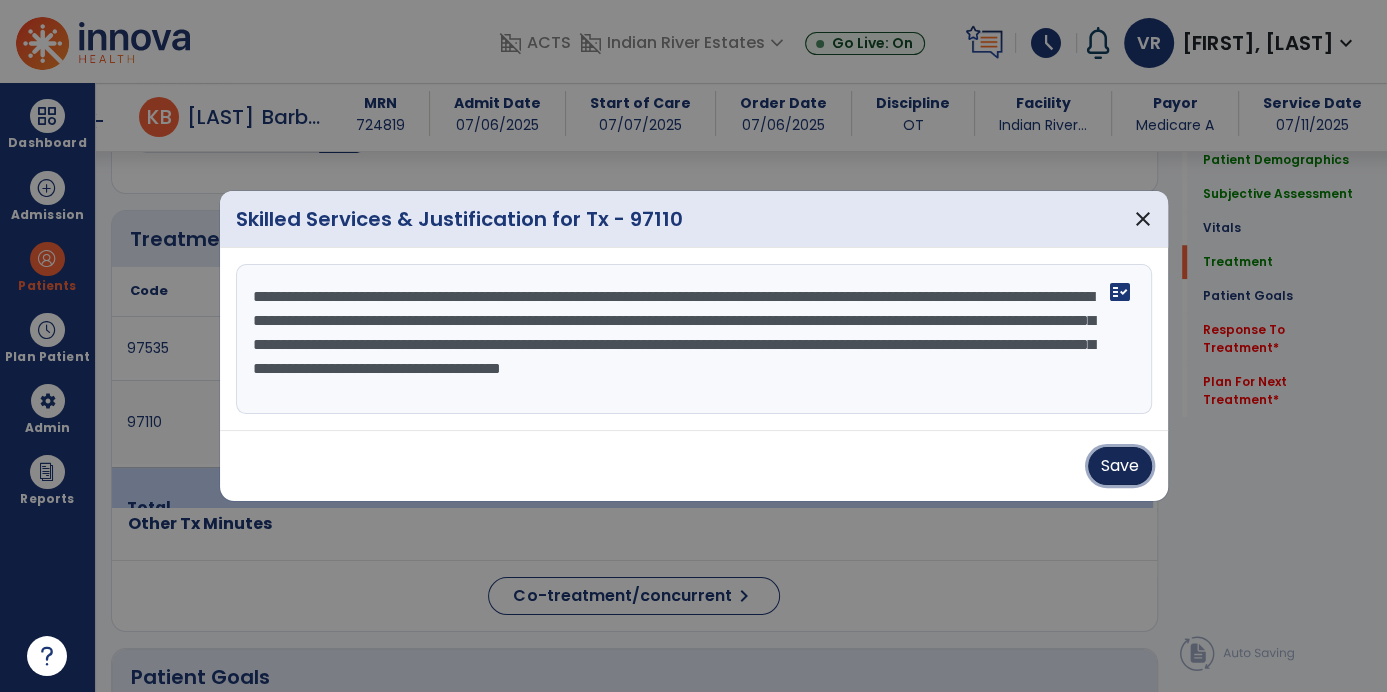 click on "Save" at bounding box center (1120, 466) 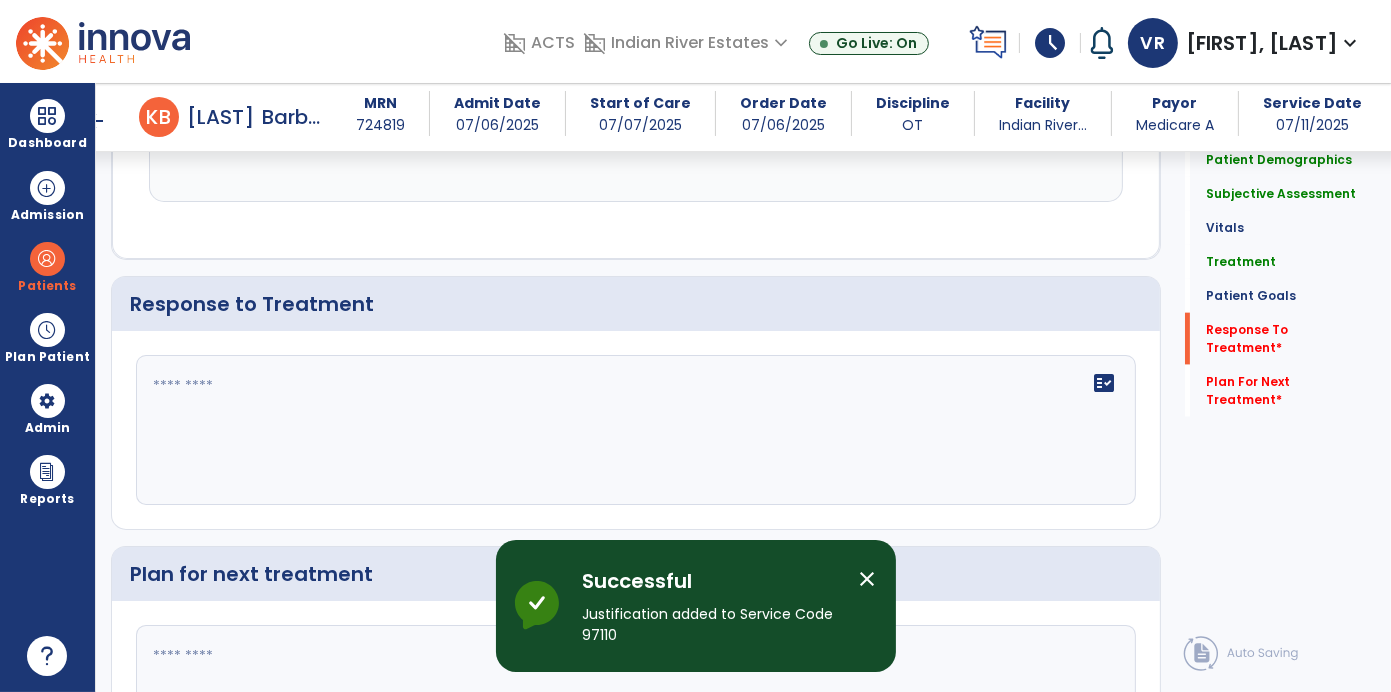 scroll, scrollTop: 2959, scrollLeft: 0, axis: vertical 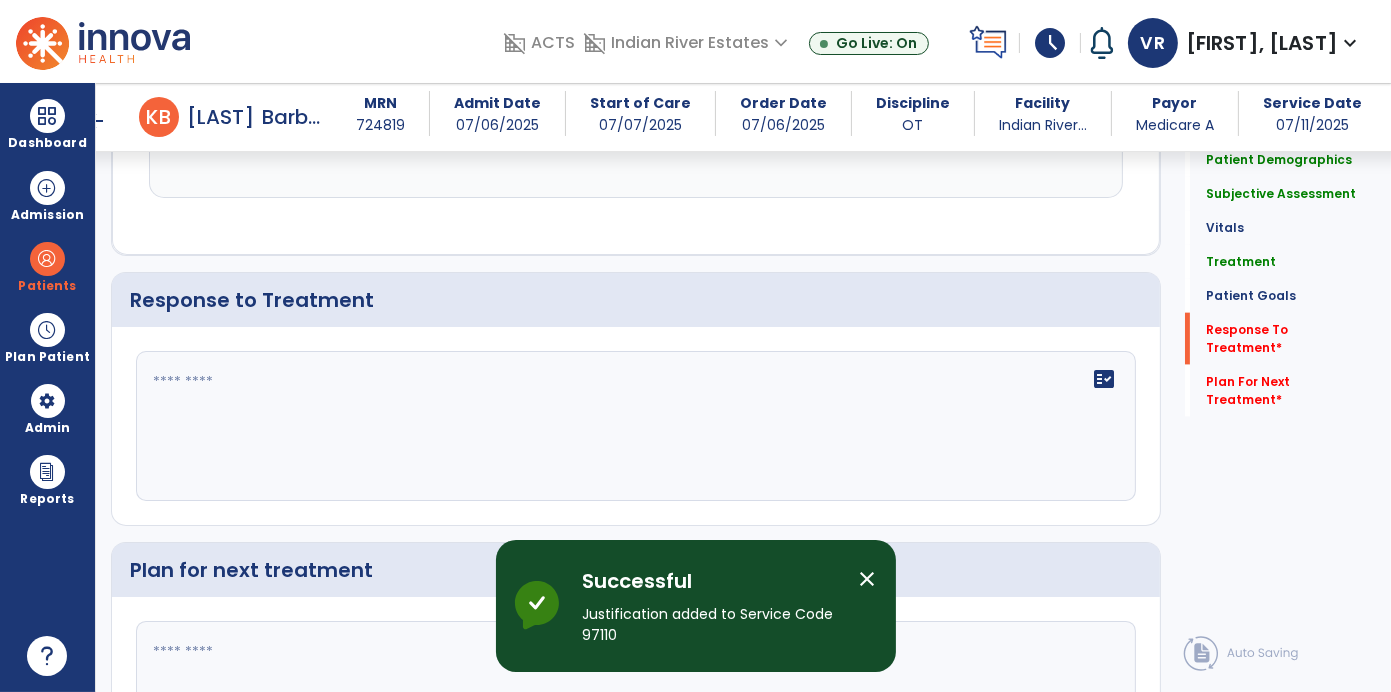 click on "fact_check" 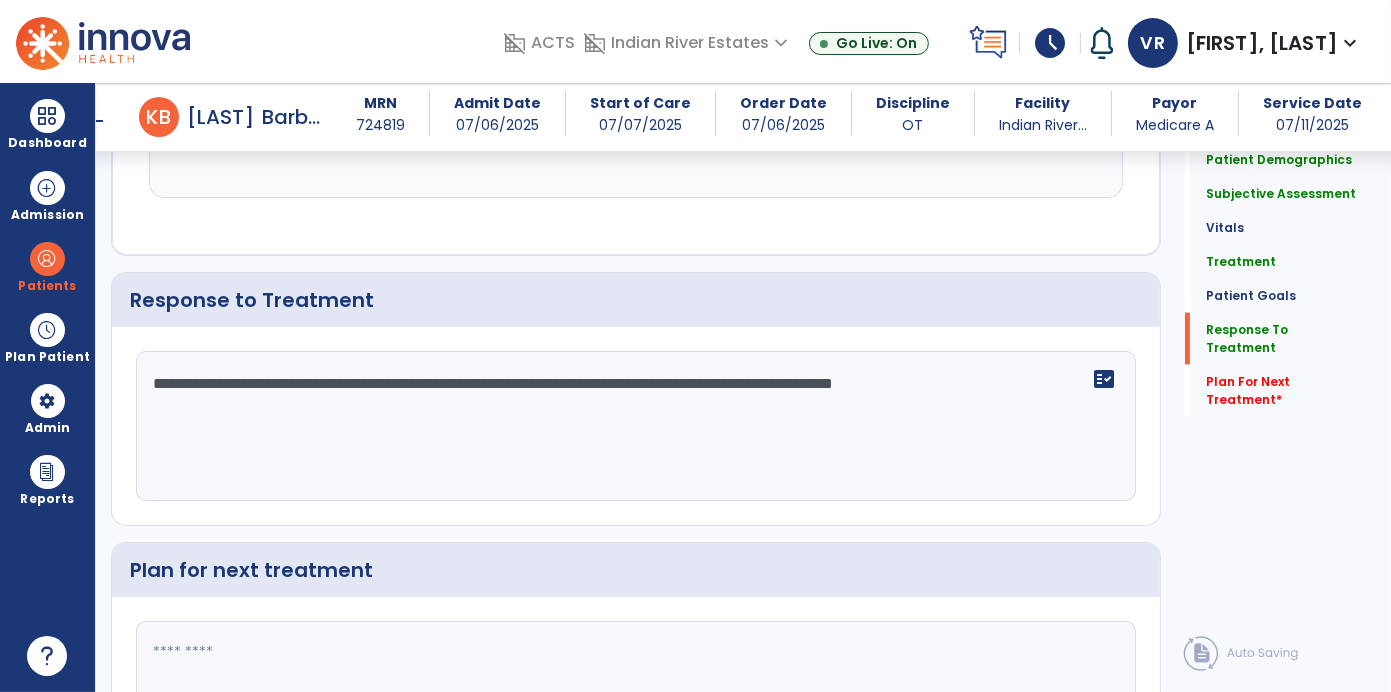 type on "**********" 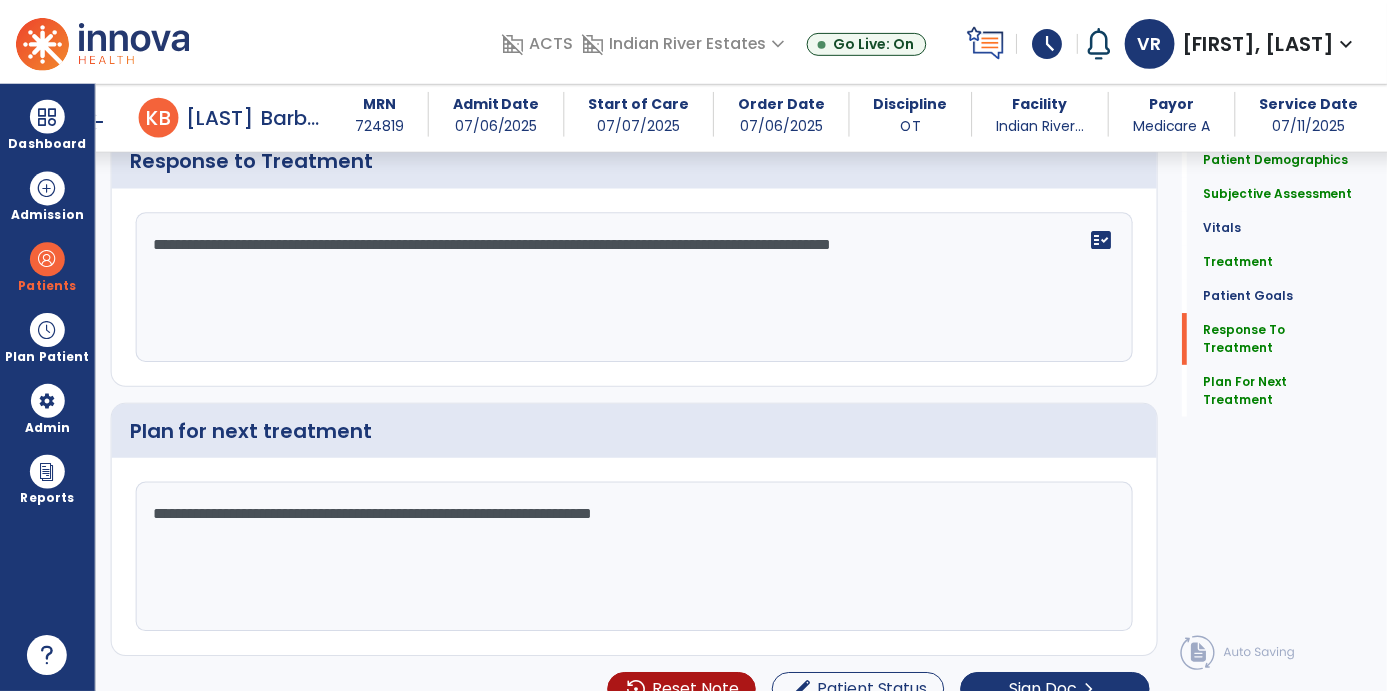 scroll, scrollTop: 3116, scrollLeft: 0, axis: vertical 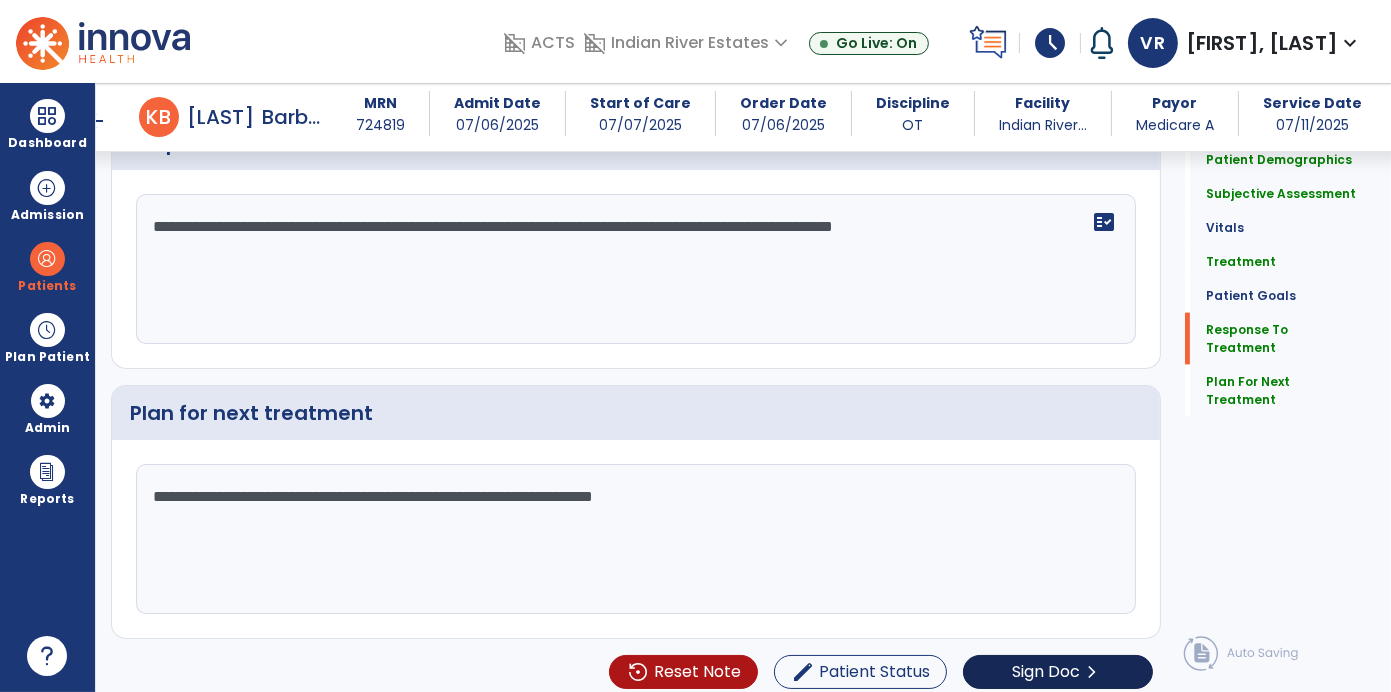 type on "**********" 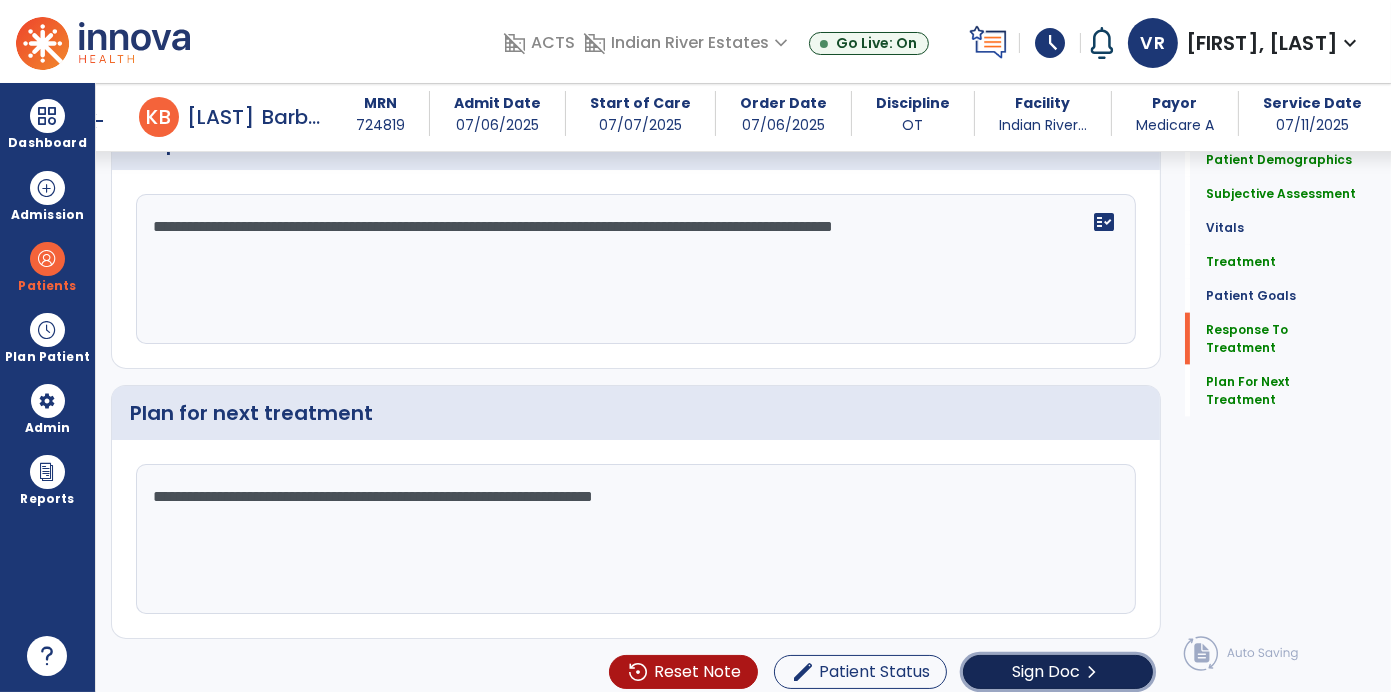 click on "Sign Doc  chevron_right" 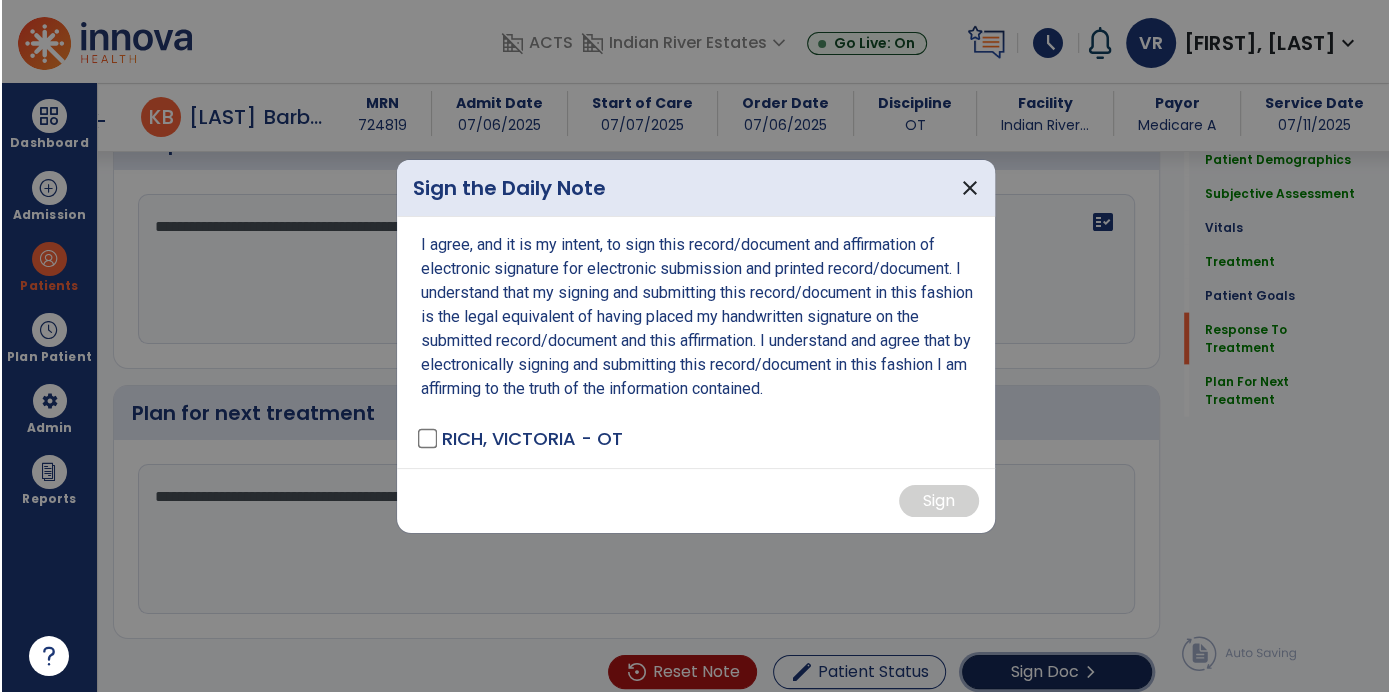 scroll, scrollTop: 3116, scrollLeft: 0, axis: vertical 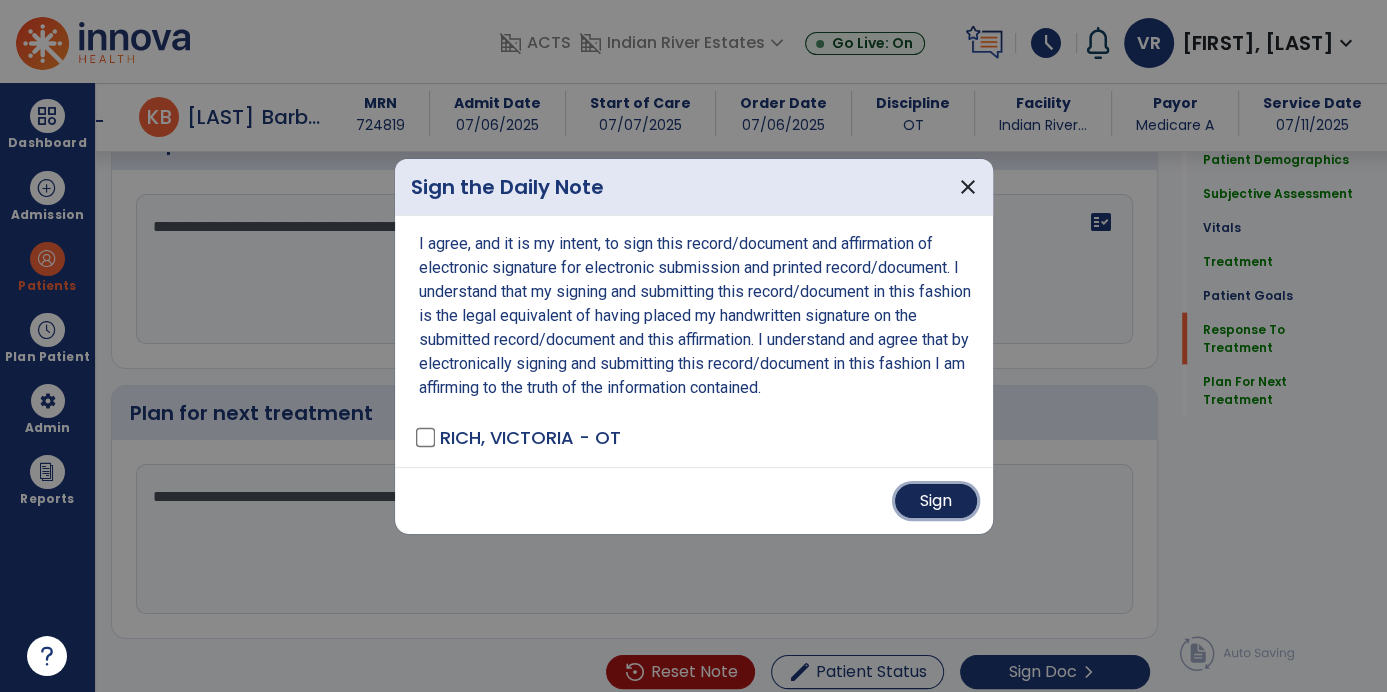 click on "Sign" at bounding box center (936, 501) 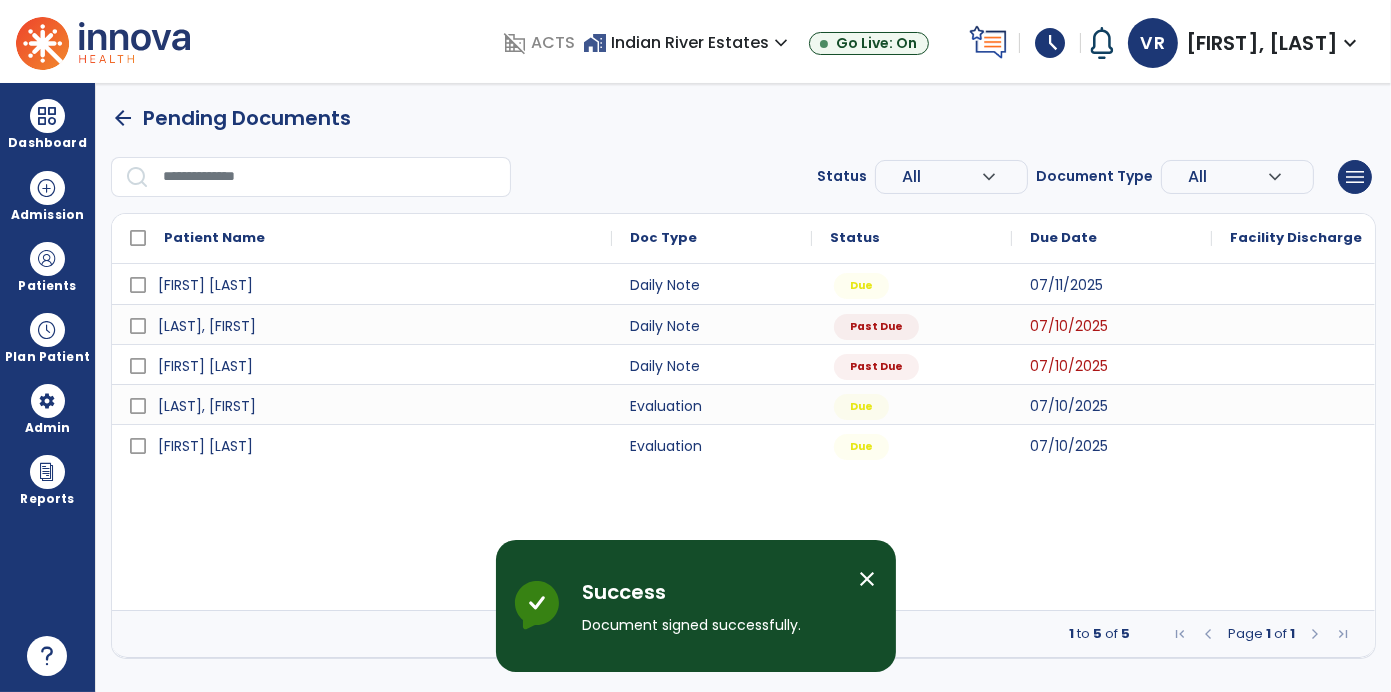 scroll, scrollTop: 0, scrollLeft: 0, axis: both 